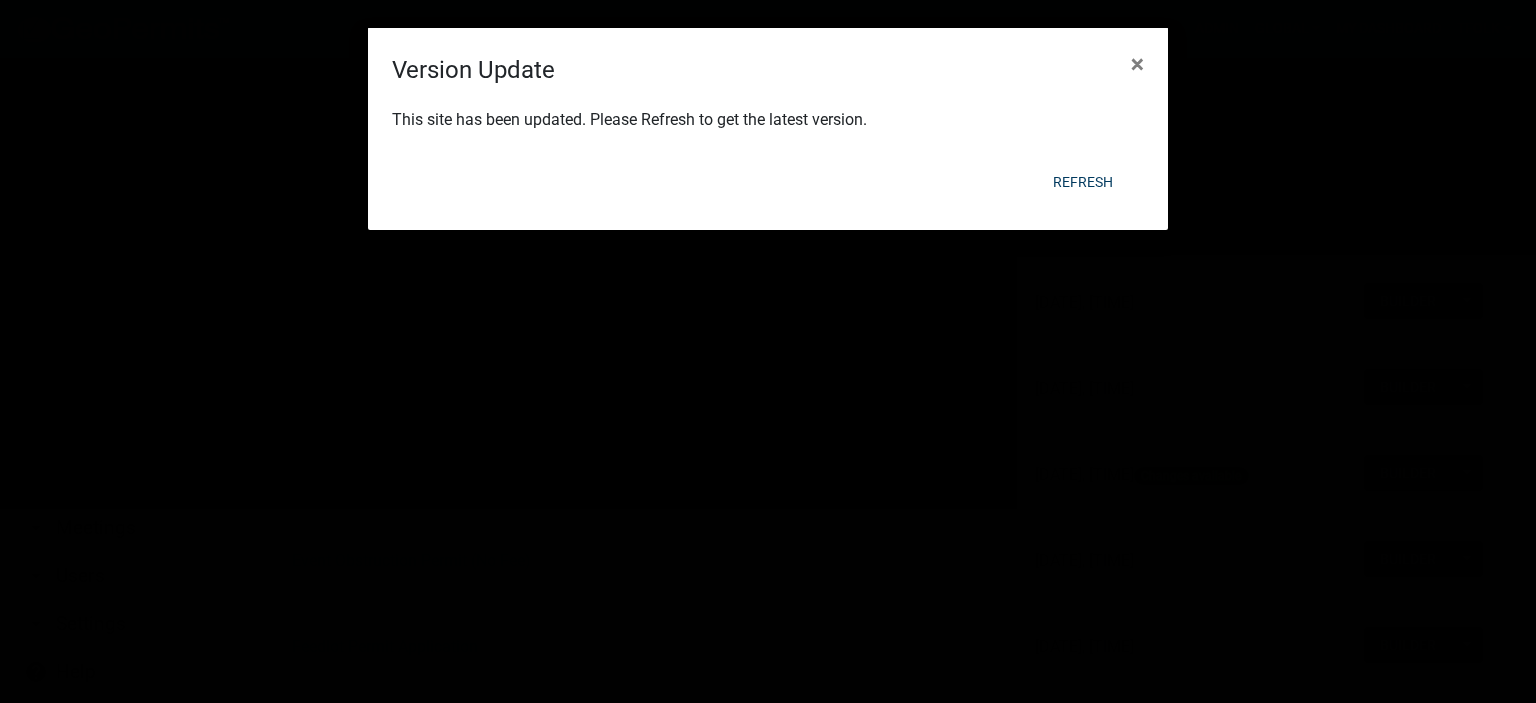 scroll, scrollTop: 0, scrollLeft: 0, axis: both 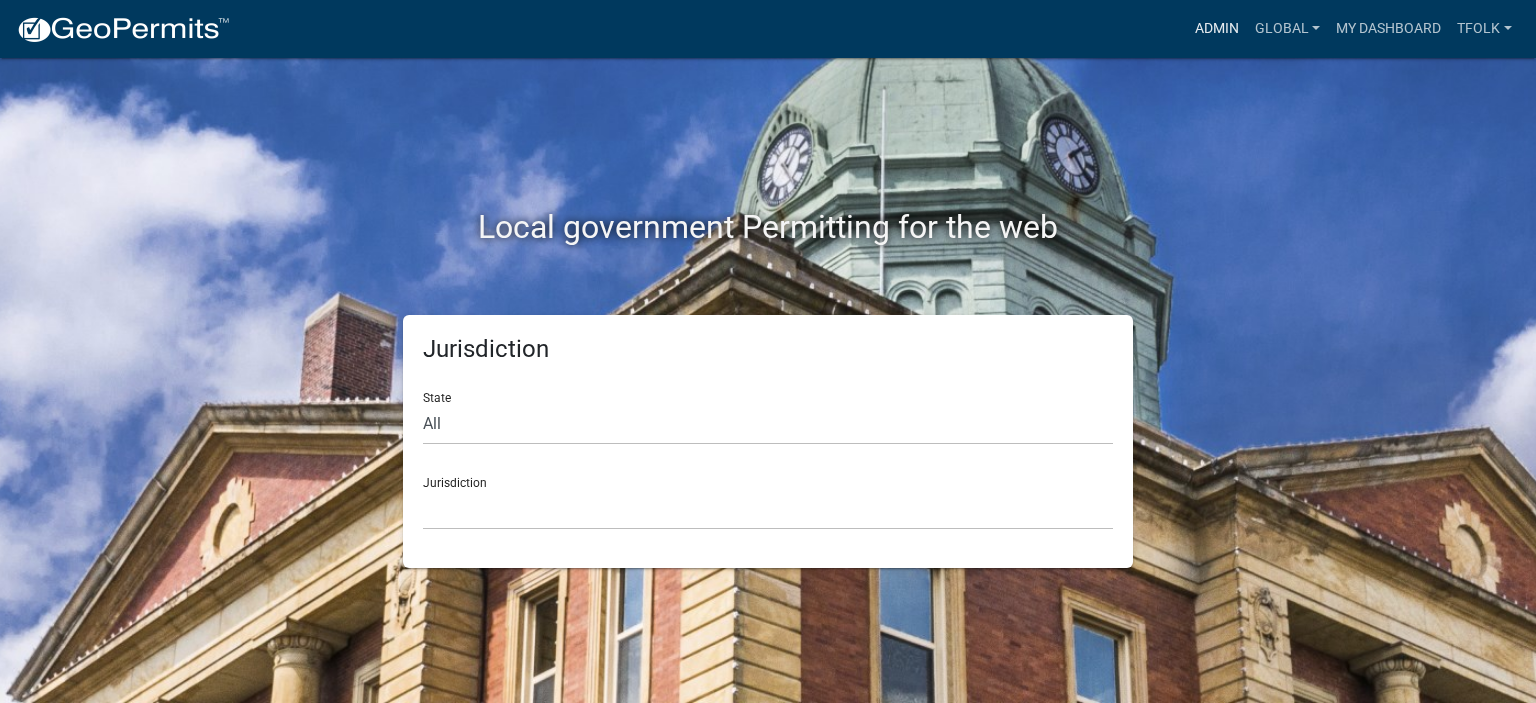 click on "Admin" at bounding box center (1217, 29) 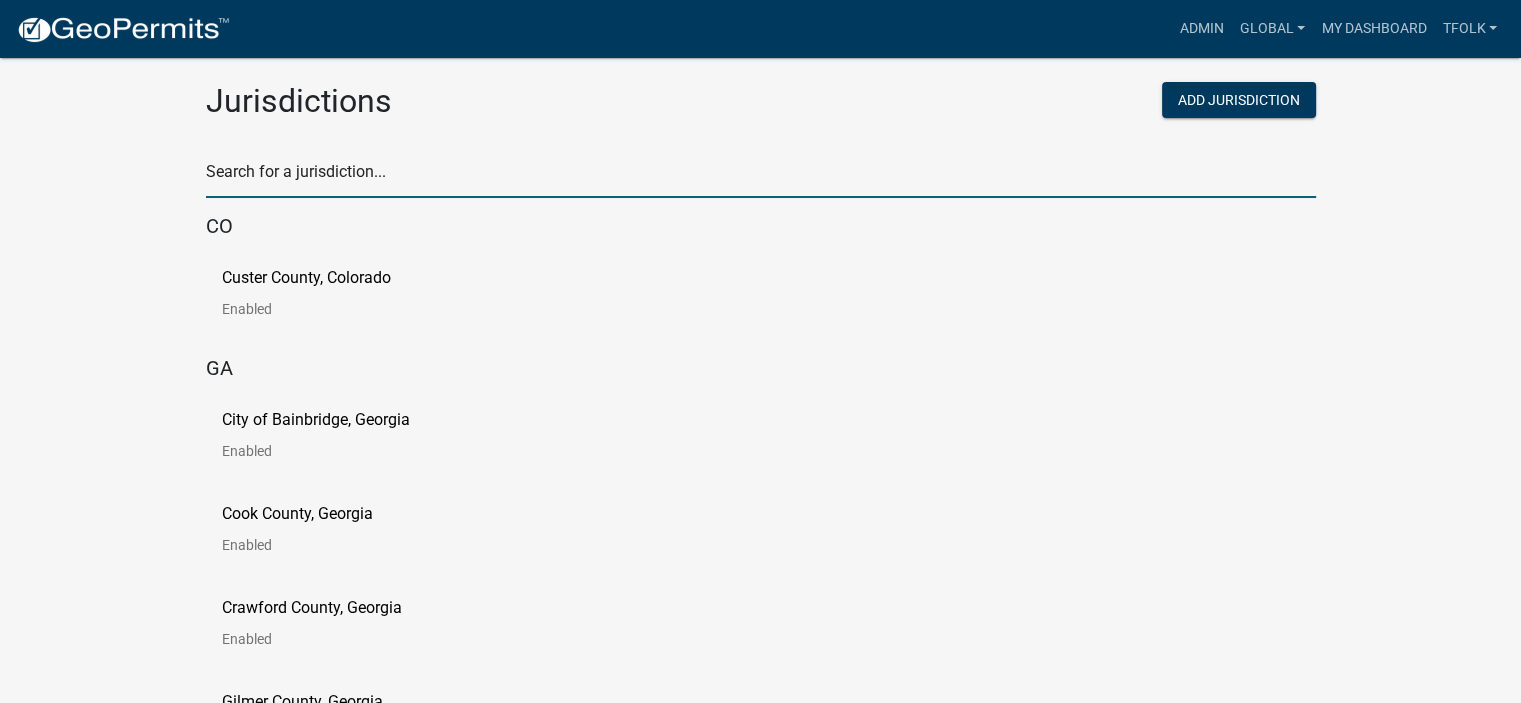 click 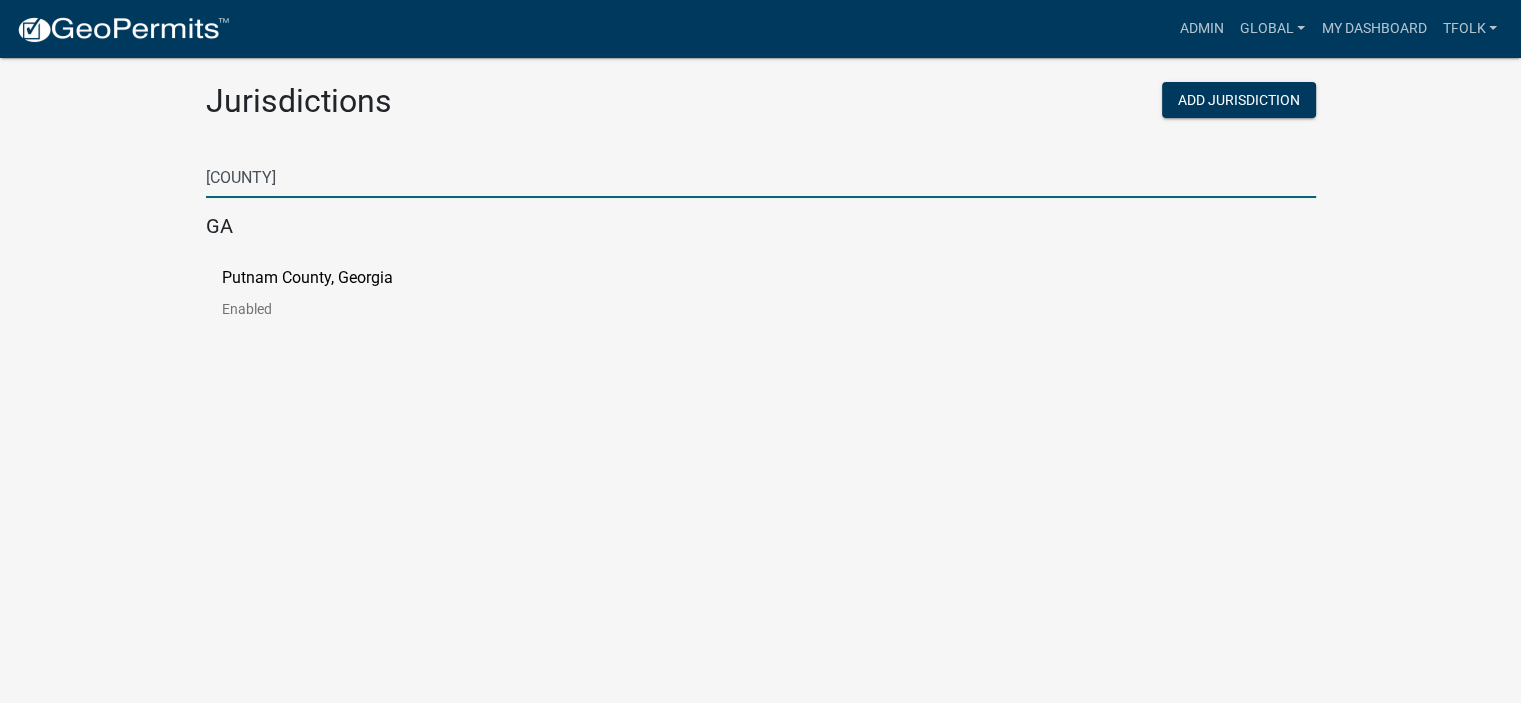 type on "putnam" 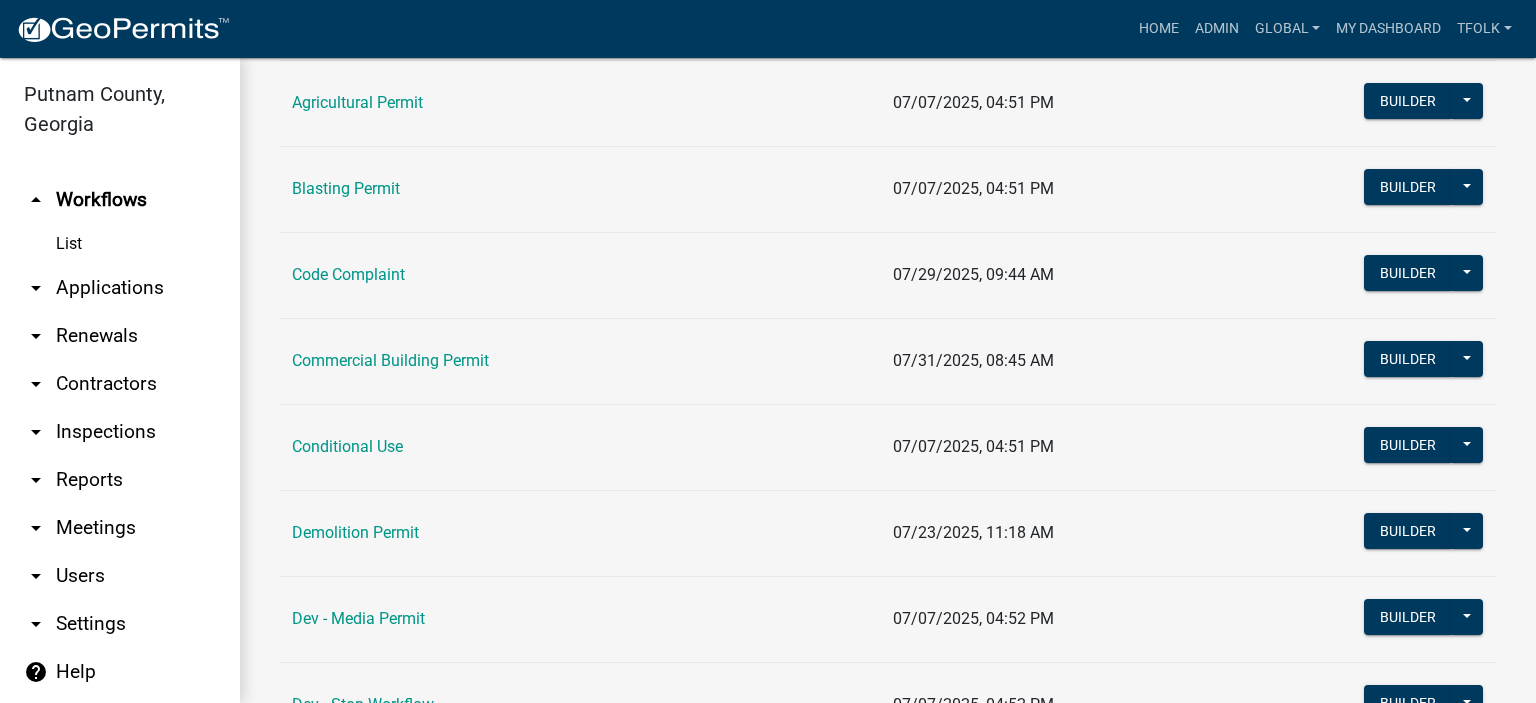 scroll, scrollTop: 100, scrollLeft: 0, axis: vertical 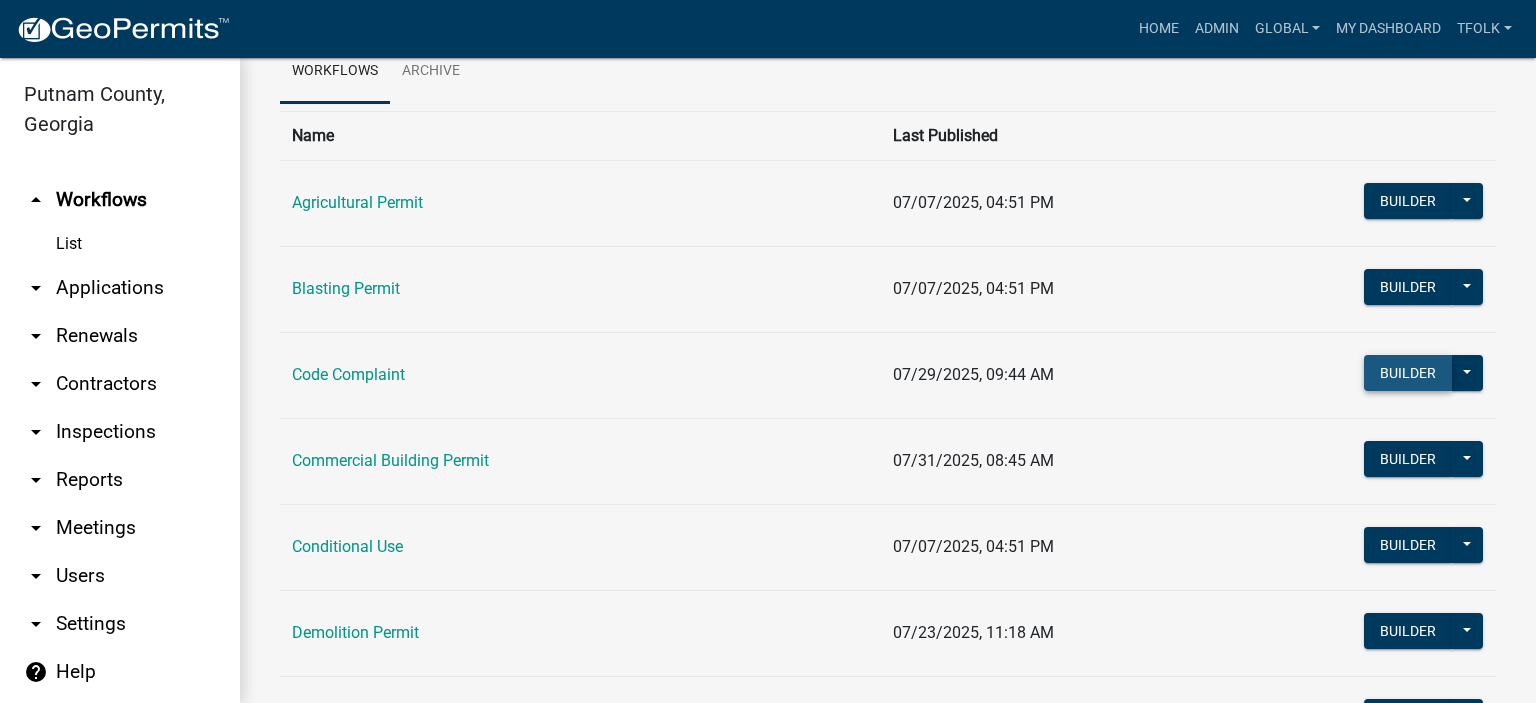 click on "Builder" at bounding box center (1408, 373) 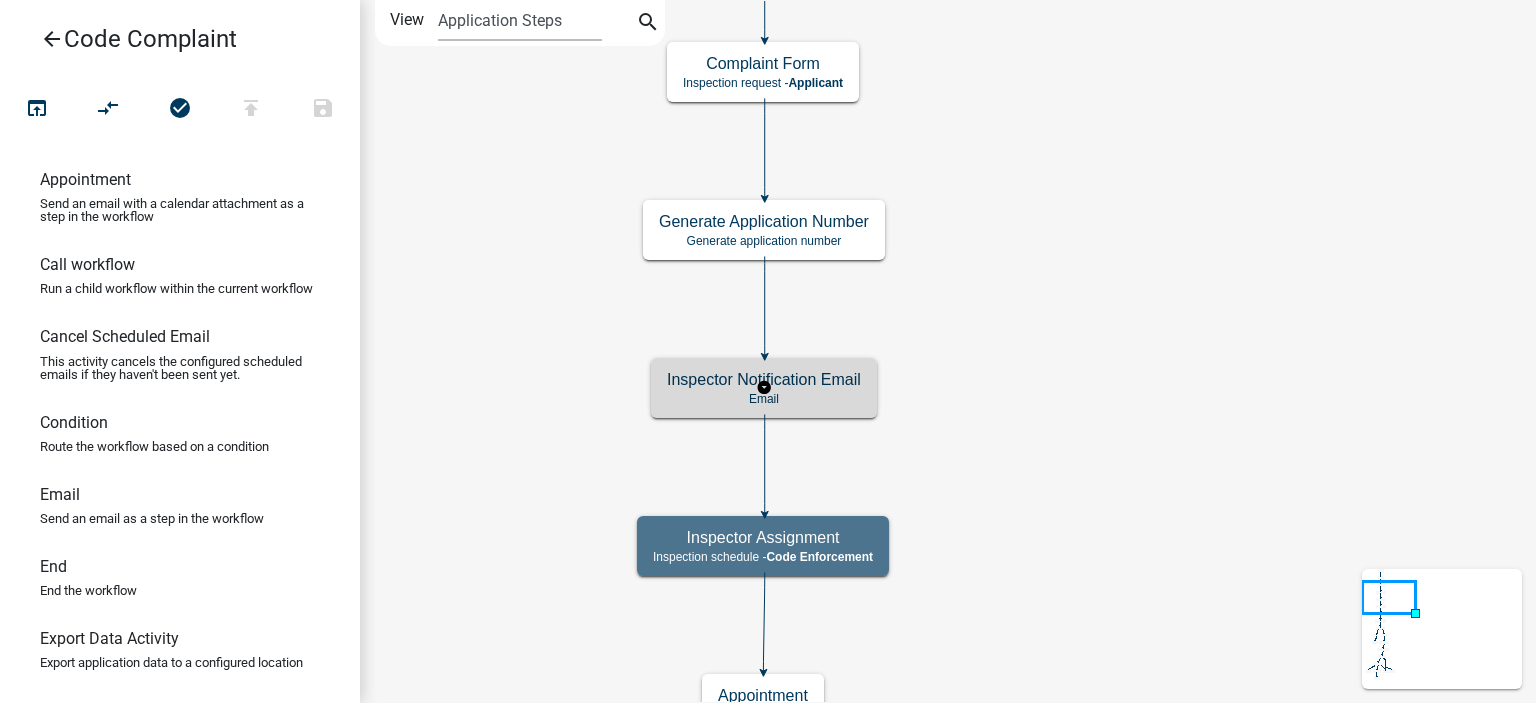 click on "Email" at bounding box center [764, 399] 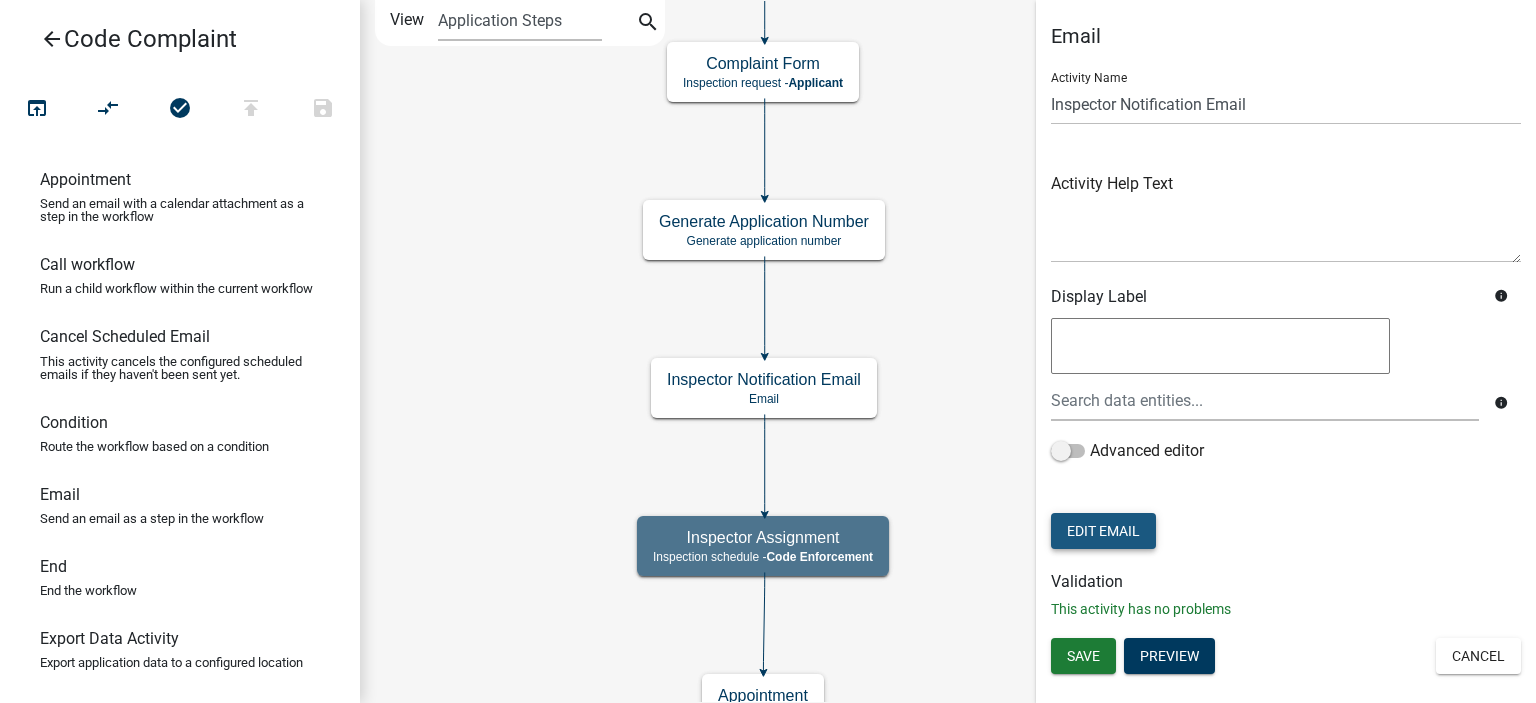 click on "Edit Email" at bounding box center [1103, 531] 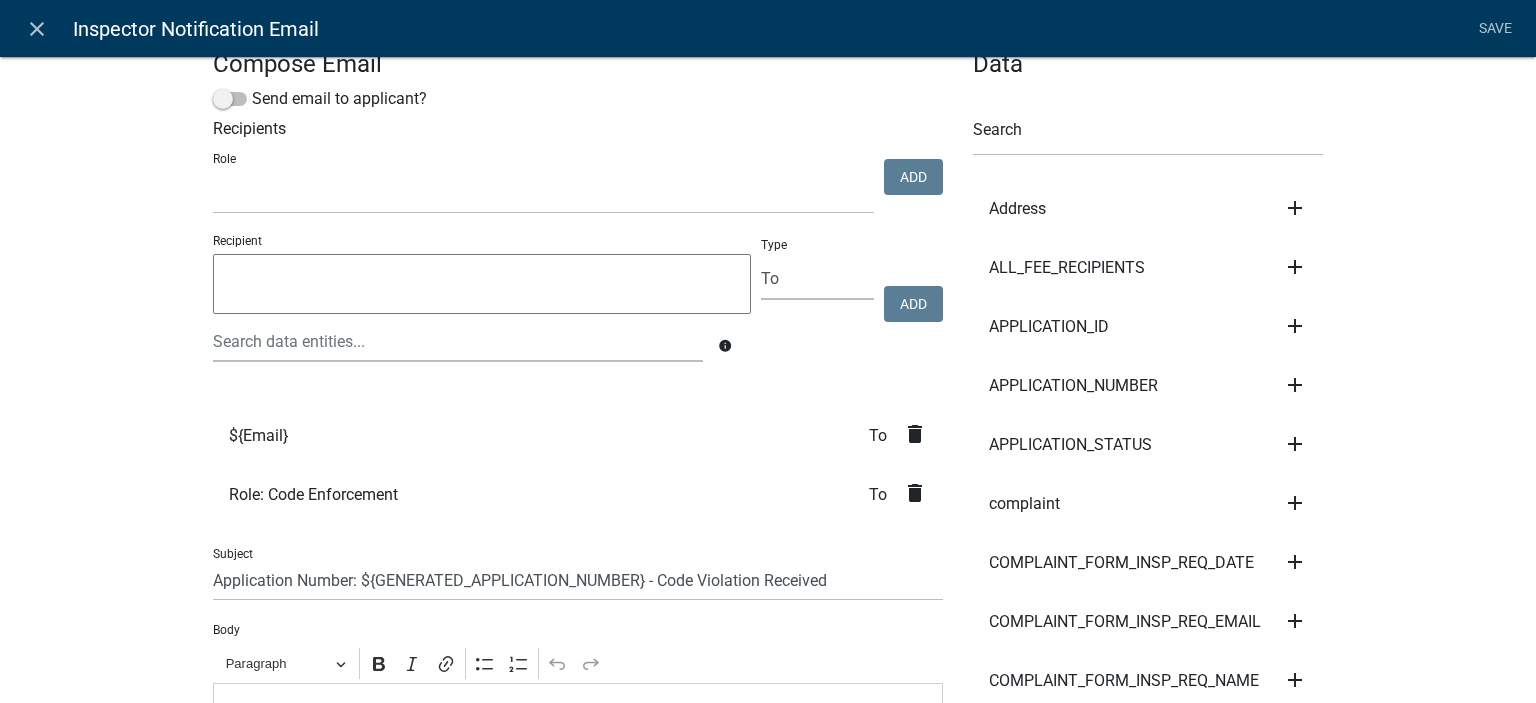 scroll, scrollTop: 0, scrollLeft: 0, axis: both 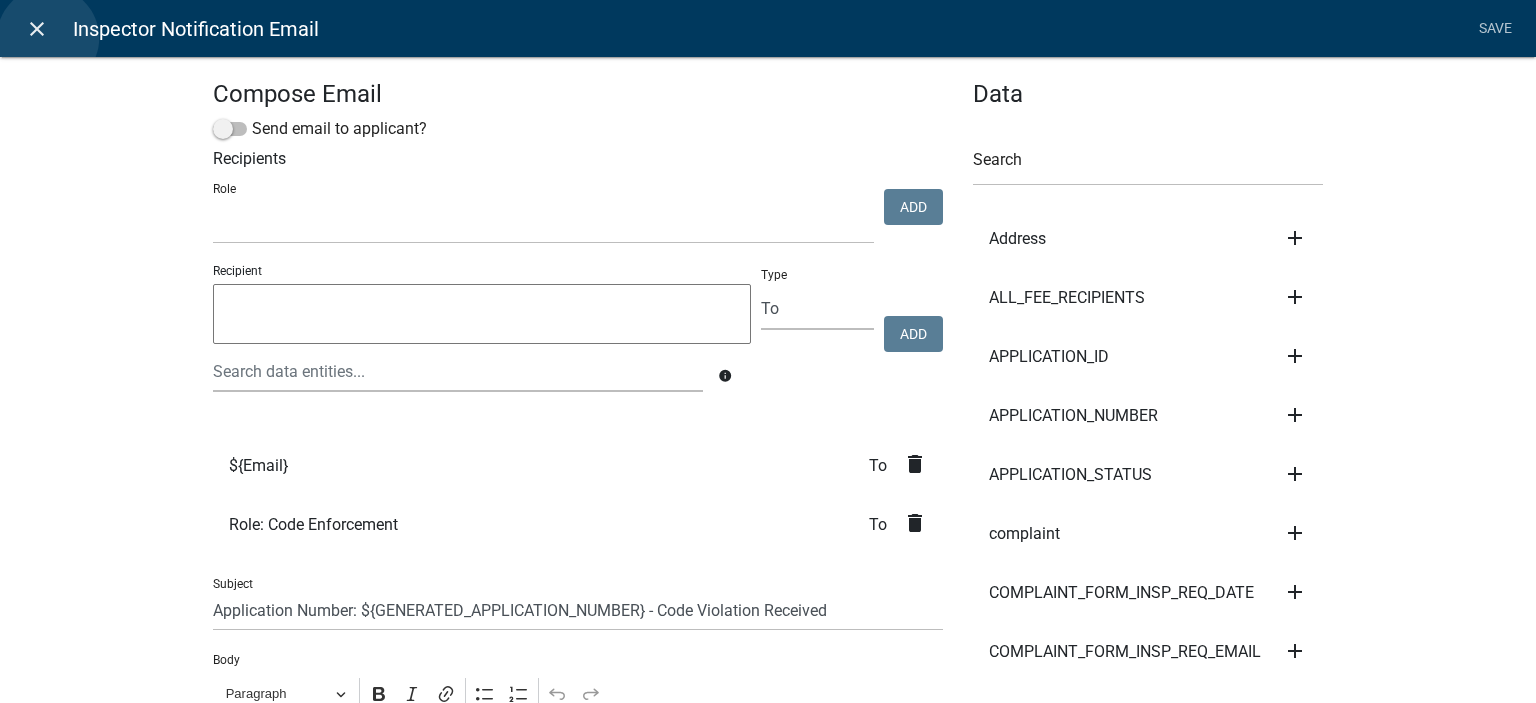 click on "close" 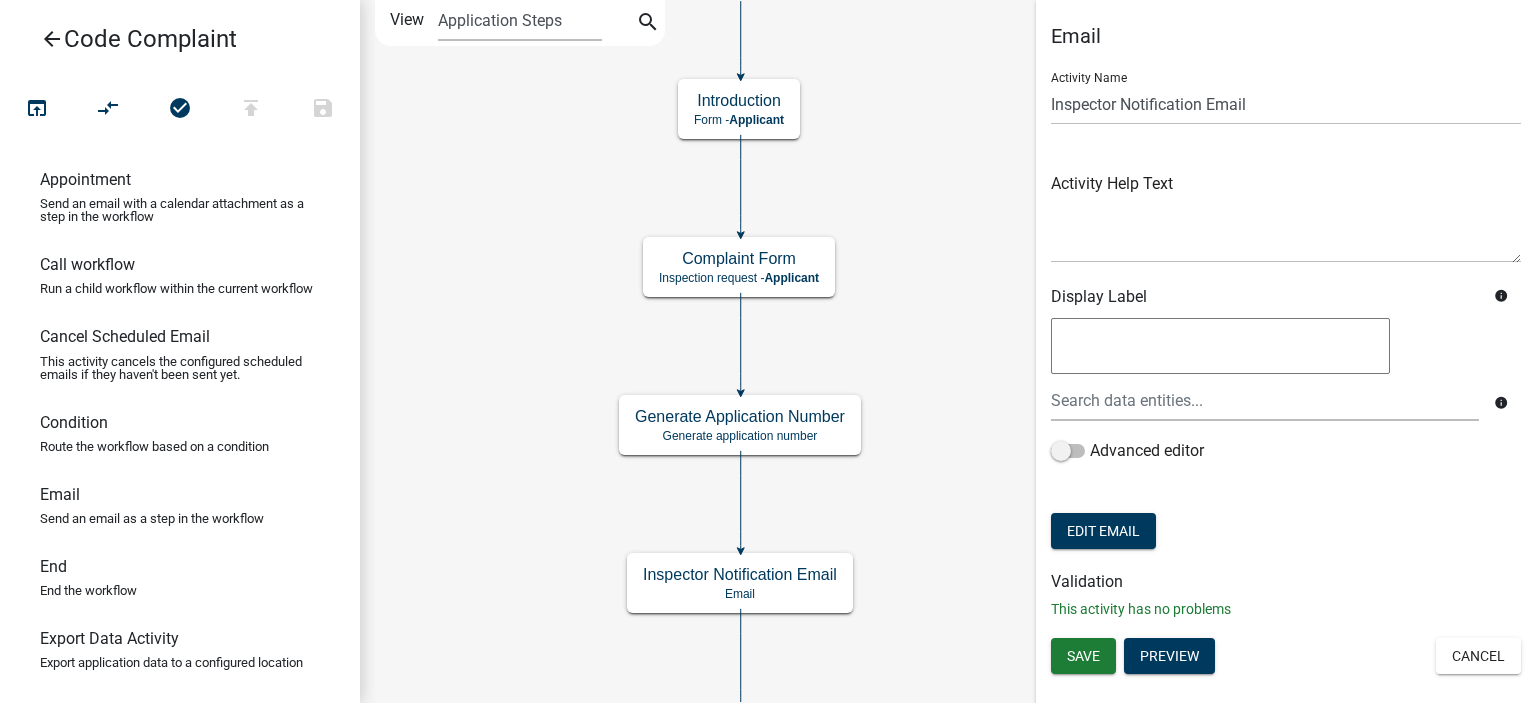 click on "arrow_back" at bounding box center [52, 41] 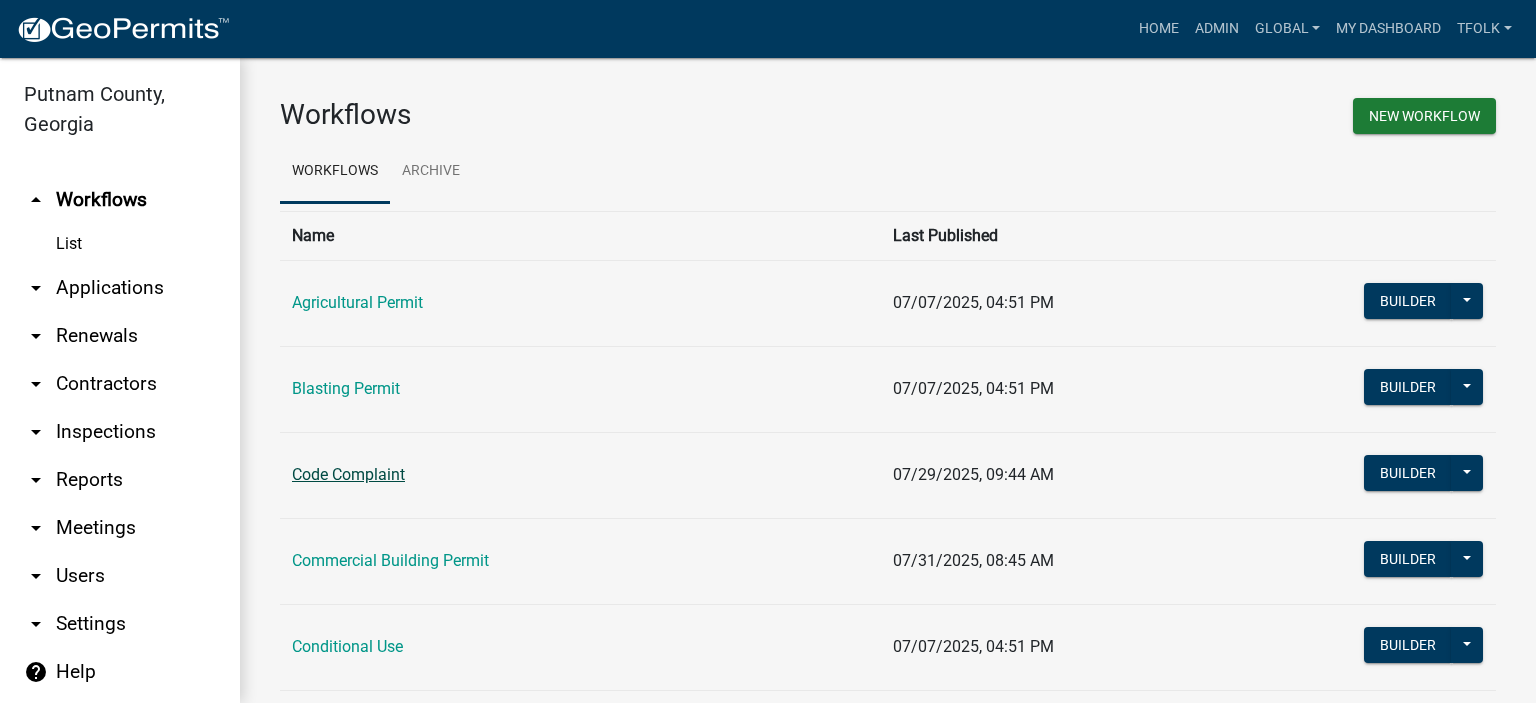 click on "Code Complaint" at bounding box center [348, 474] 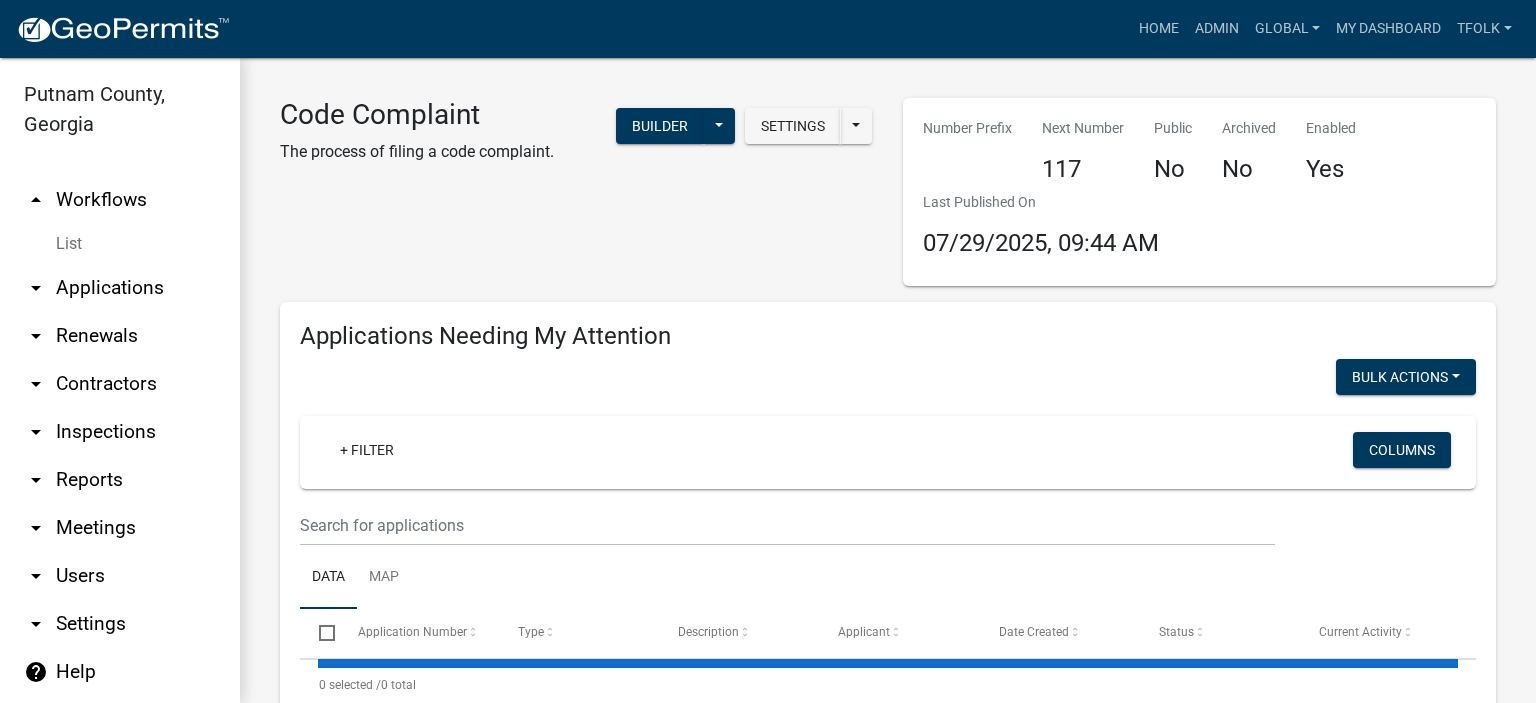 select on "3: 100" 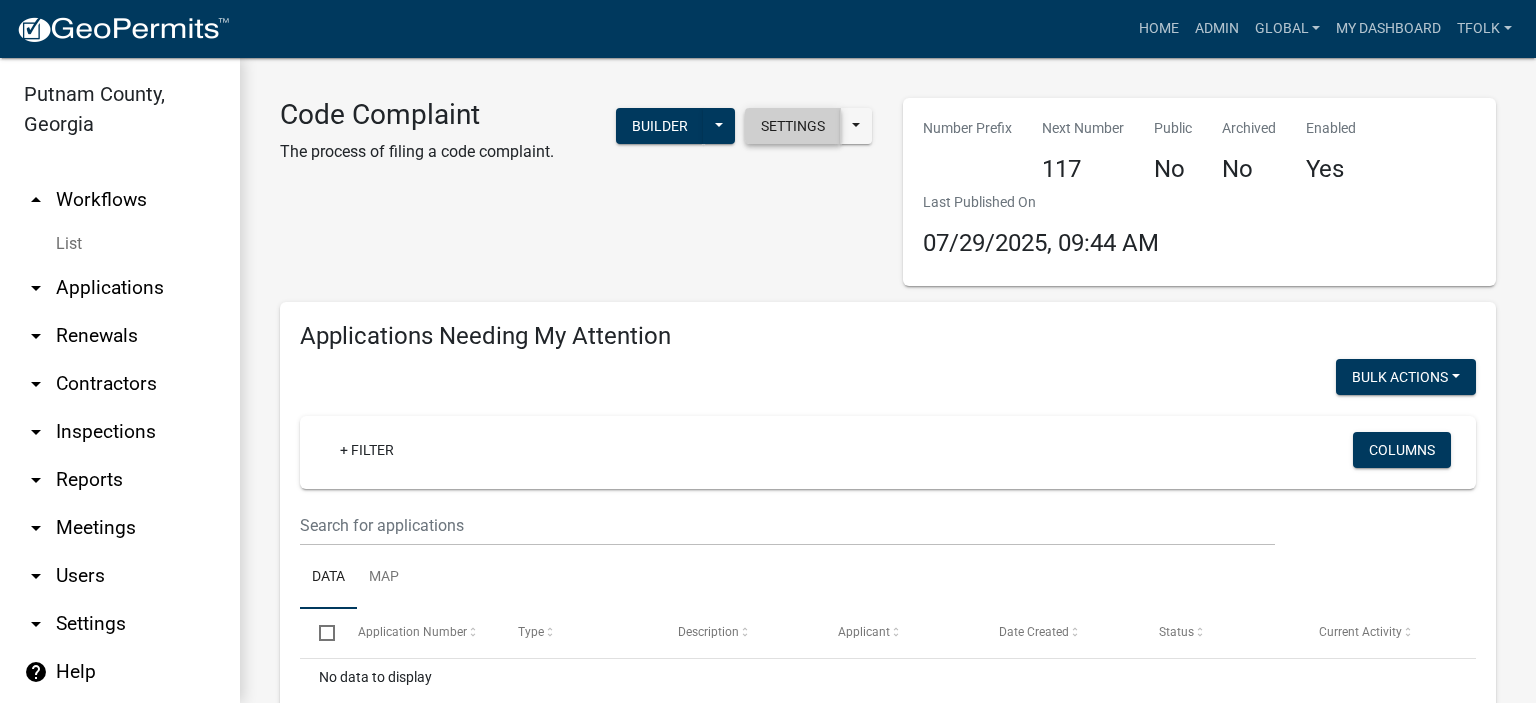 click on "Settings" 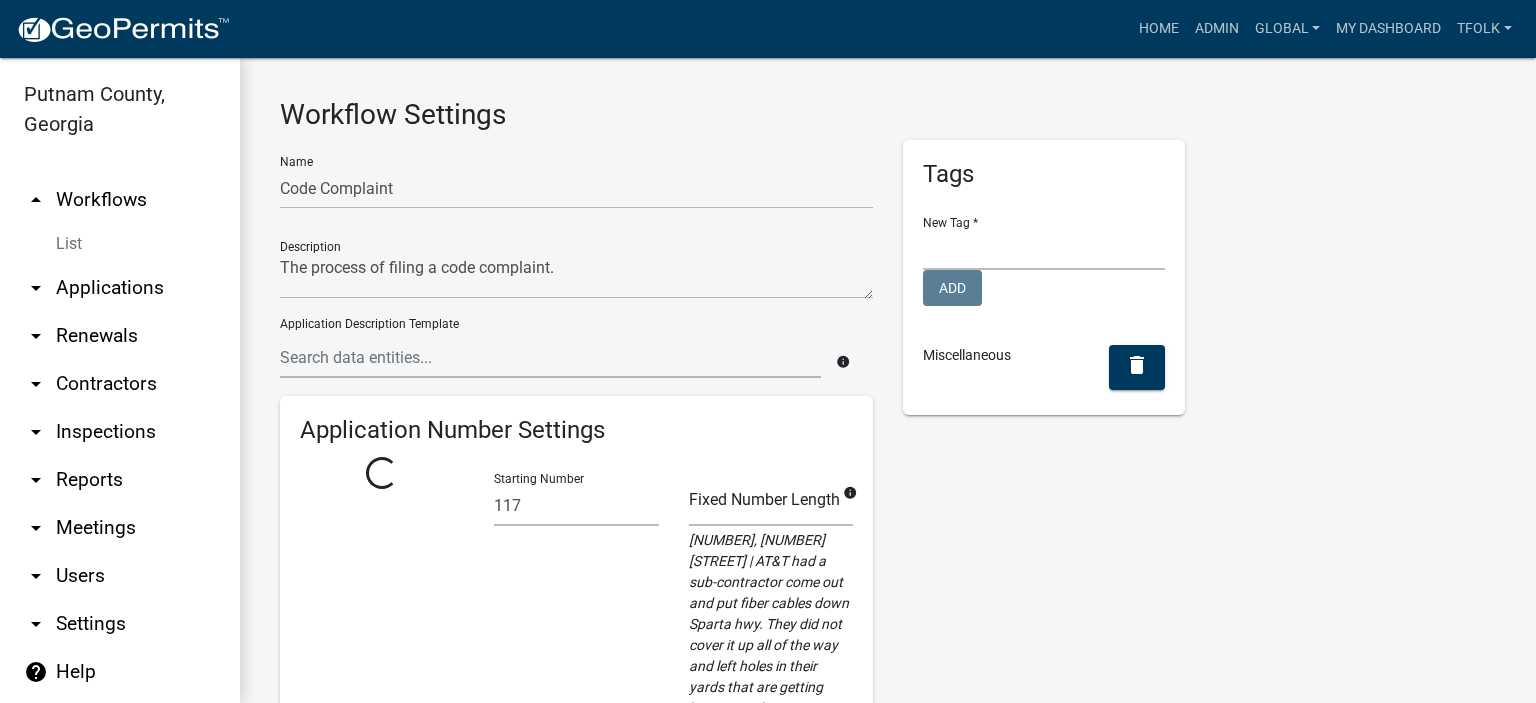 select 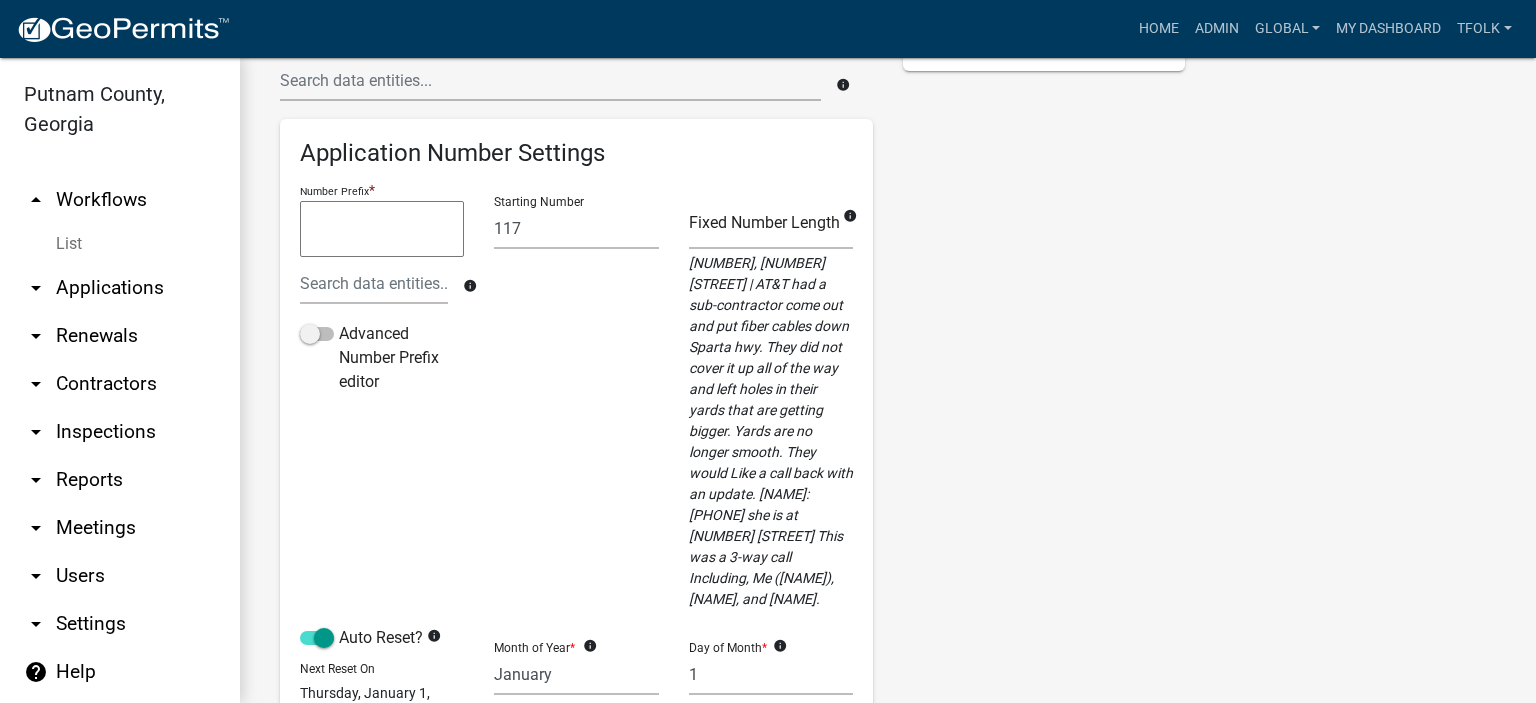 scroll, scrollTop: 20, scrollLeft: 0, axis: vertical 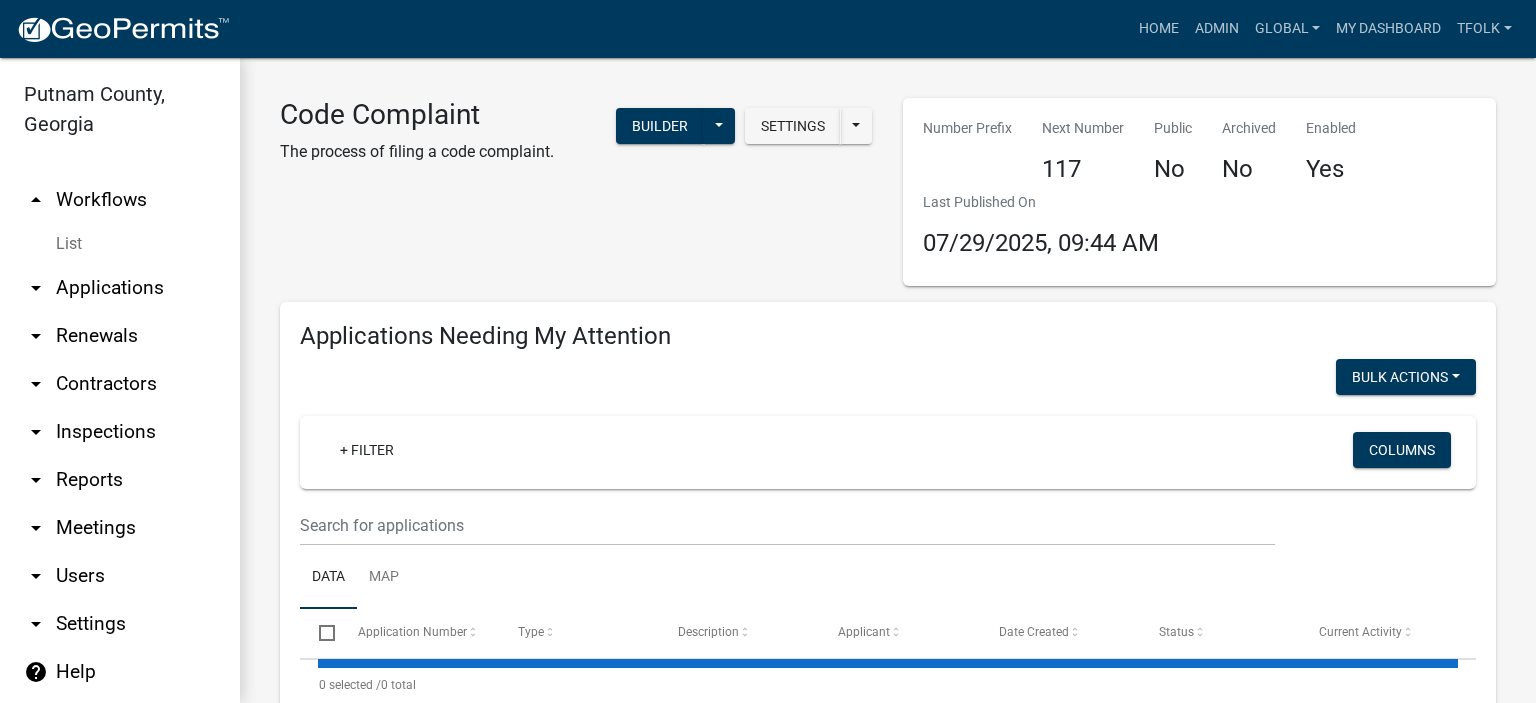 select on "3: 100" 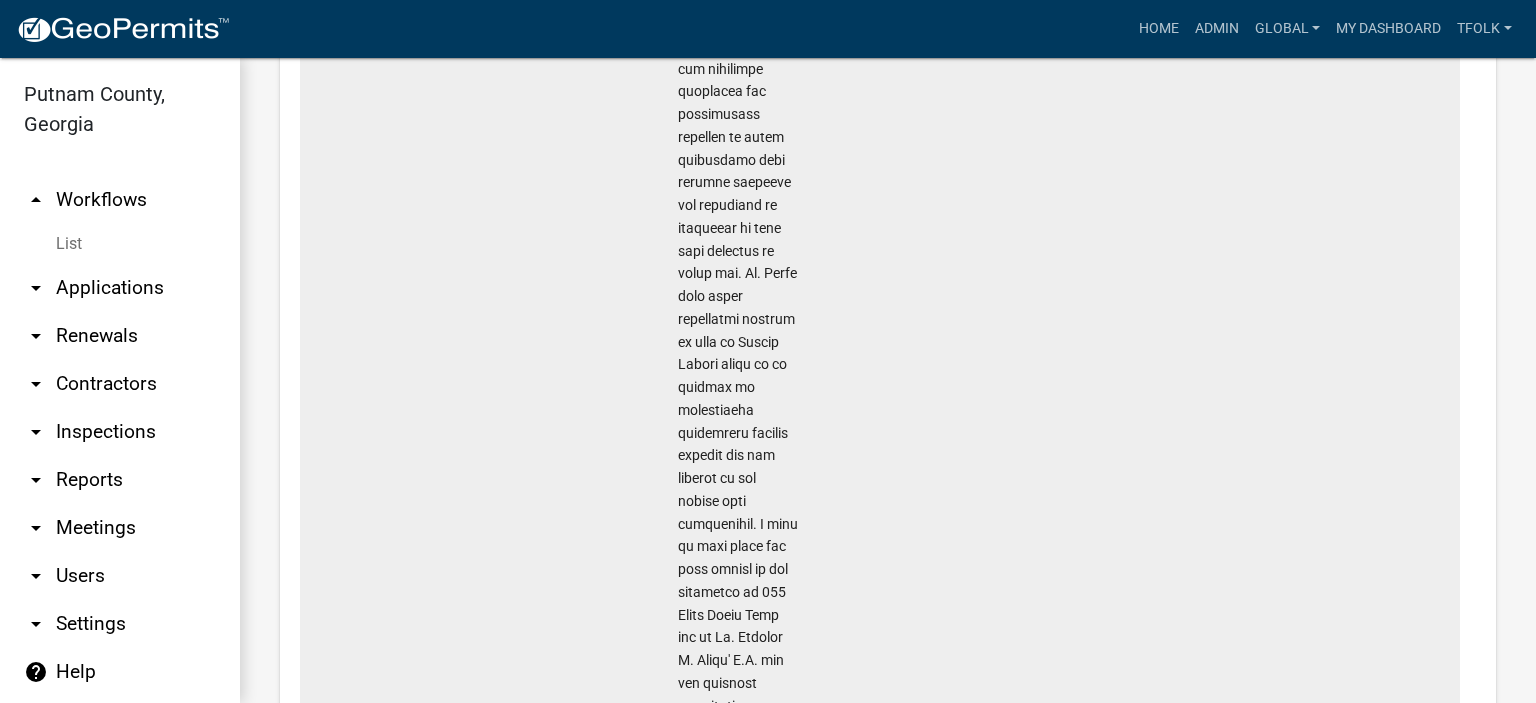 scroll, scrollTop: 11600, scrollLeft: 0, axis: vertical 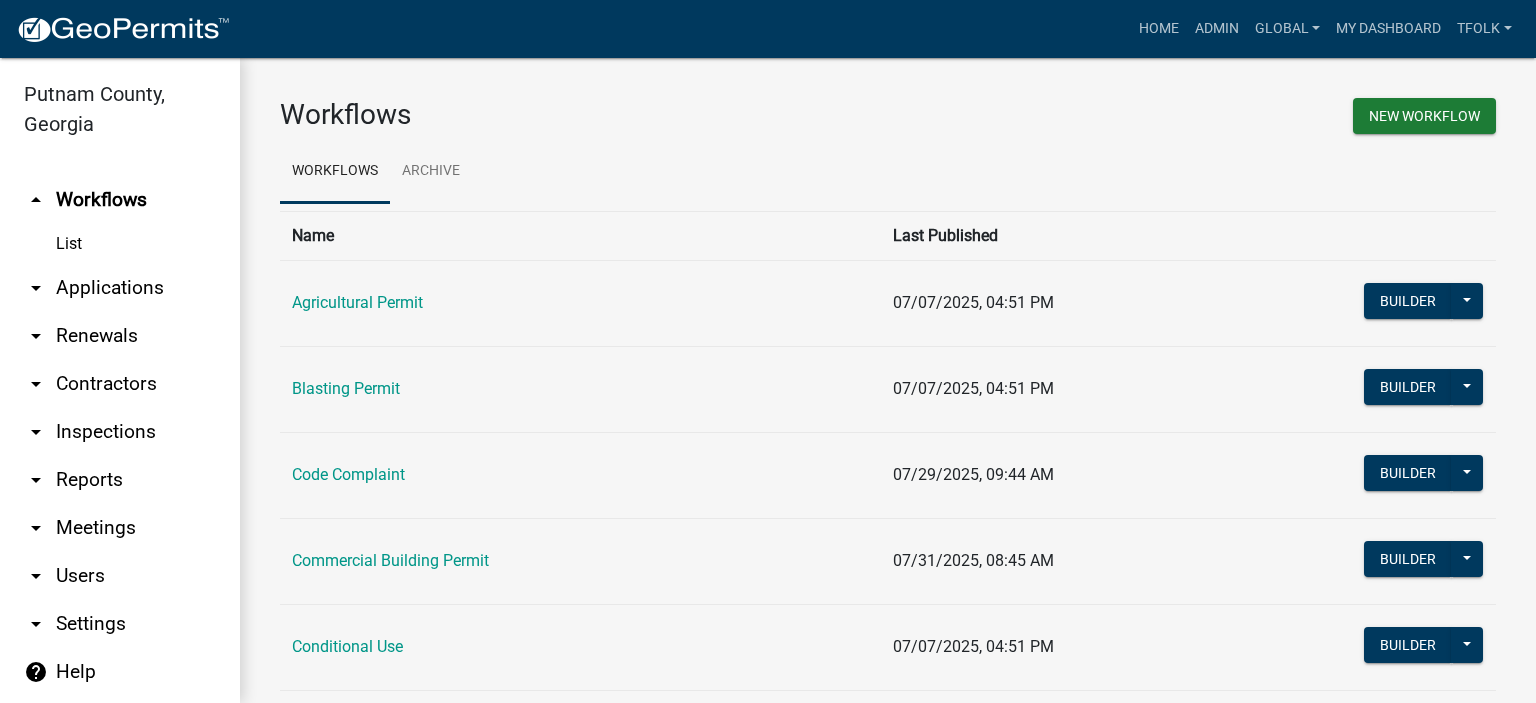 click on "arrow_drop_down   Users" at bounding box center [120, 576] 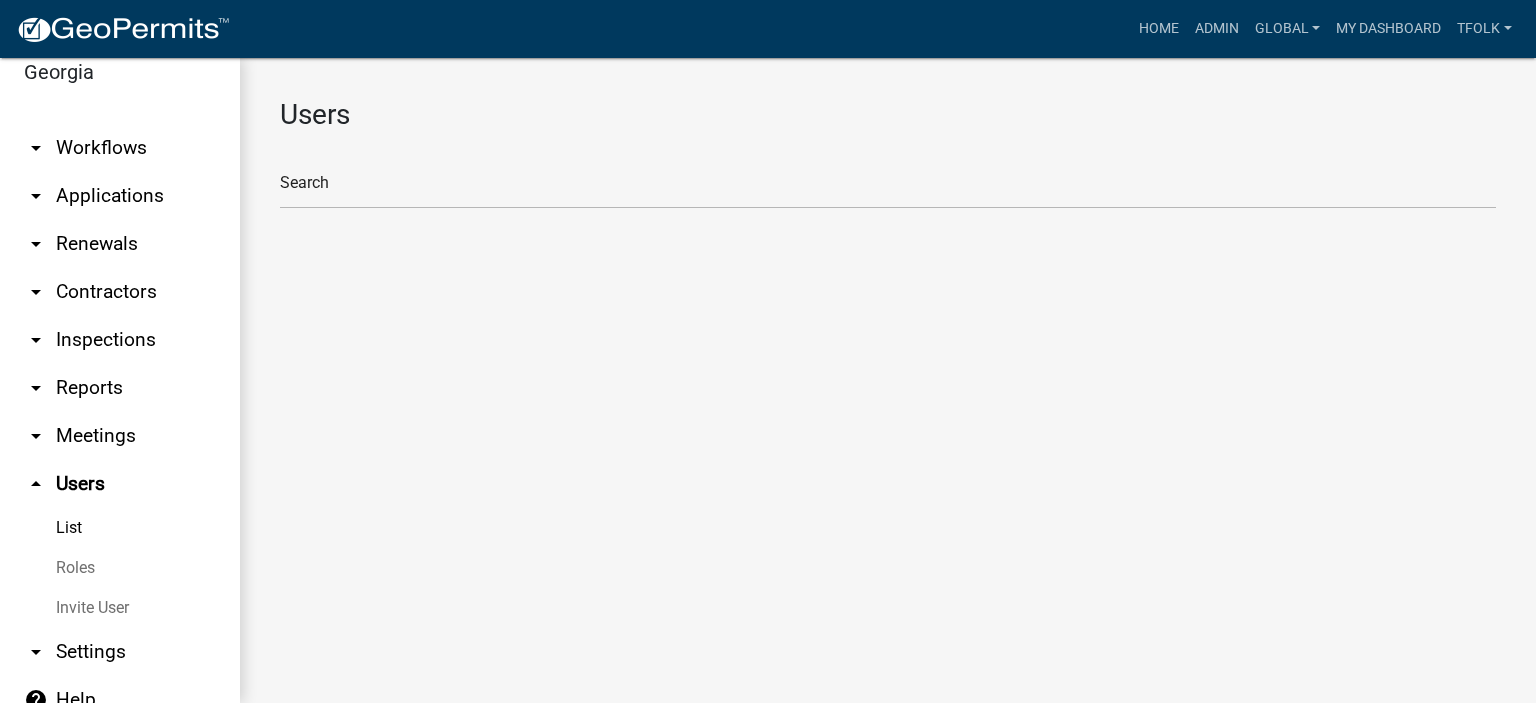 scroll, scrollTop: 81, scrollLeft: 0, axis: vertical 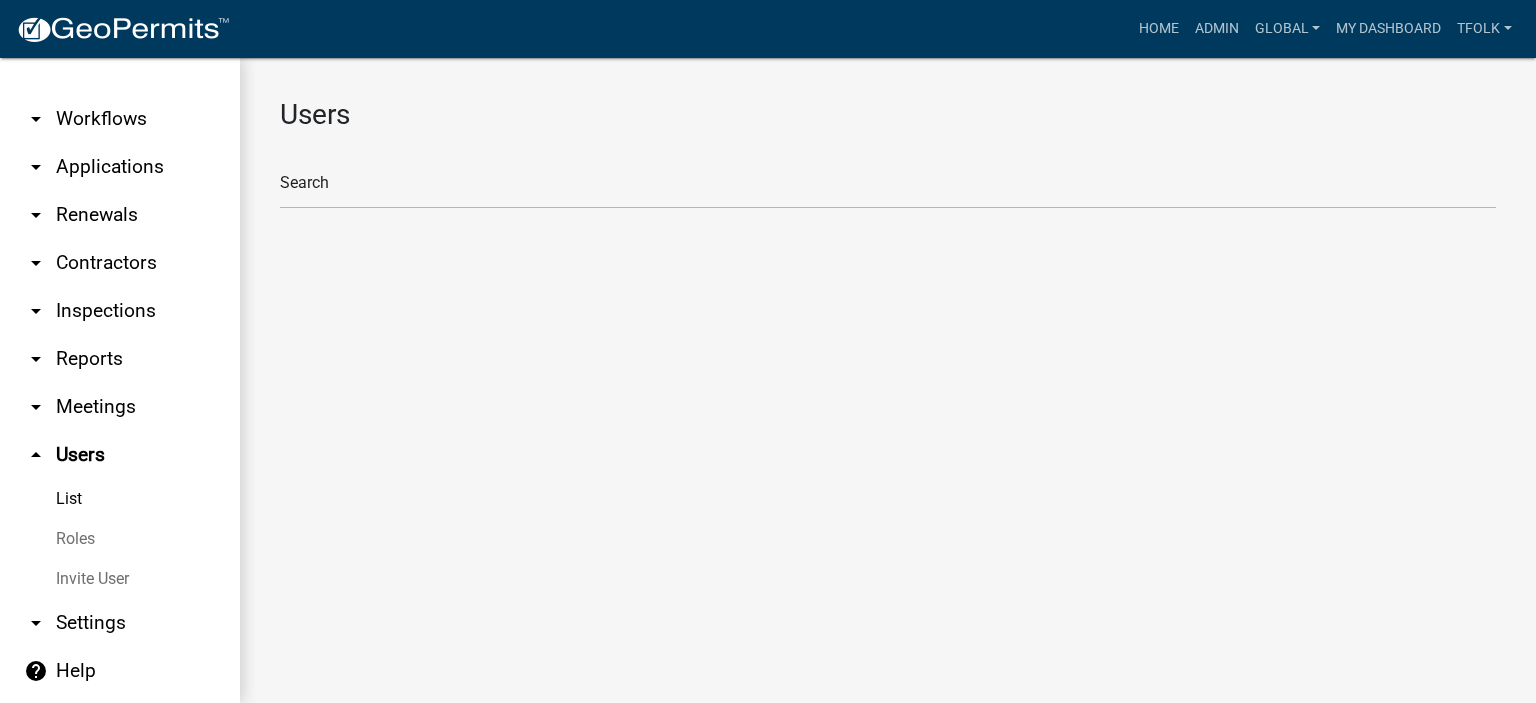 click on "Roles" at bounding box center [120, 539] 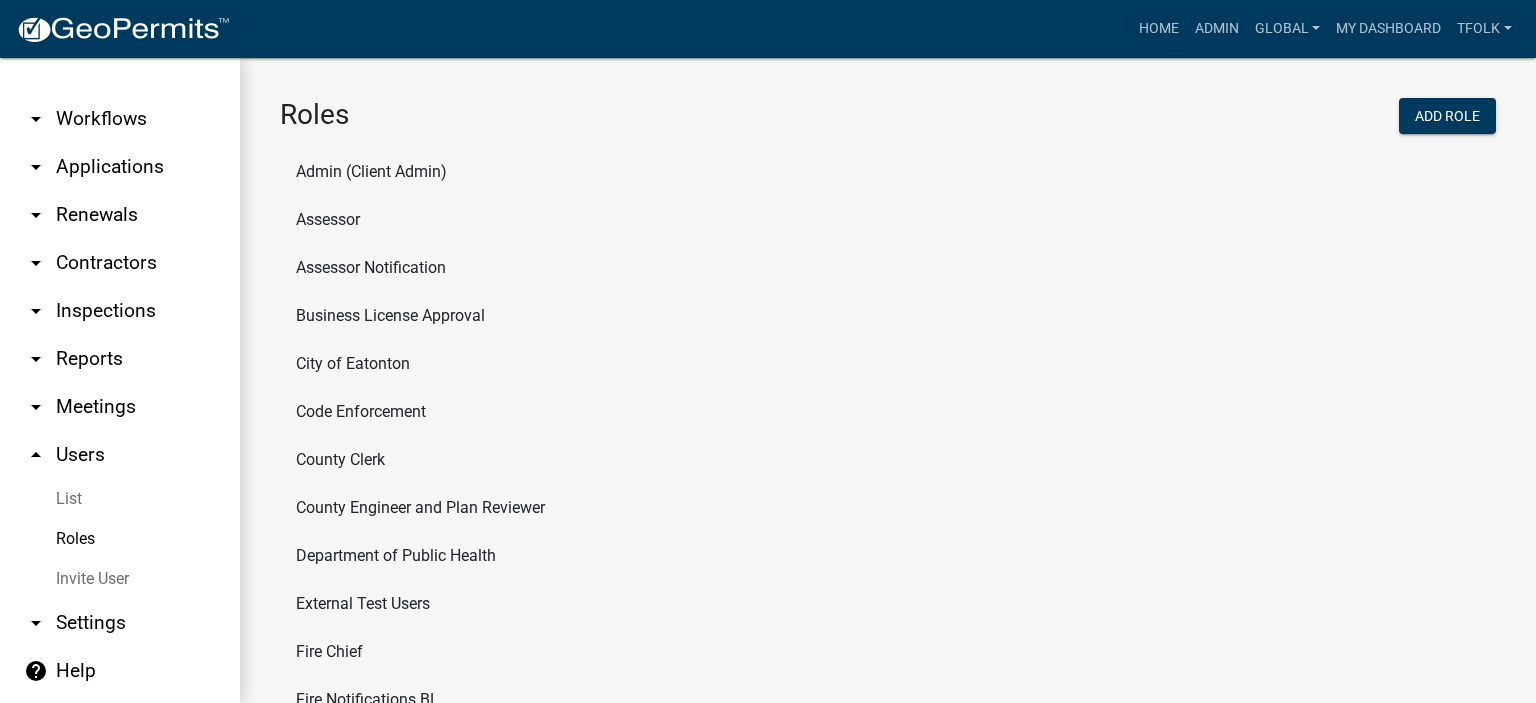 click on "Code Enforcement" 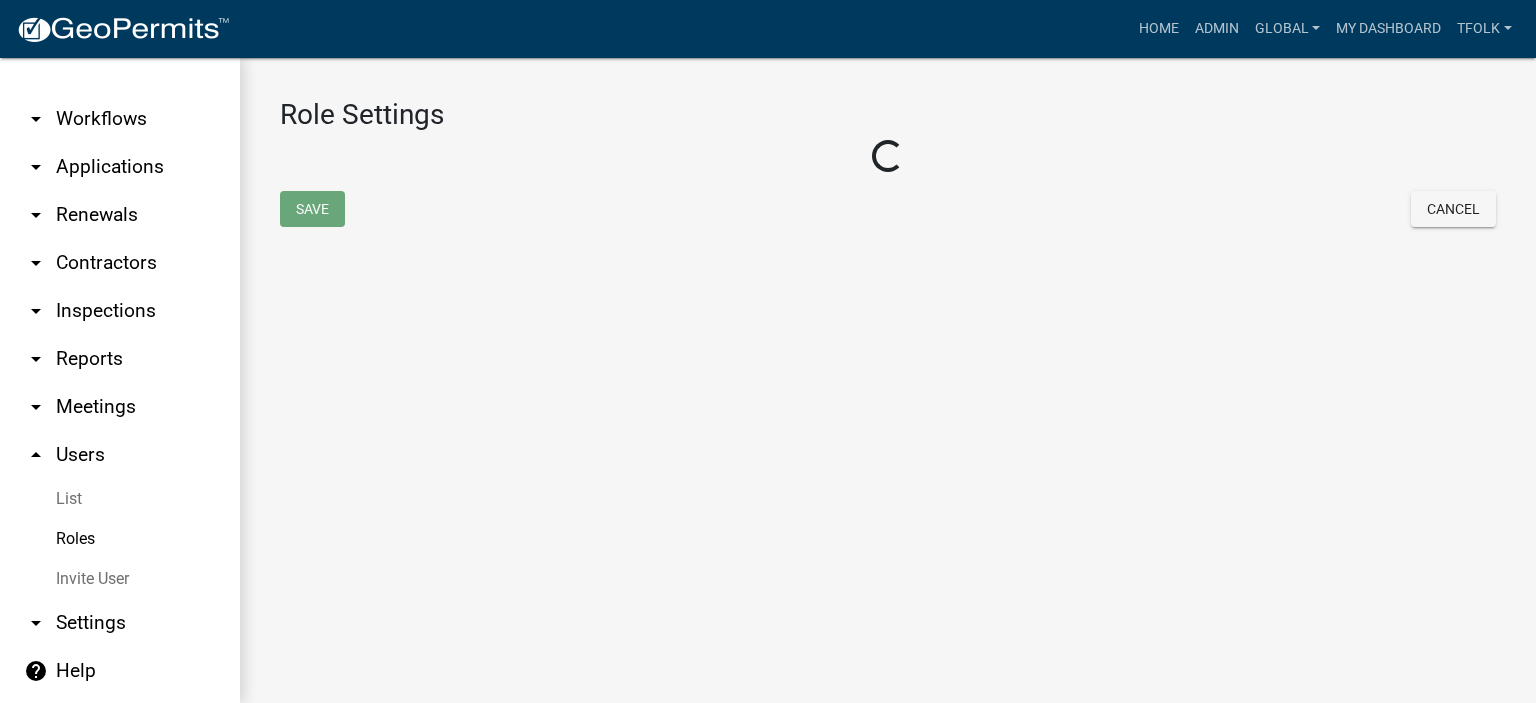 select on "6: light-blue" 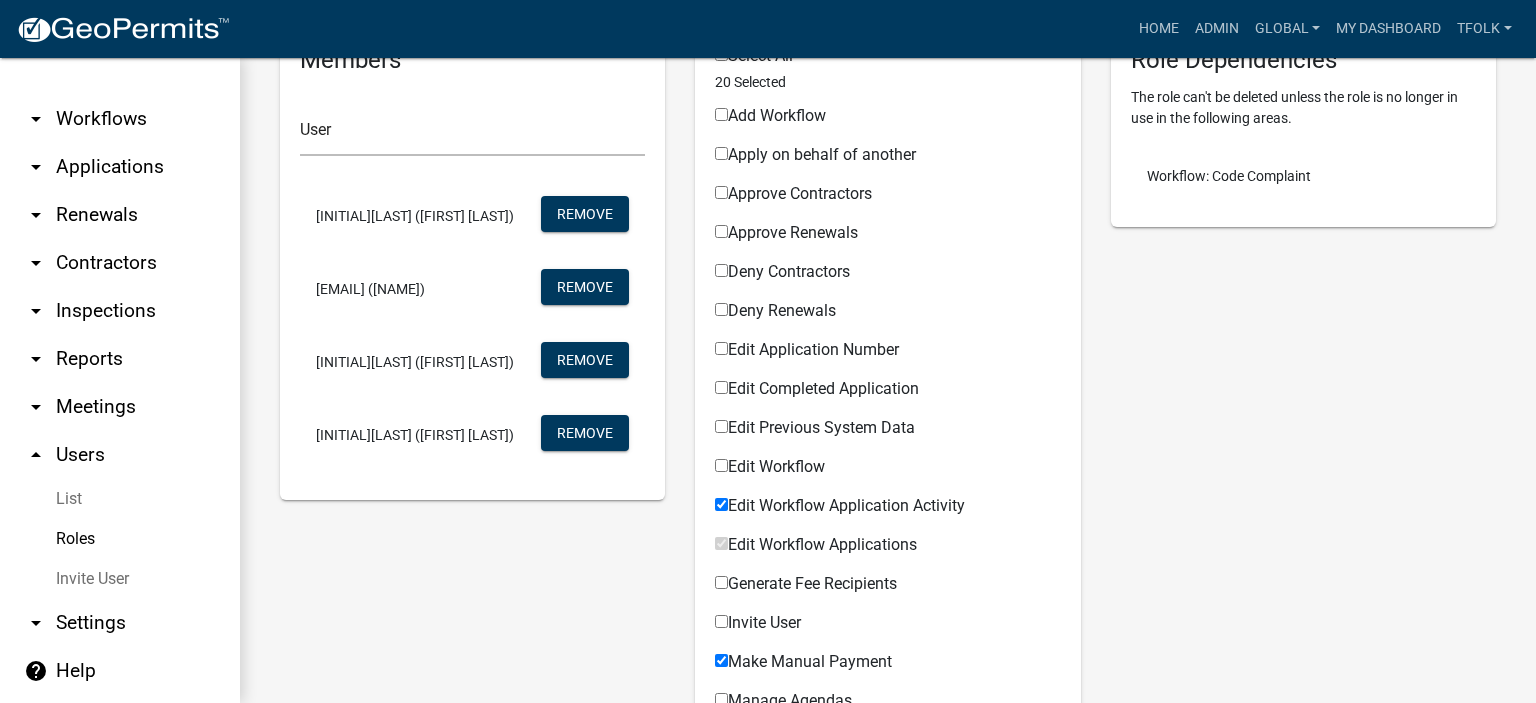 scroll, scrollTop: 0, scrollLeft: 0, axis: both 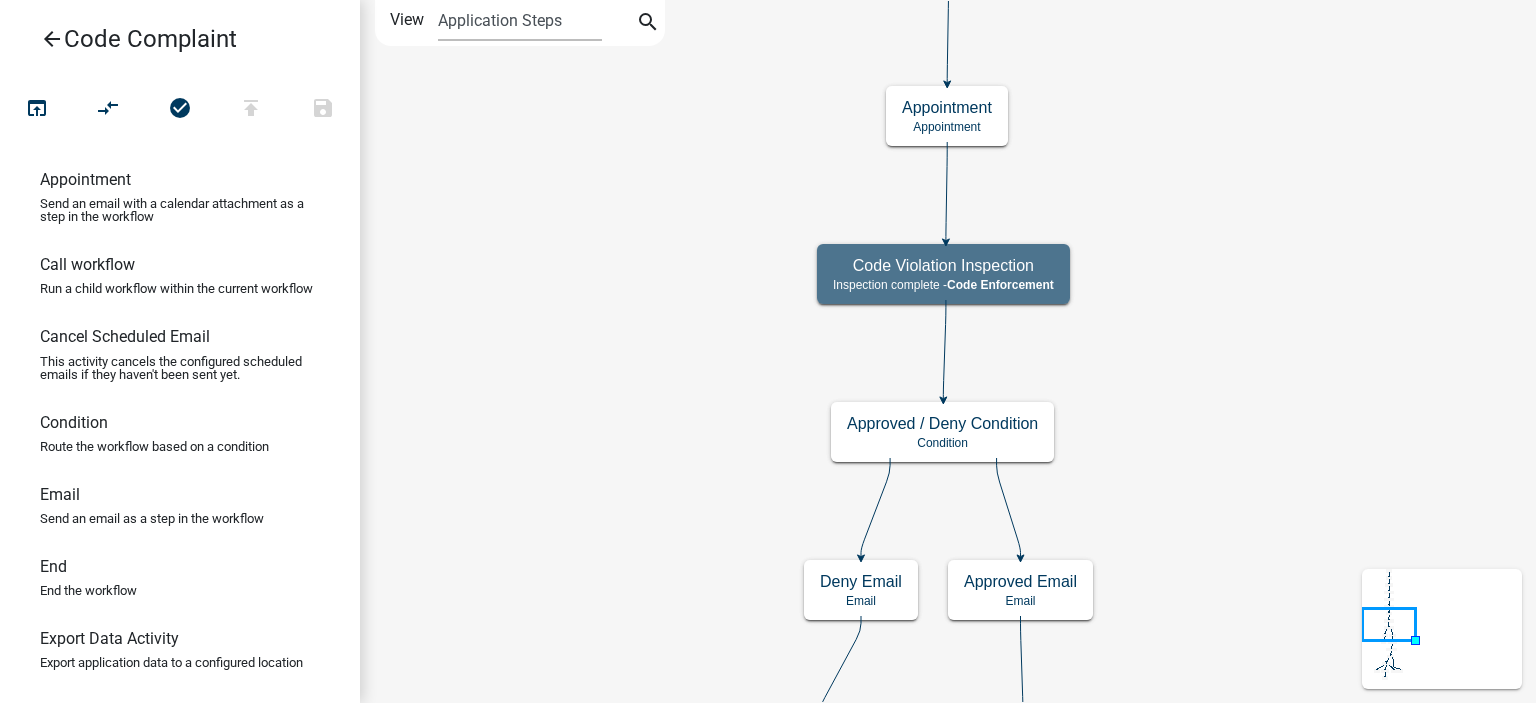 click on "arrow_back" at bounding box center (52, 41) 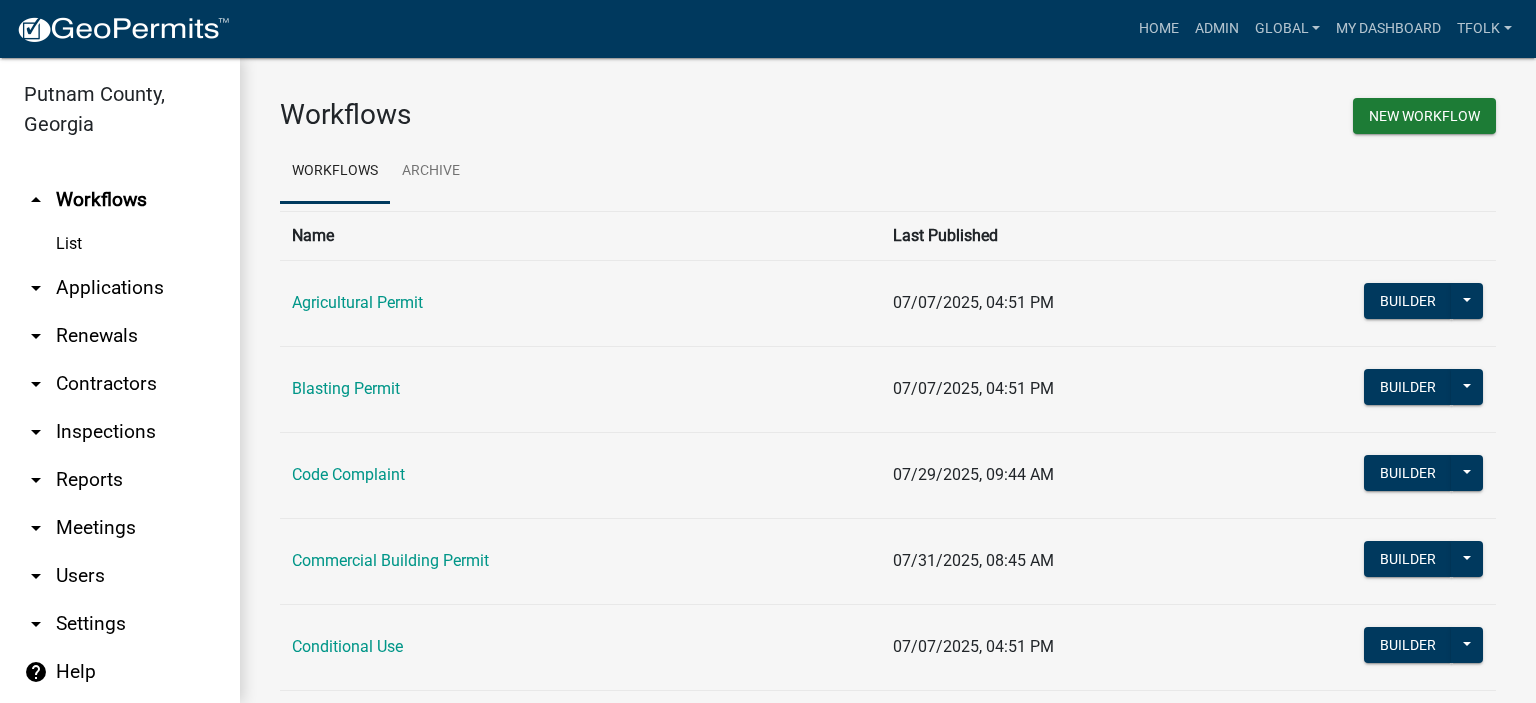 click on "arrow_drop_down   Users" at bounding box center (120, 576) 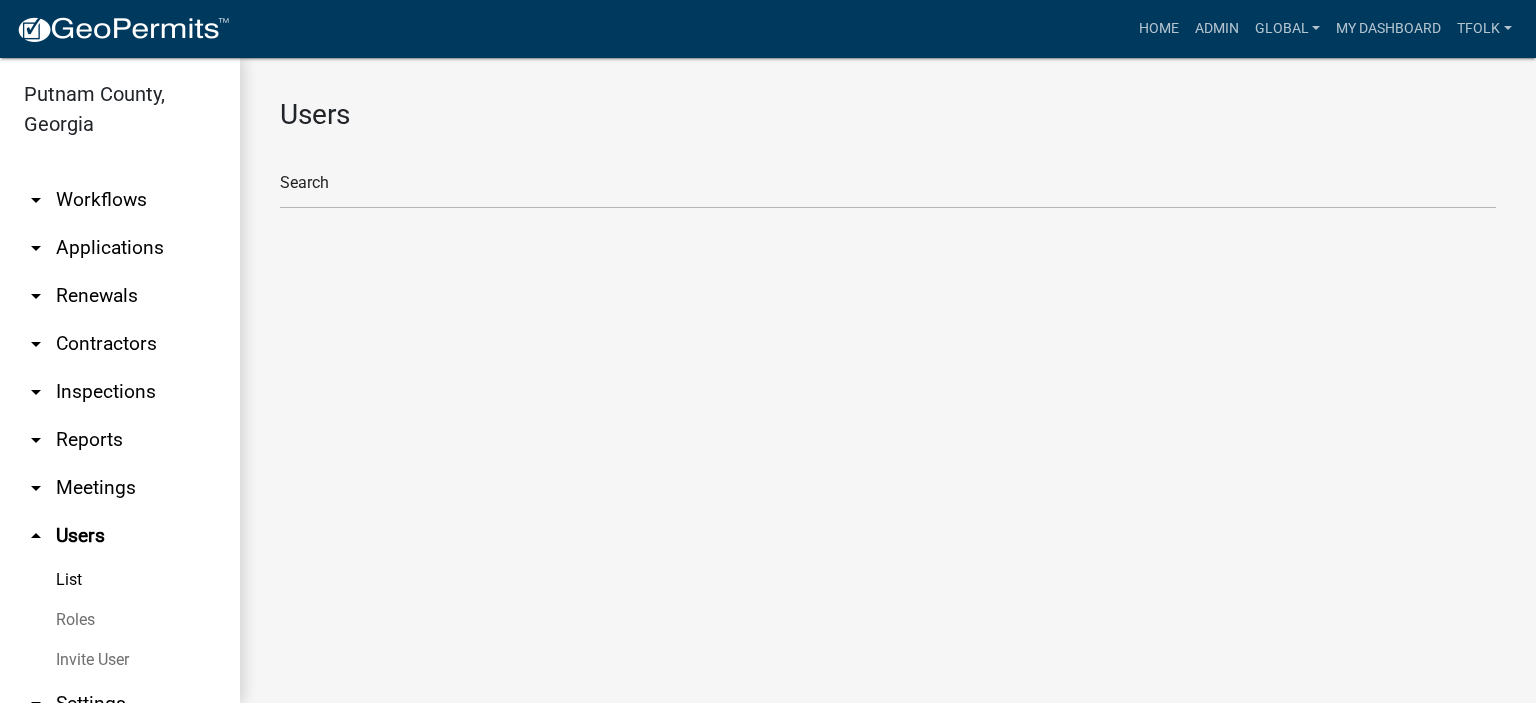 scroll, scrollTop: 81, scrollLeft: 0, axis: vertical 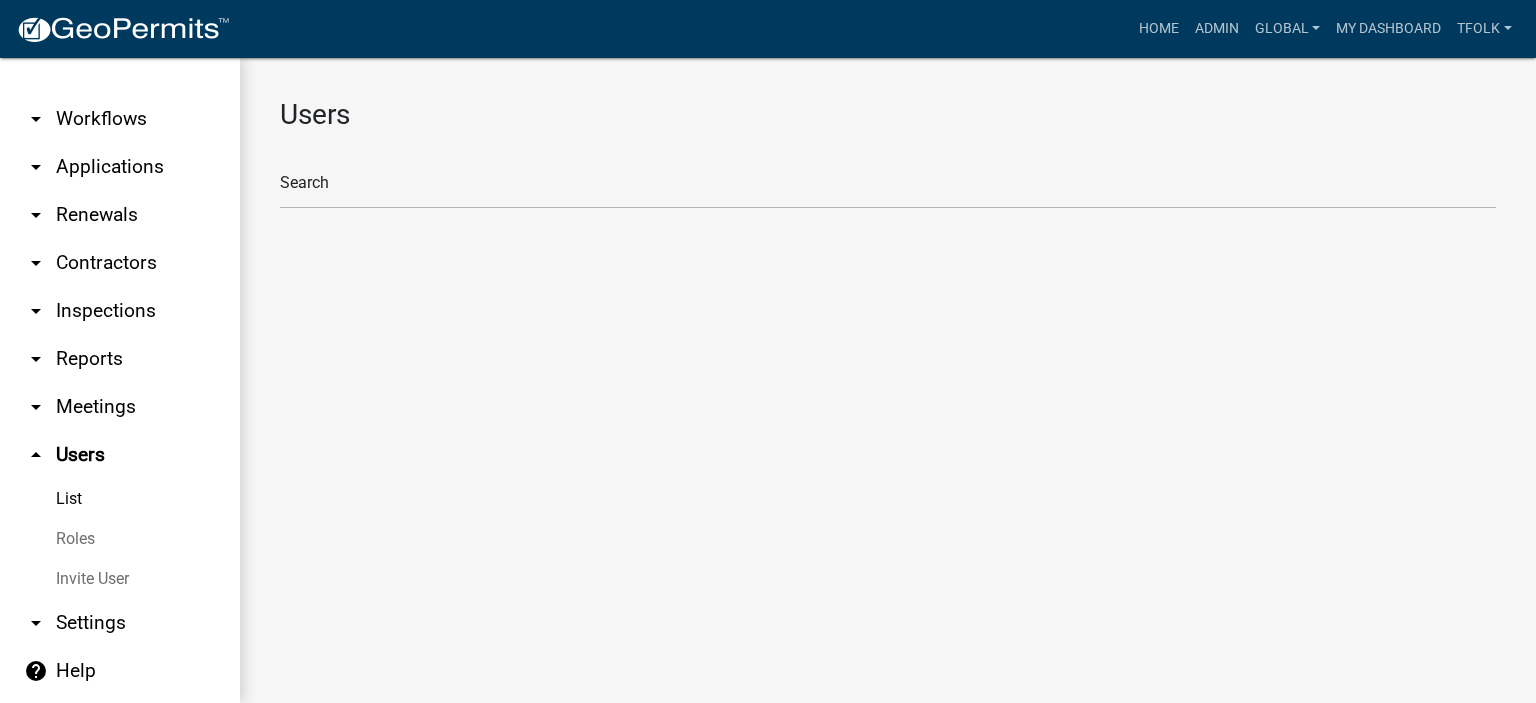 click on "Roles" at bounding box center (120, 539) 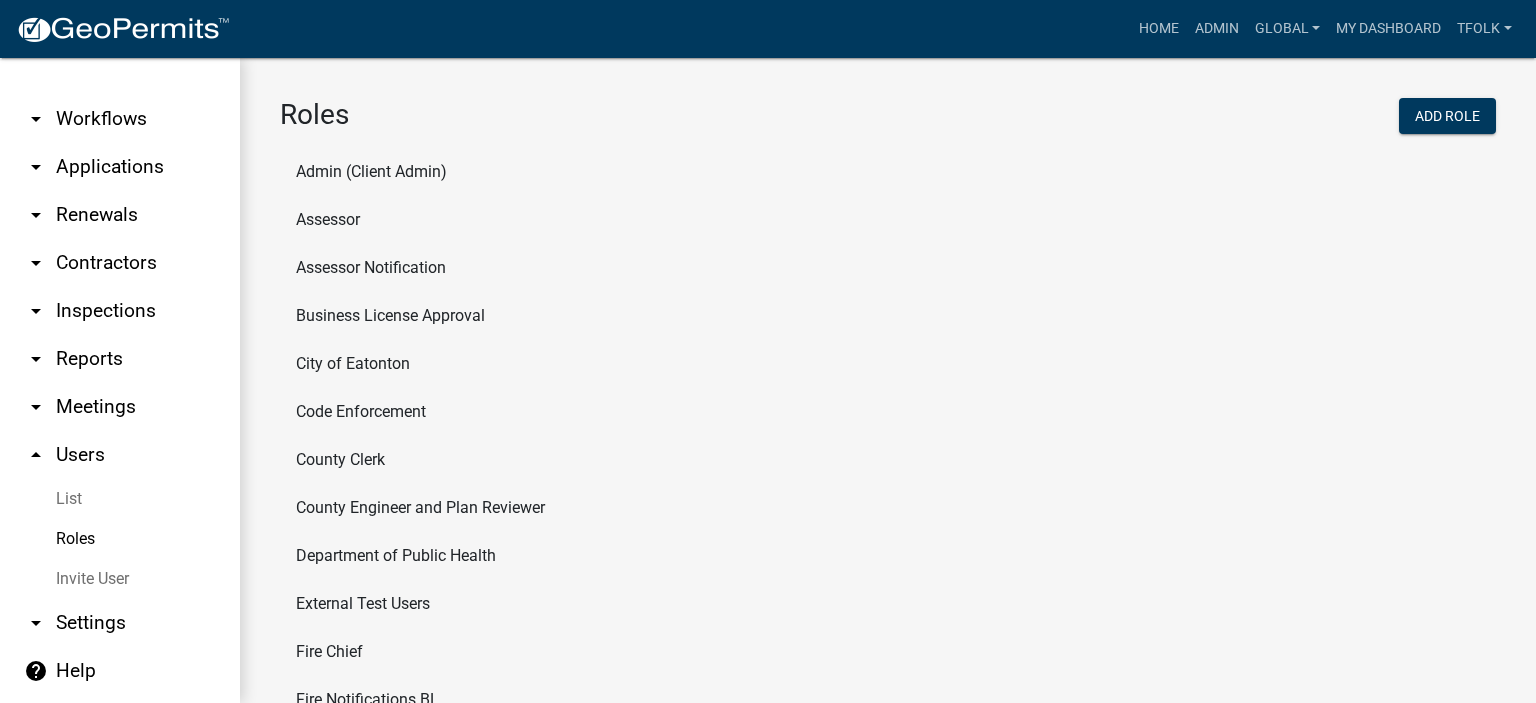 click on "Code Enforcement" 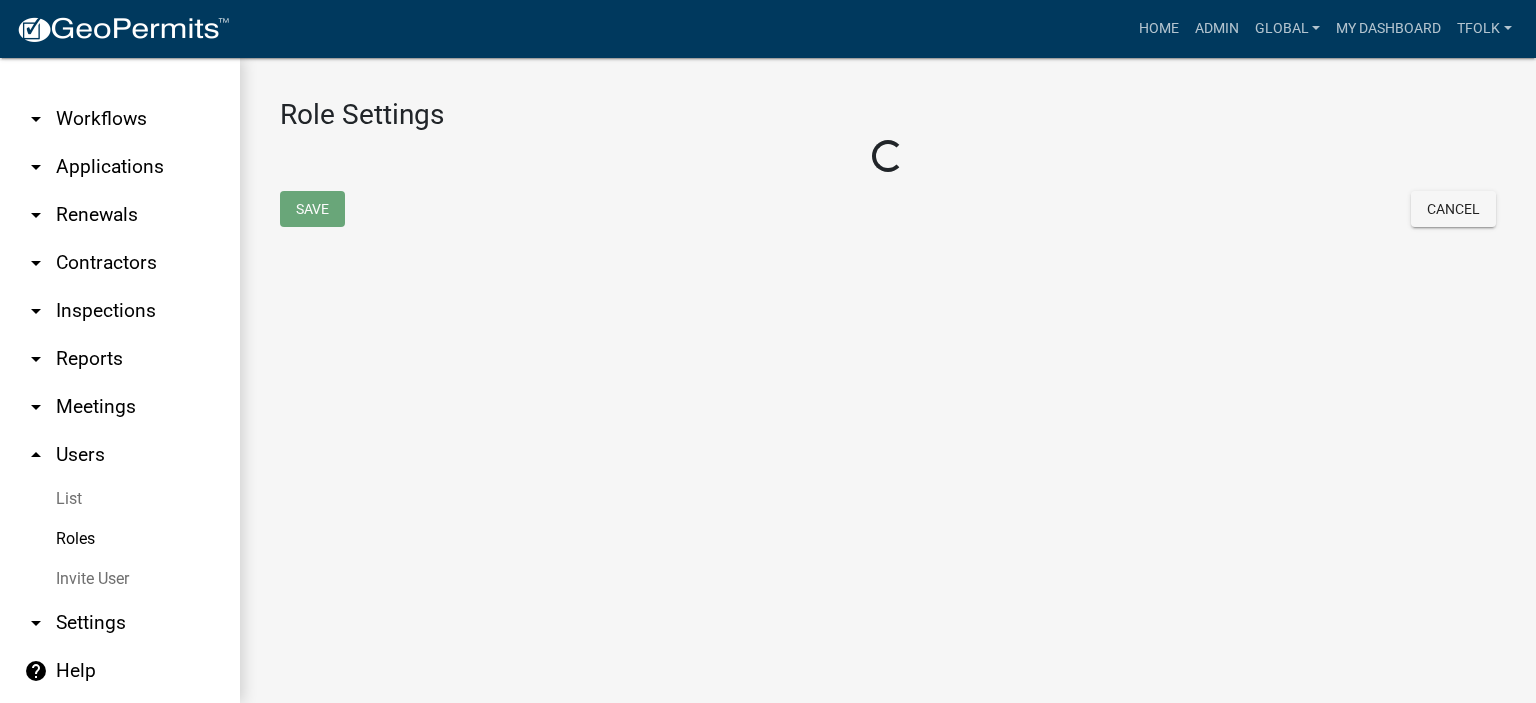 select on "6: light-blue" 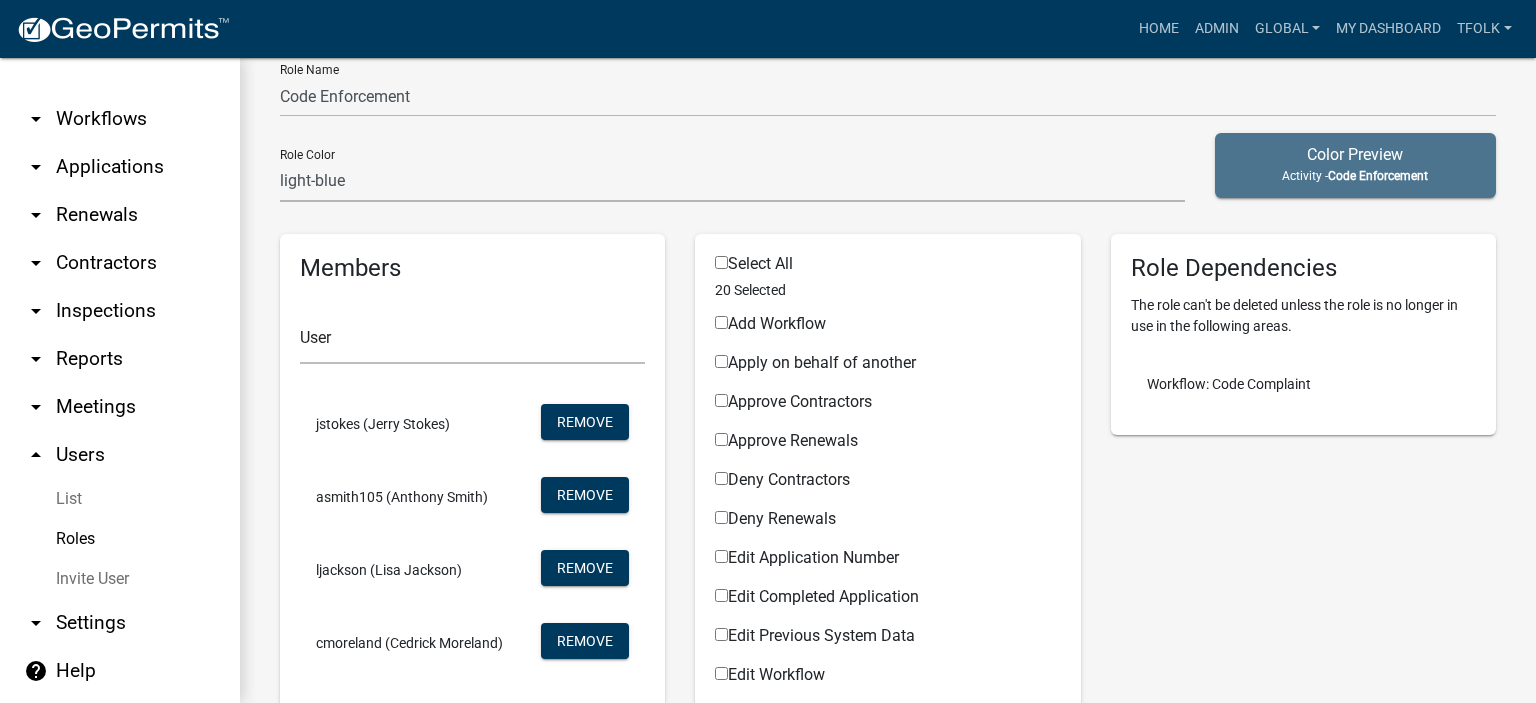 scroll, scrollTop: 0, scrollLeft: 0, axis: both 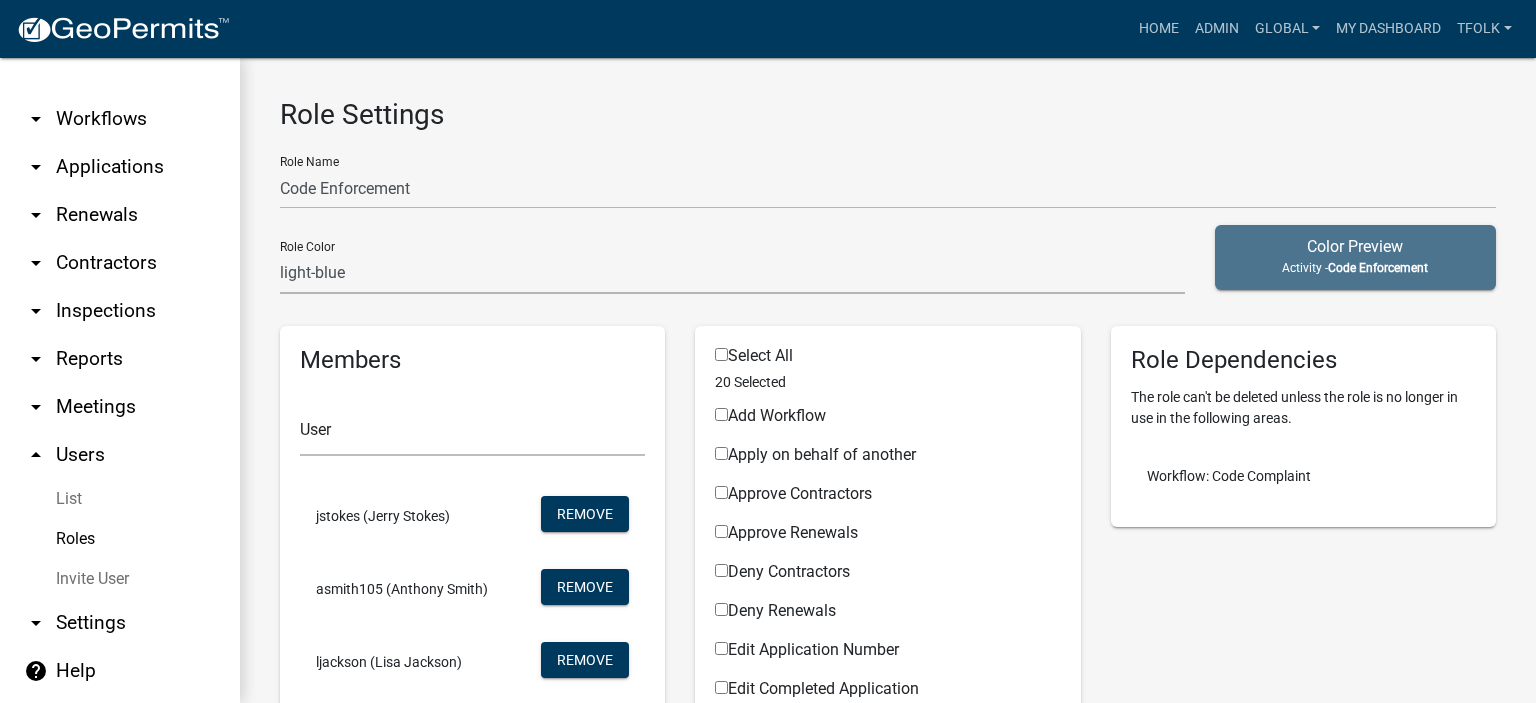 click on "arrow_drop_down   Workflows" at bounding box center (120, 119) 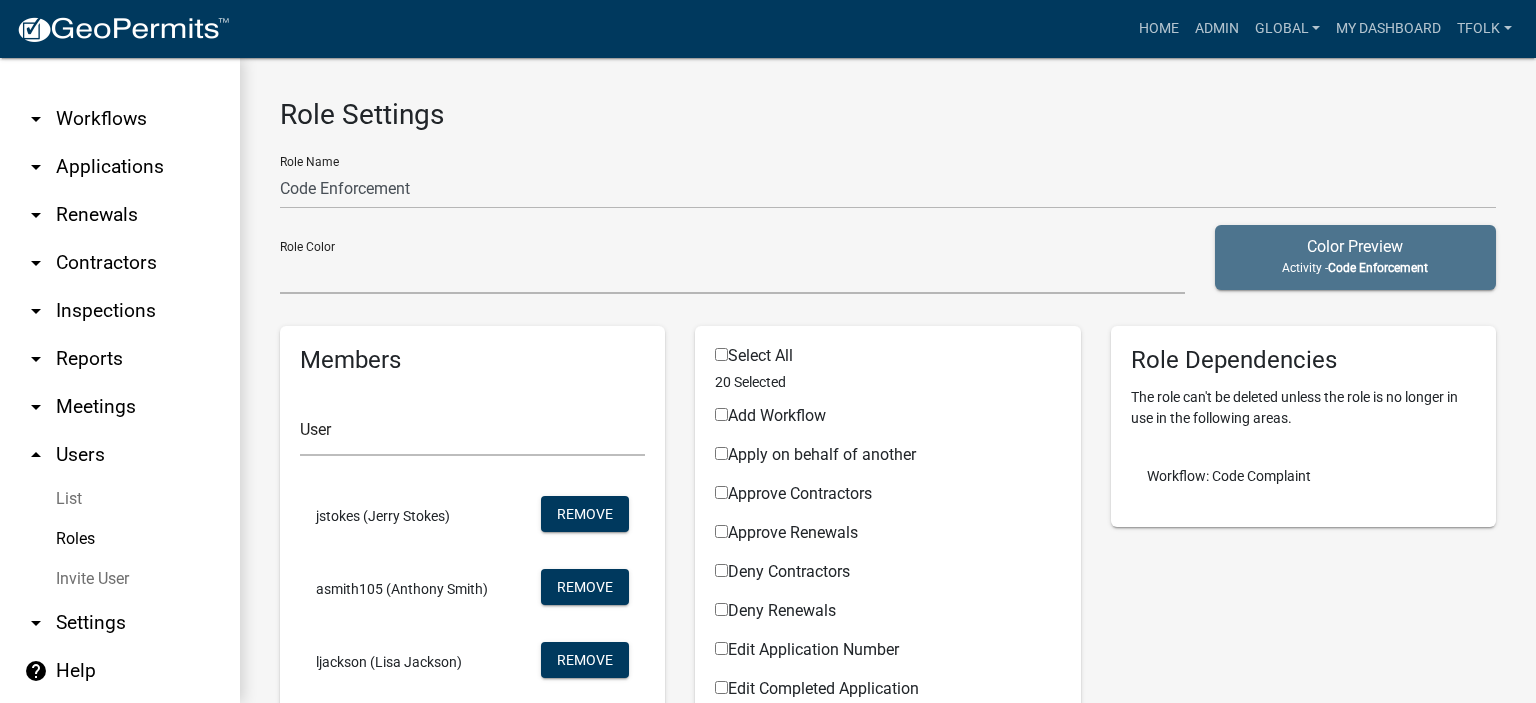 scroll, scrollTop: 1, scrollLeft: 0, axis: vertical 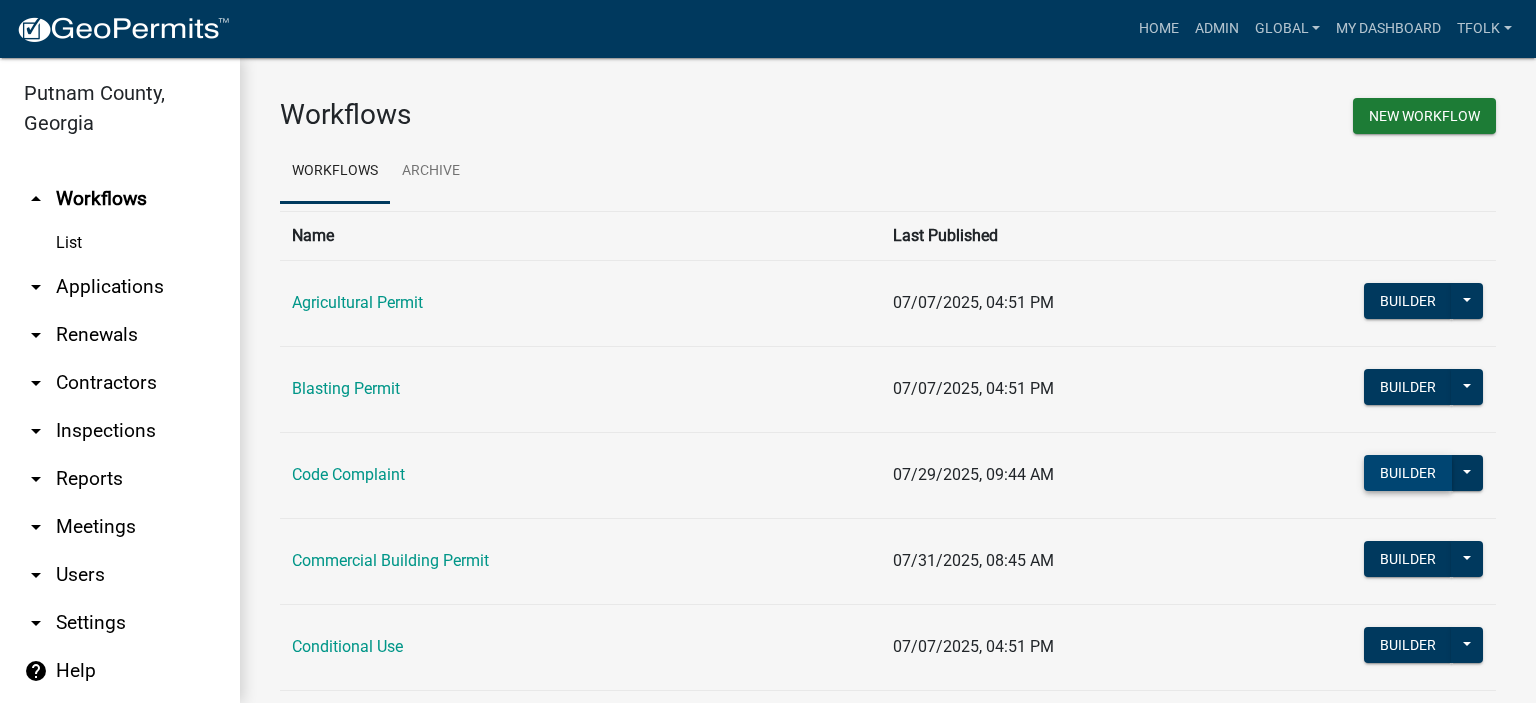 click on "Builder" at bounding box center (1408, 473) 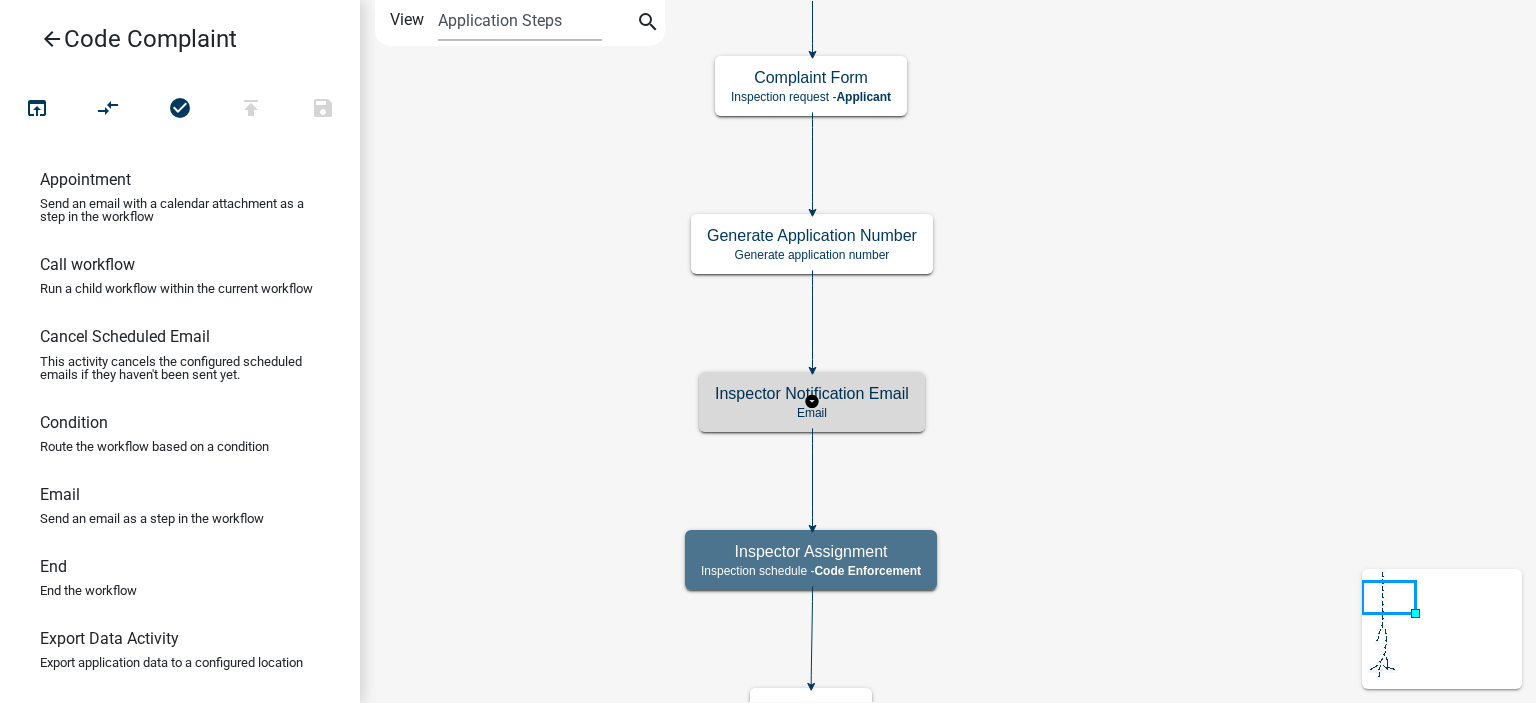 click on "Email" at bounding box center (812, 413) 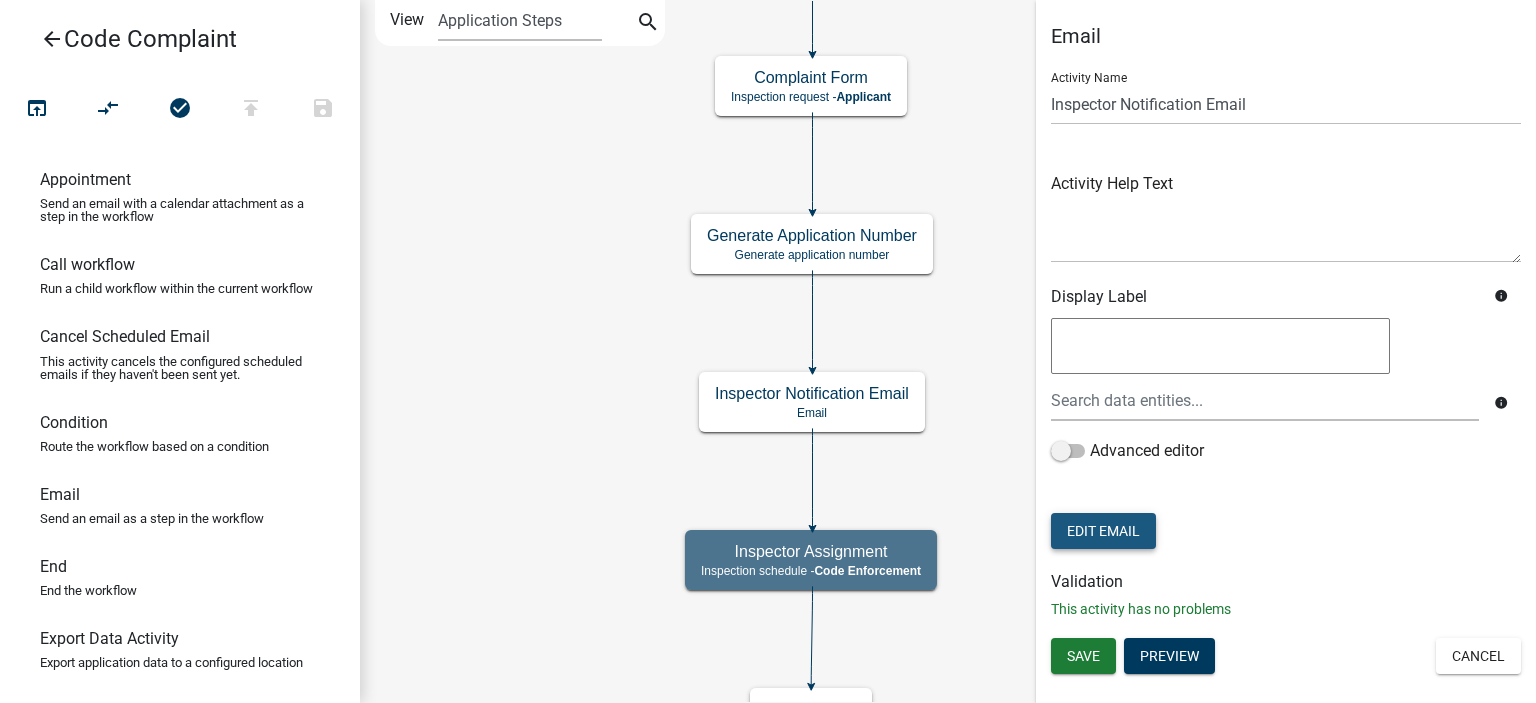 click on "Edit Email" at bounding box center (1103, 531) 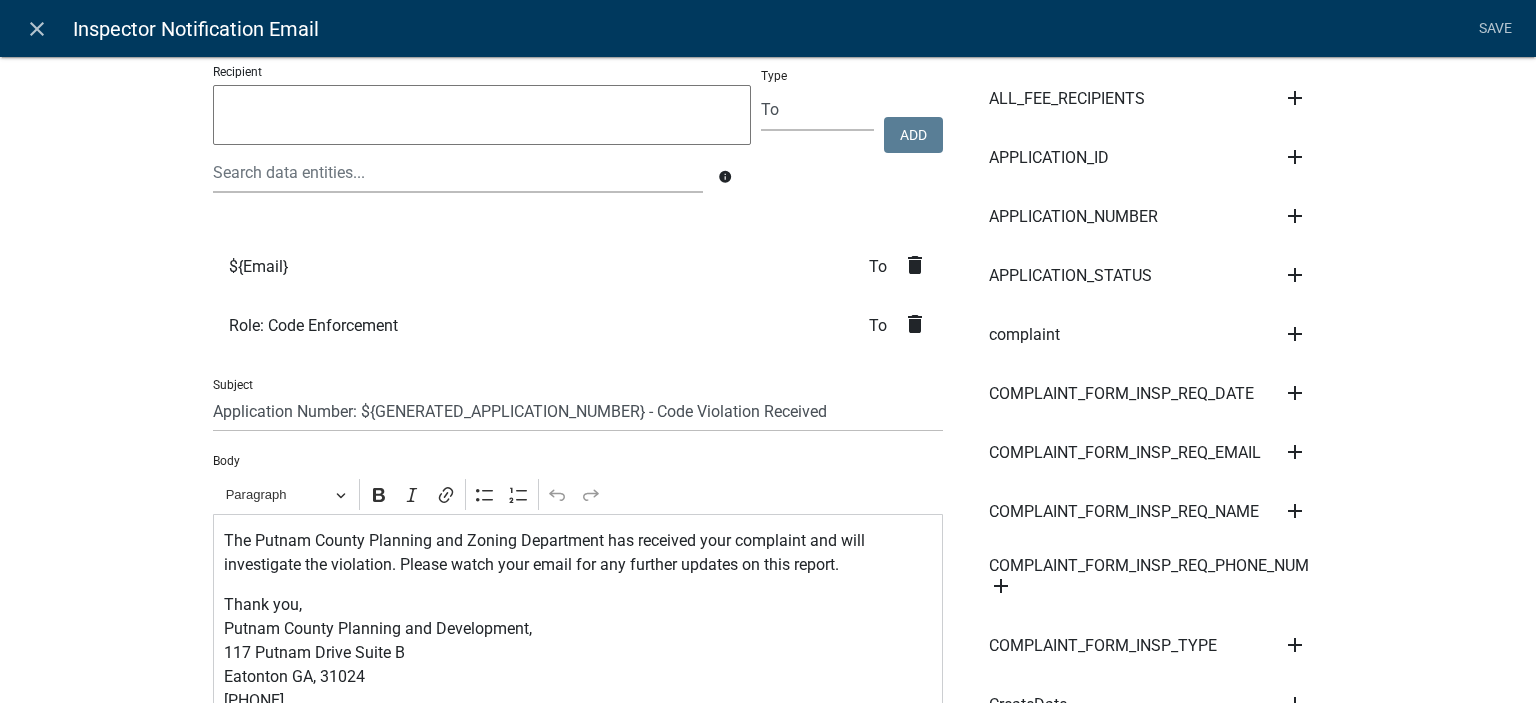 scroll, scrollTop: 200, scrollLeft: 0, axis: vertical 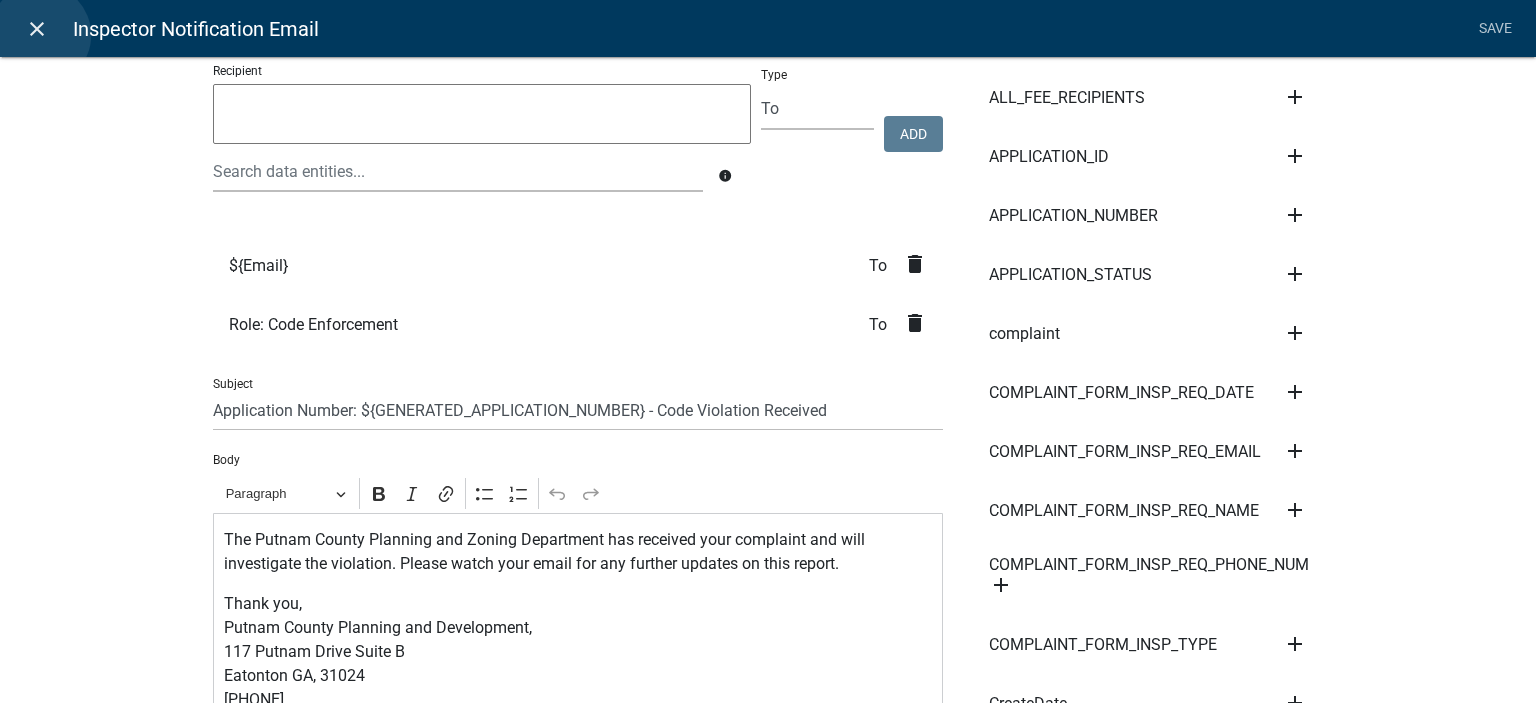 click on "close" 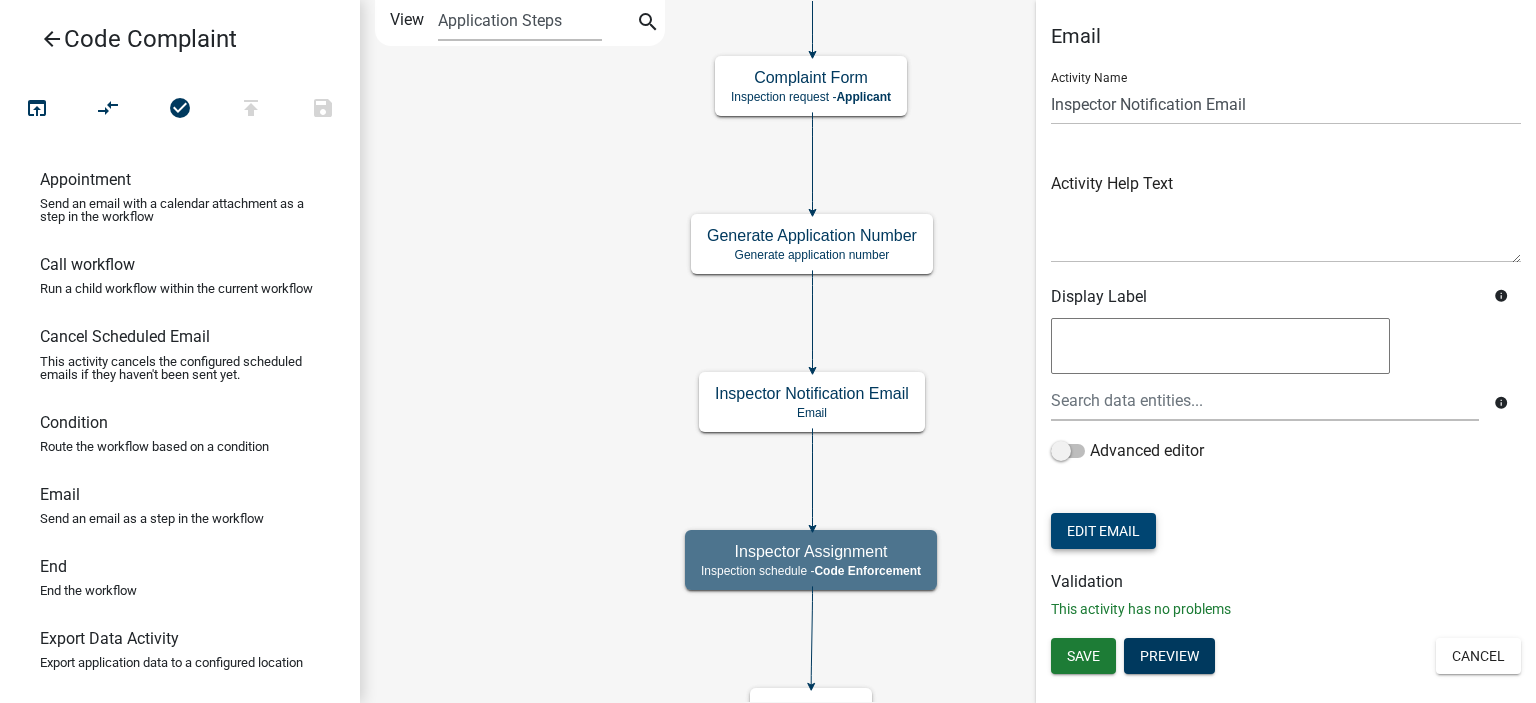 scroll, scrollTop: 0, scrollLeft: 0, axis: both 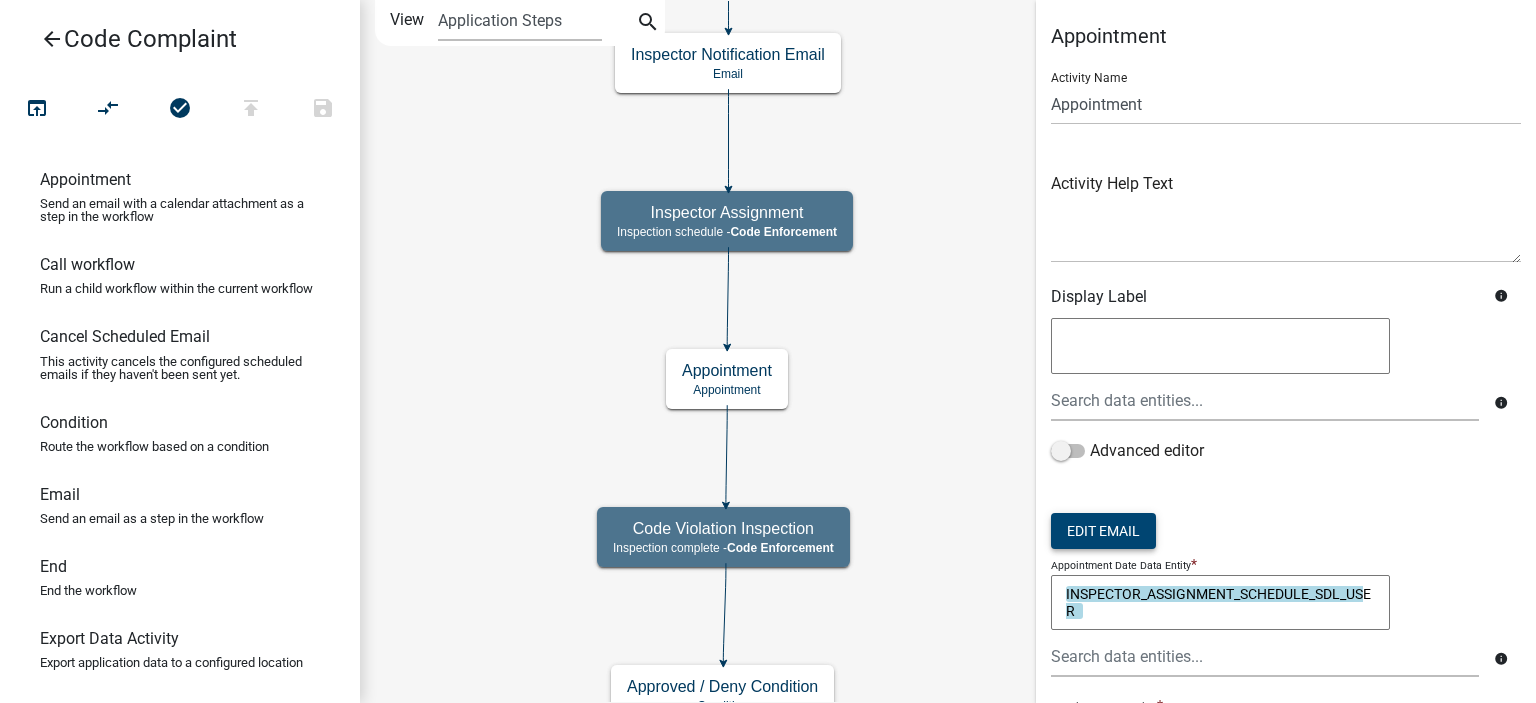 click on "Edit Email" at bounding box center (1103, 531) 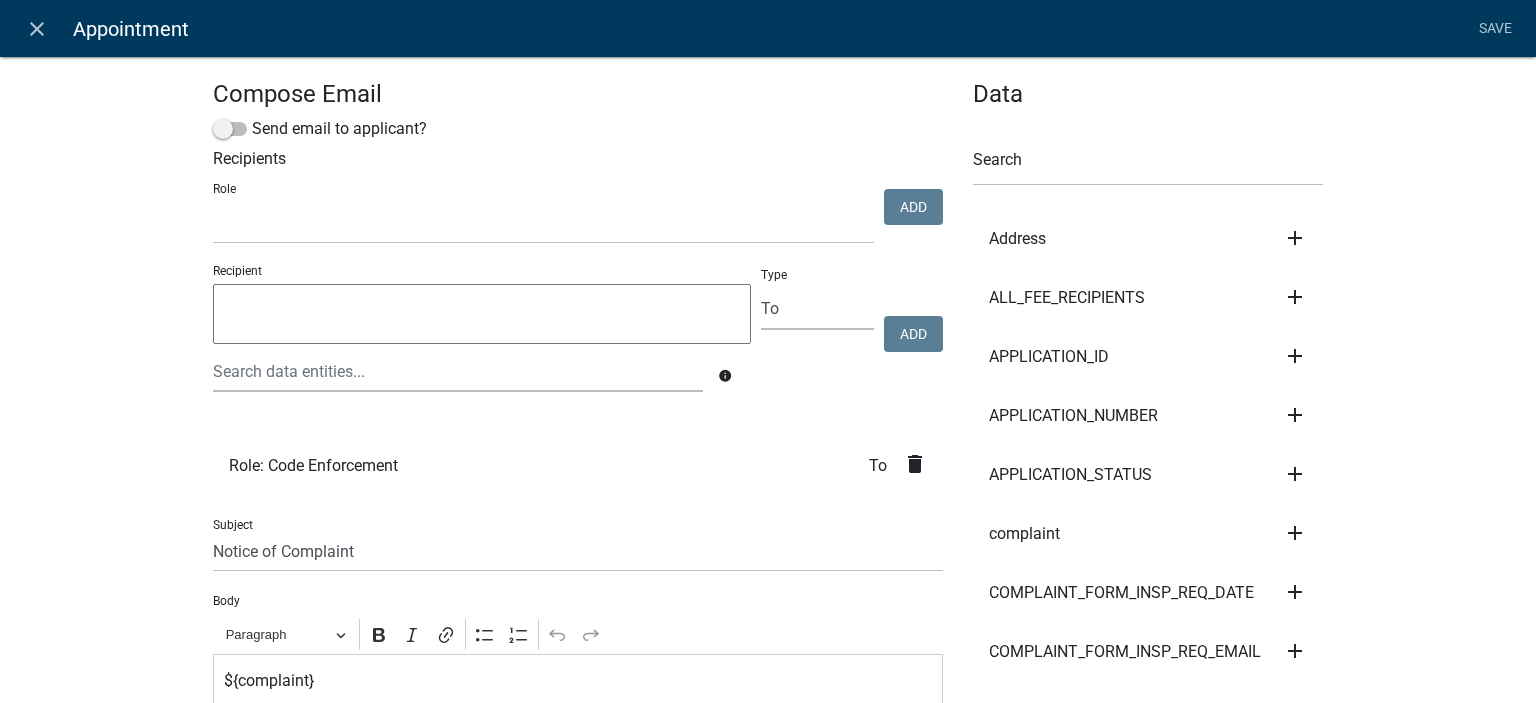click on "close   Appointment  Save" 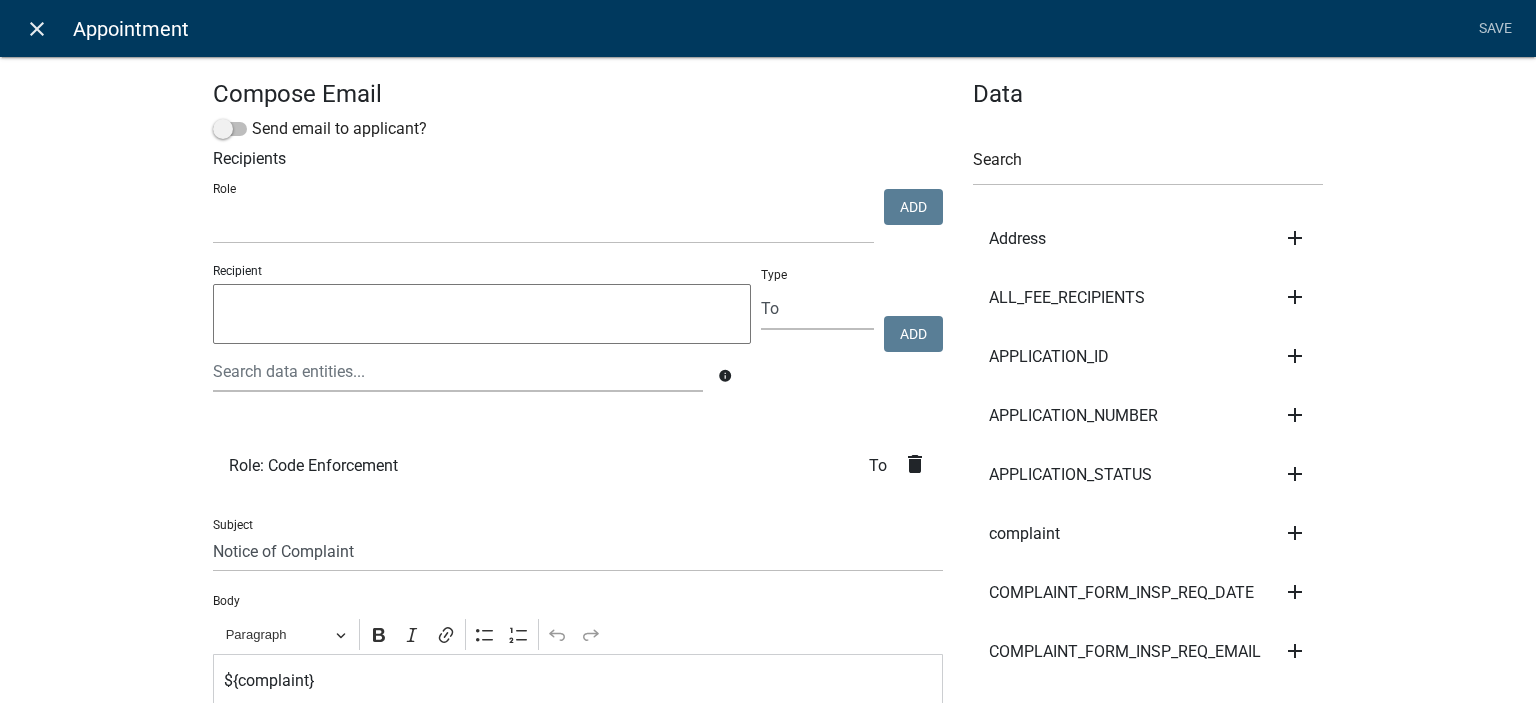 click on "close" 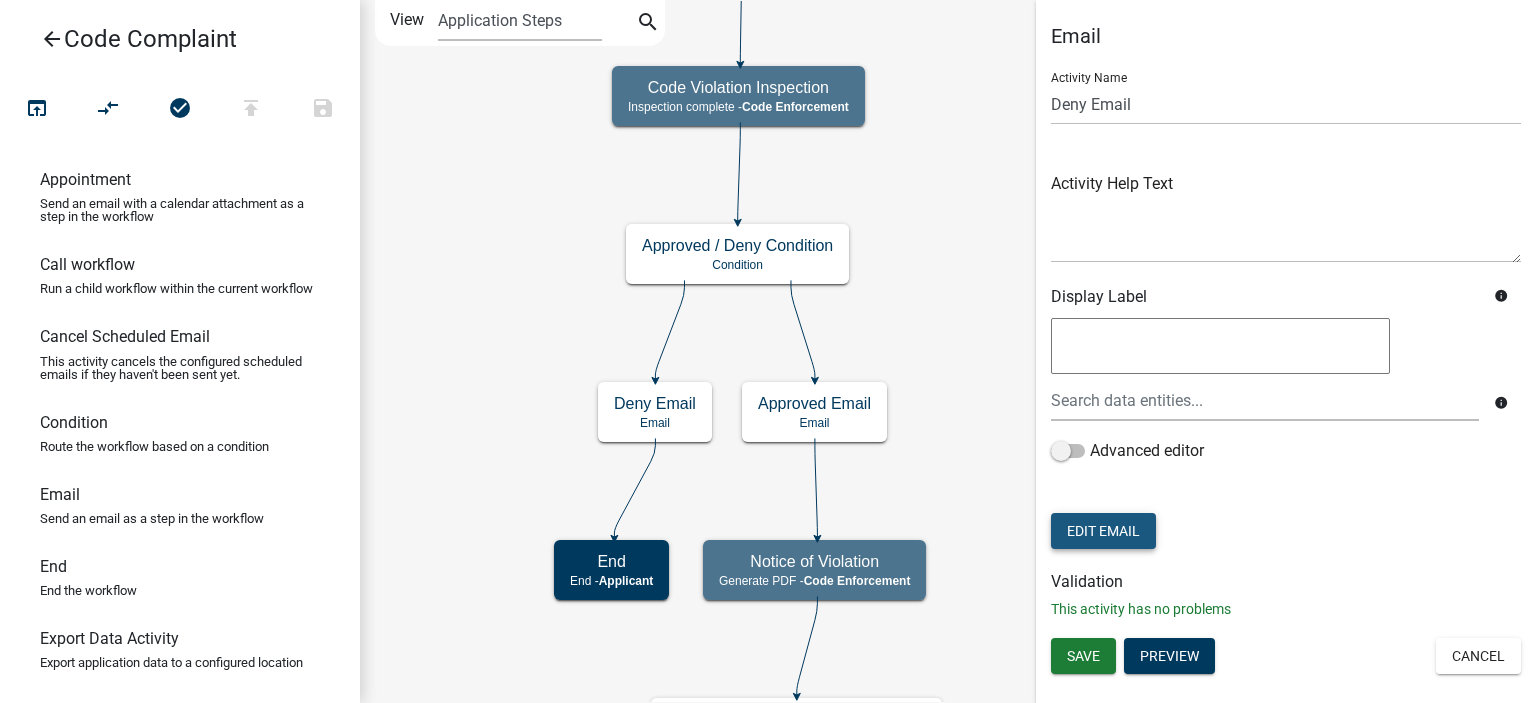 click on "Edit Email" at bounding box center [1103, 531] 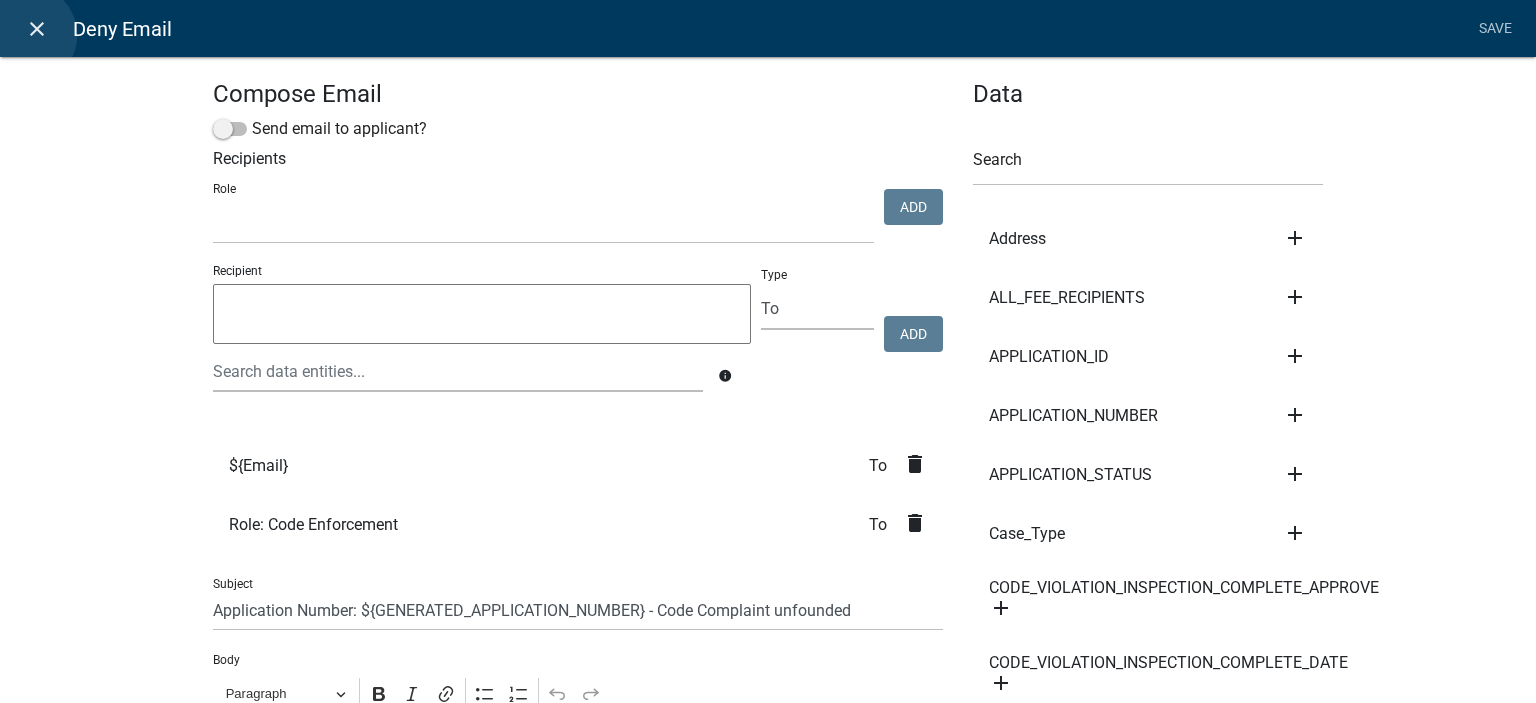 click on "close" 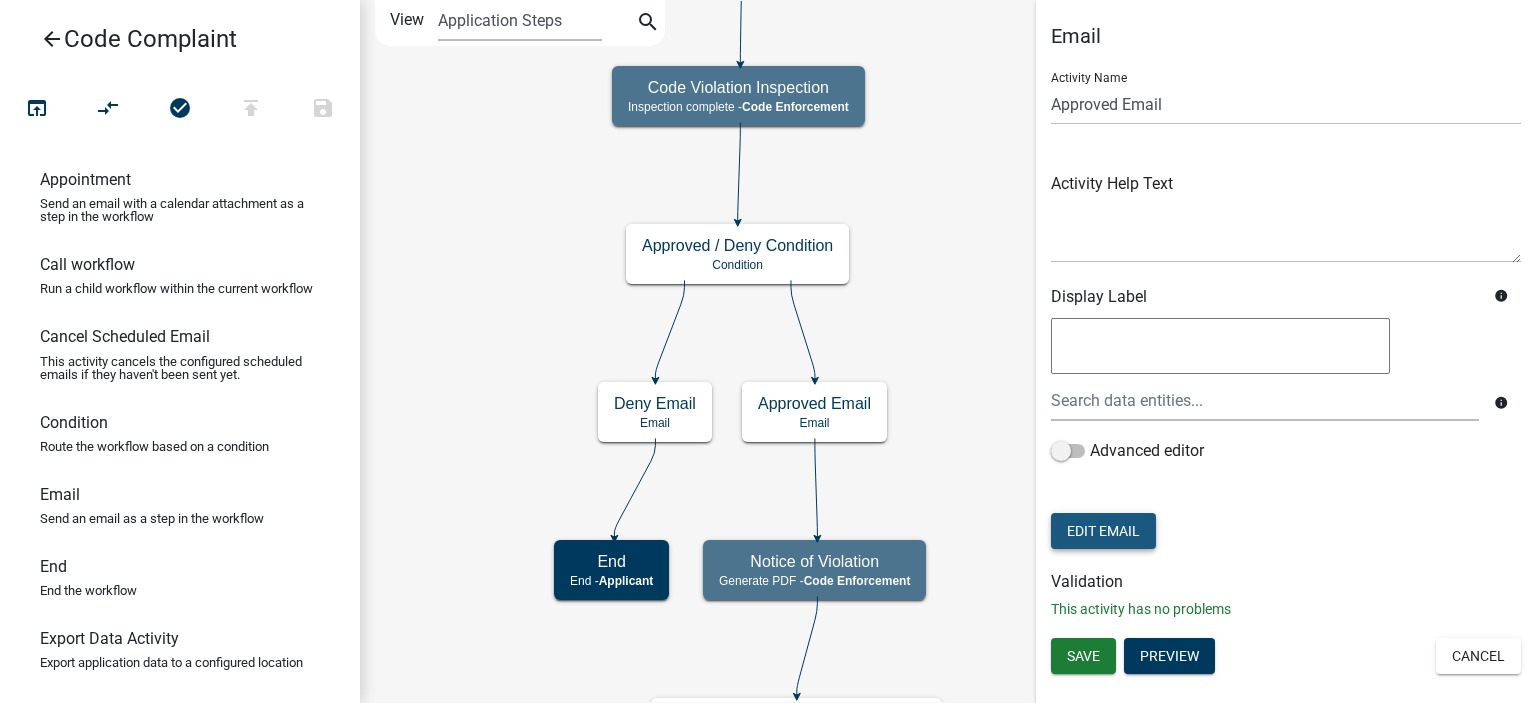 click on "Edit Email" at bounding box center [1103, 531] 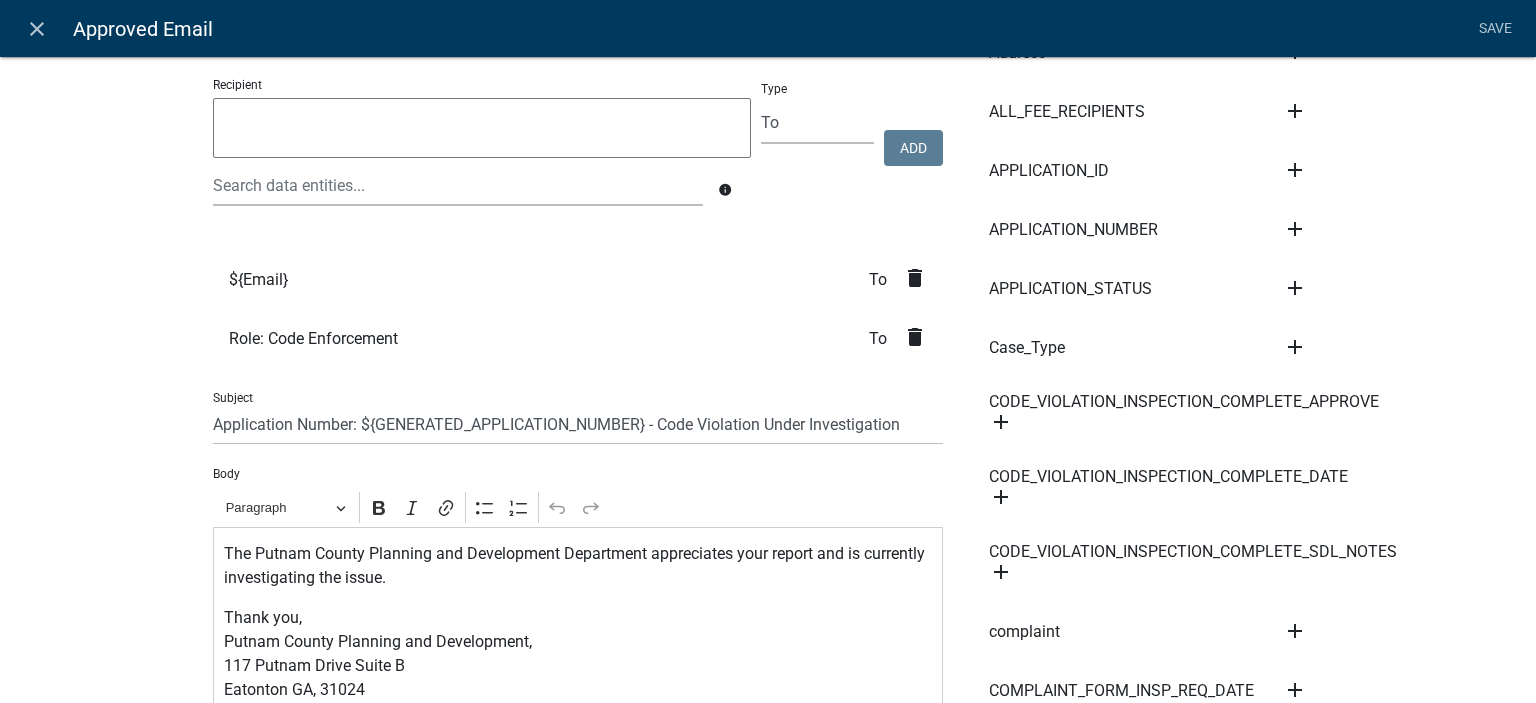 scroll, scrollTop: 0, scrollLeft: 0, axis: both 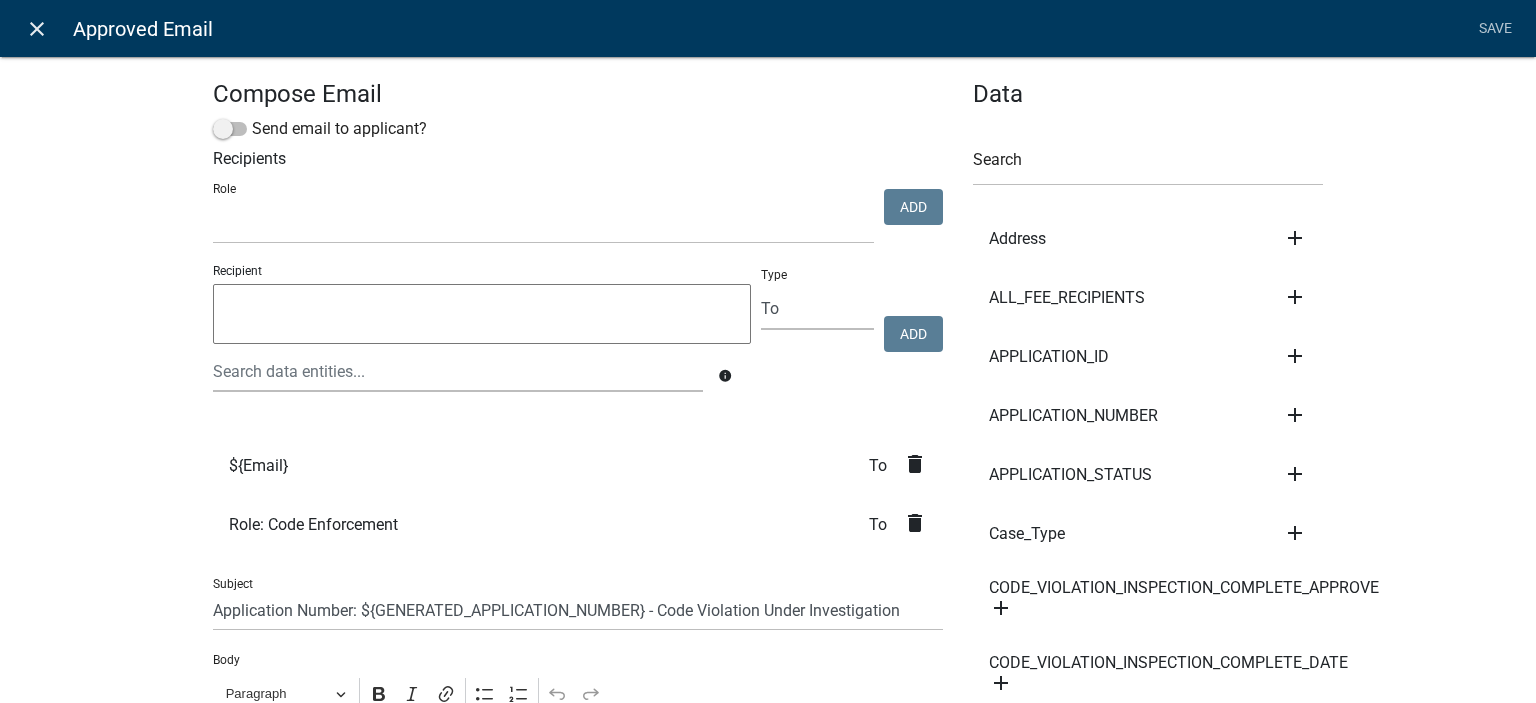click on "close" 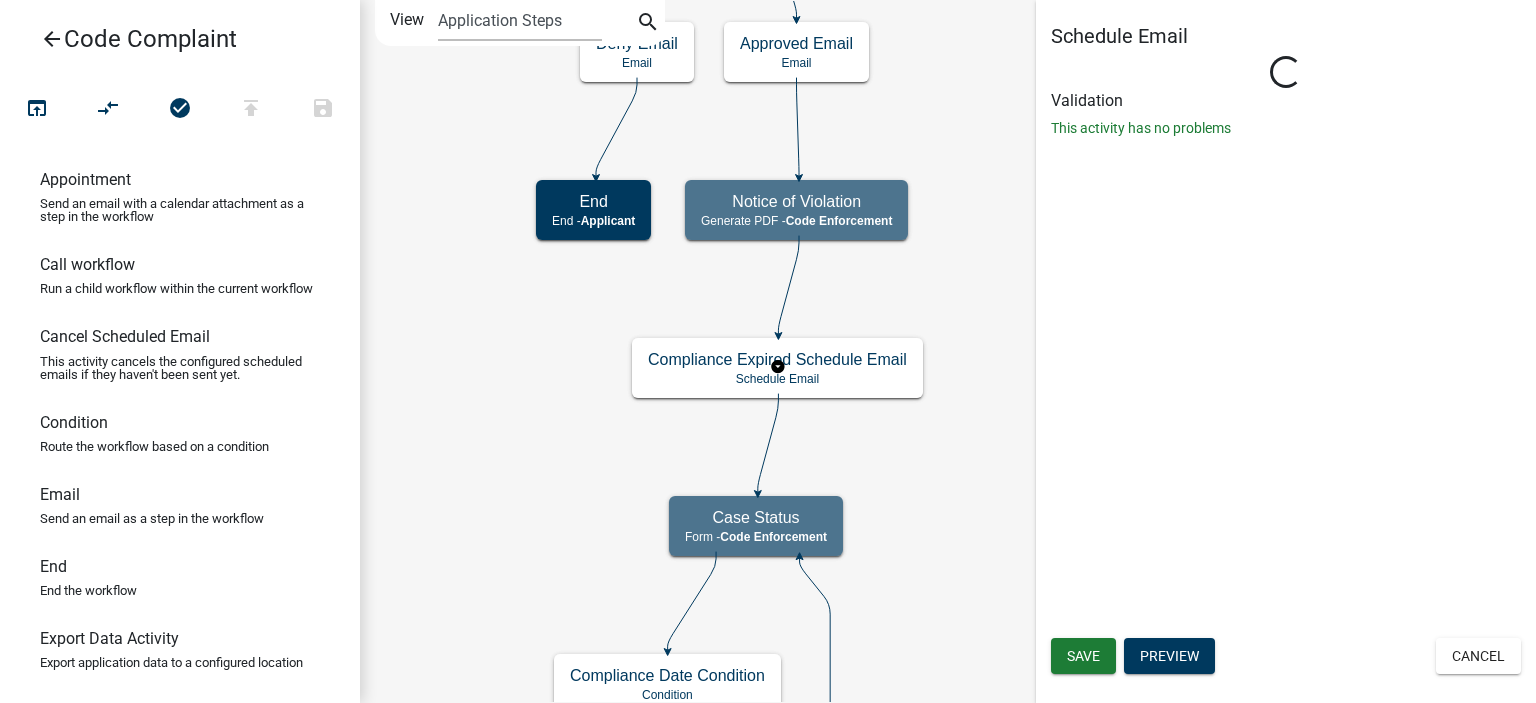 select on "9: 9:00 AM" 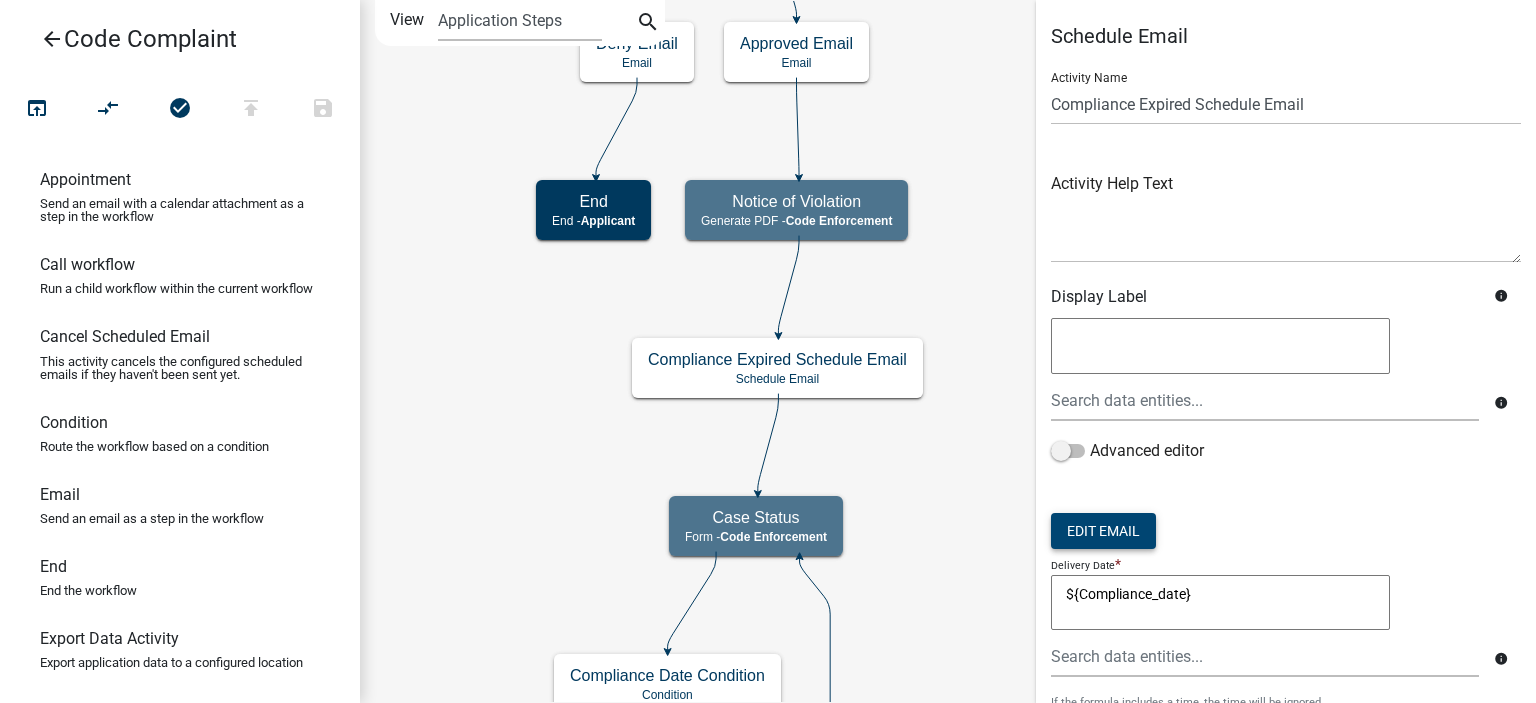 click on "Edit Email" at bounding box center [1103, 531] 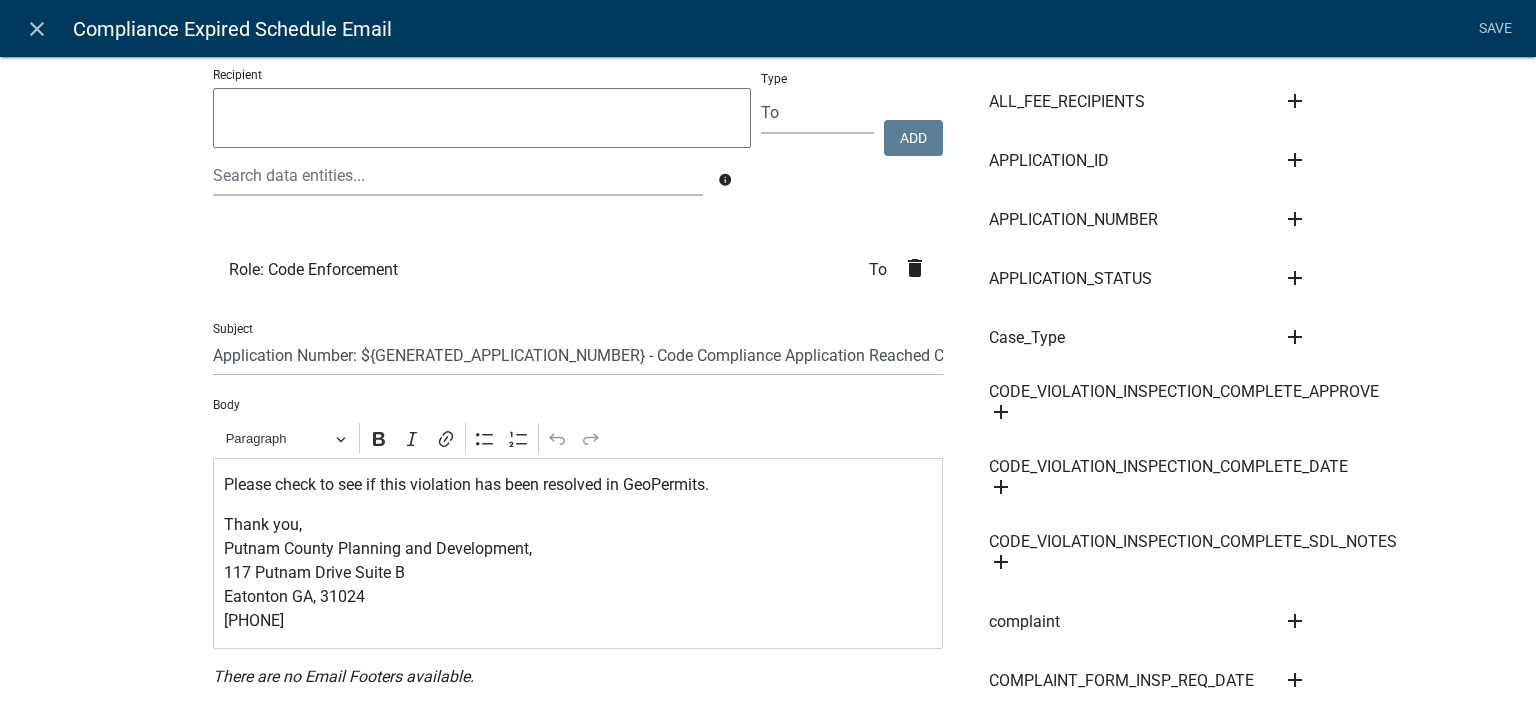 scroll, scrollTop: 200, scrollLeft: 0, axis: vertical 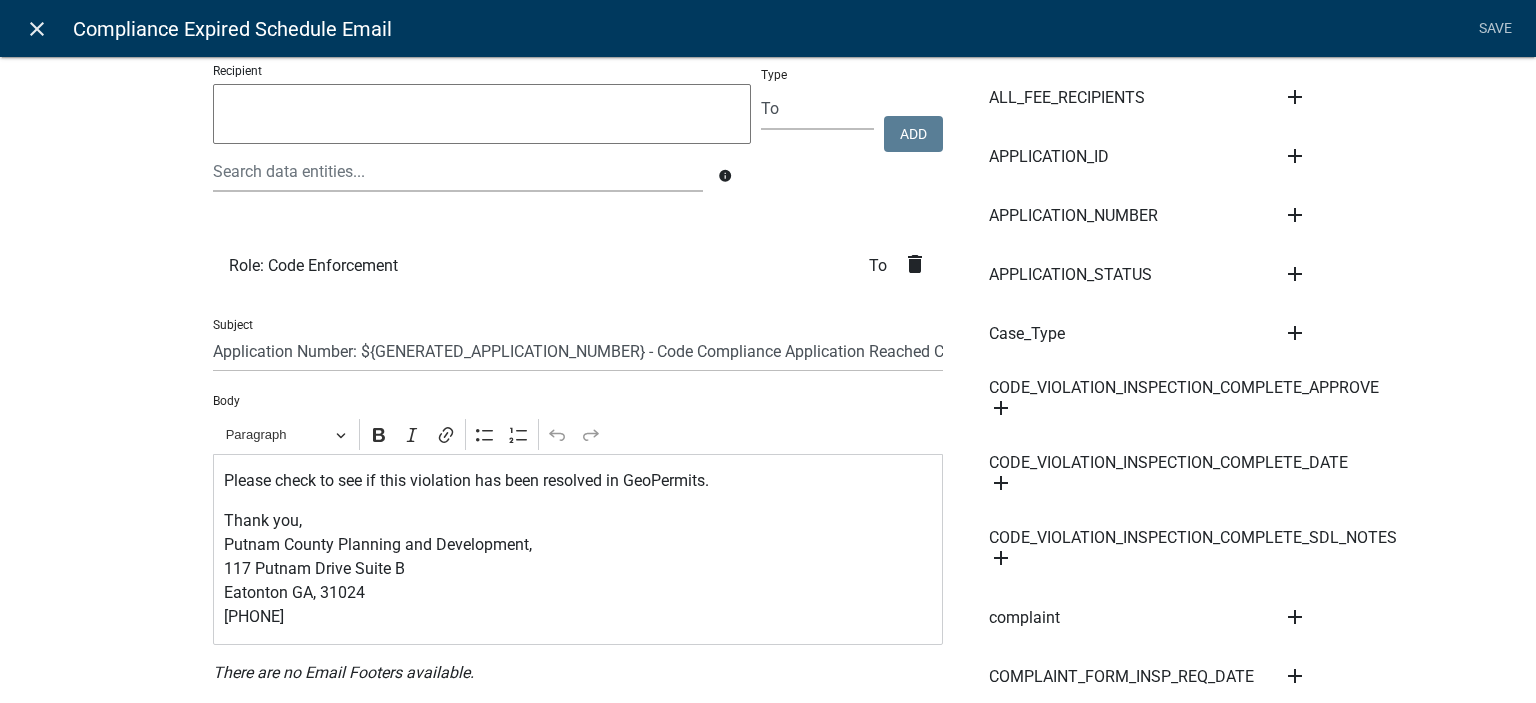 click on "close" 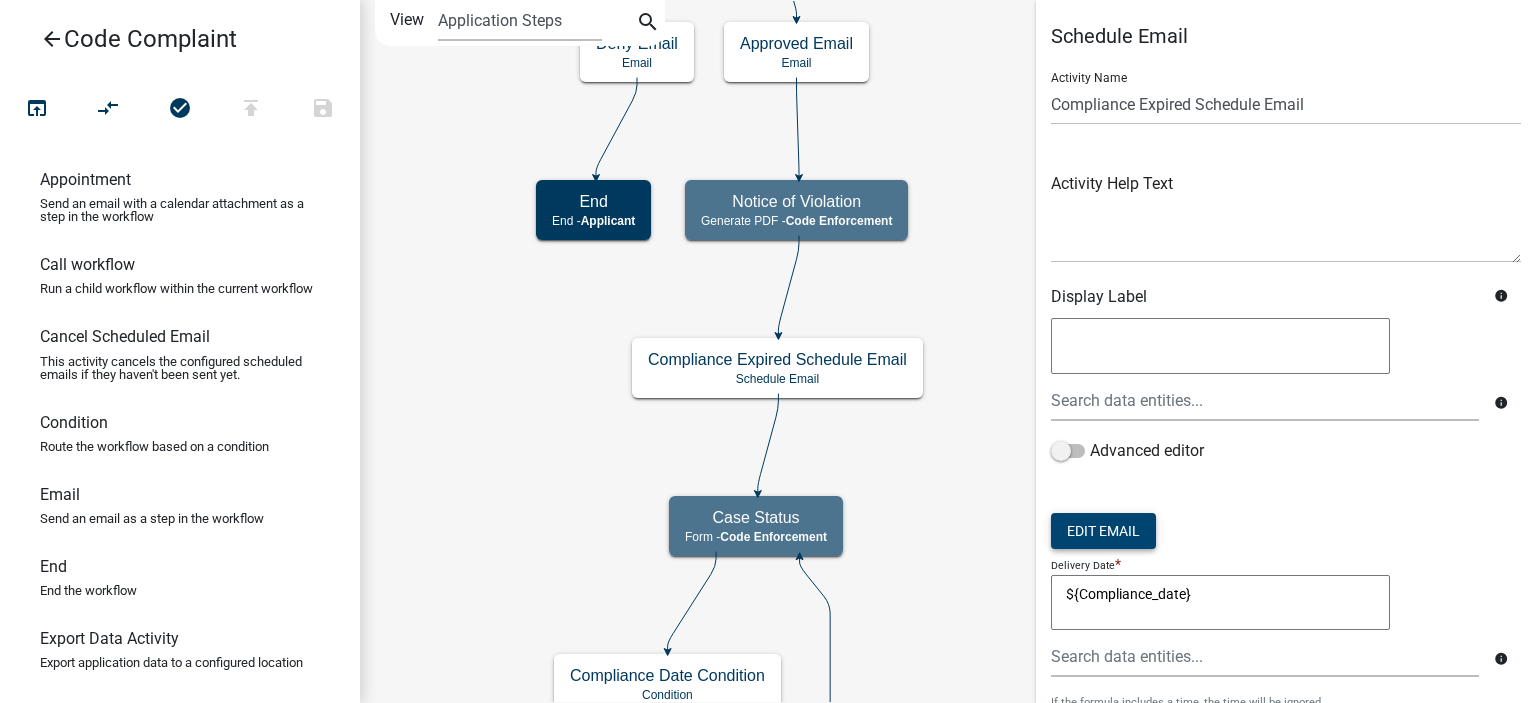 scroll, scrollTop: 0, scrollLeft: 0, axis: both 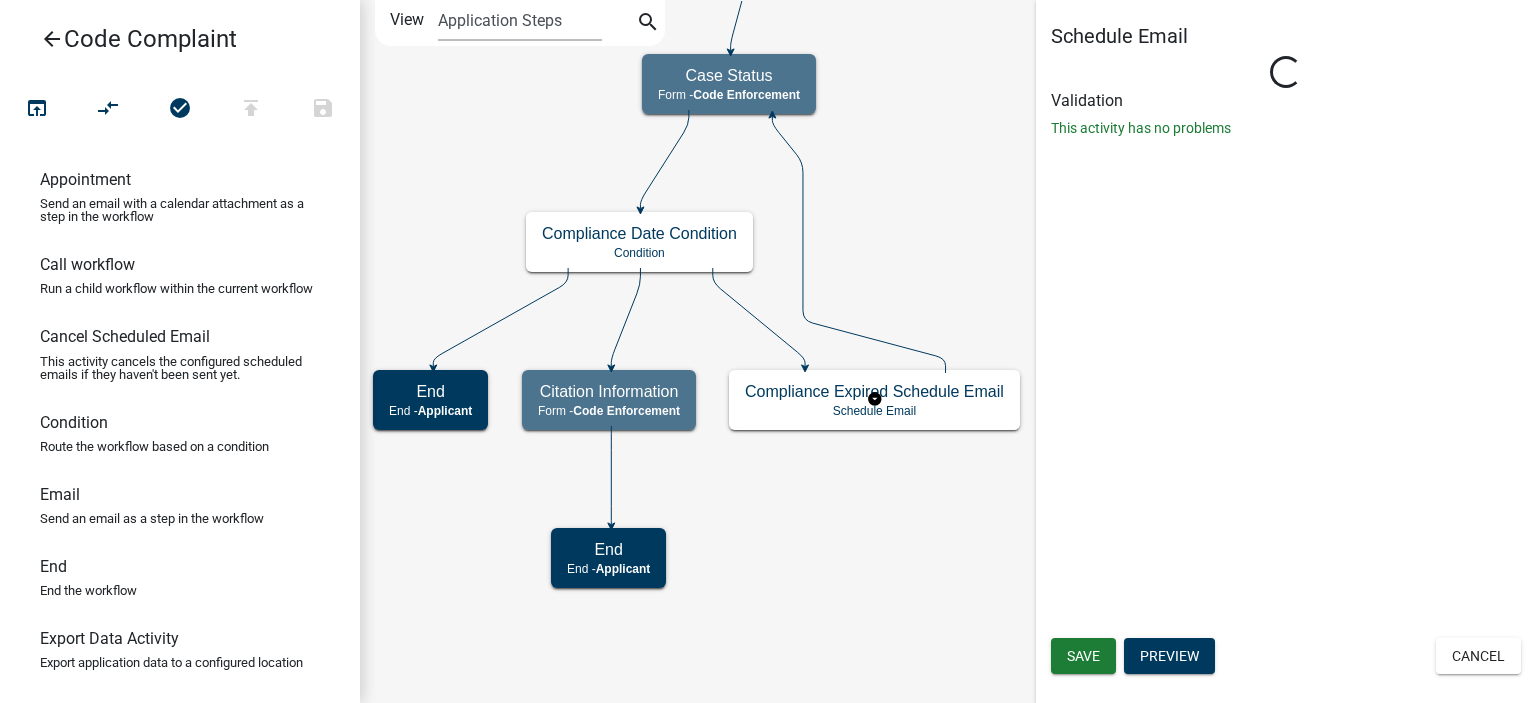 select on "9: 9:00 AM" 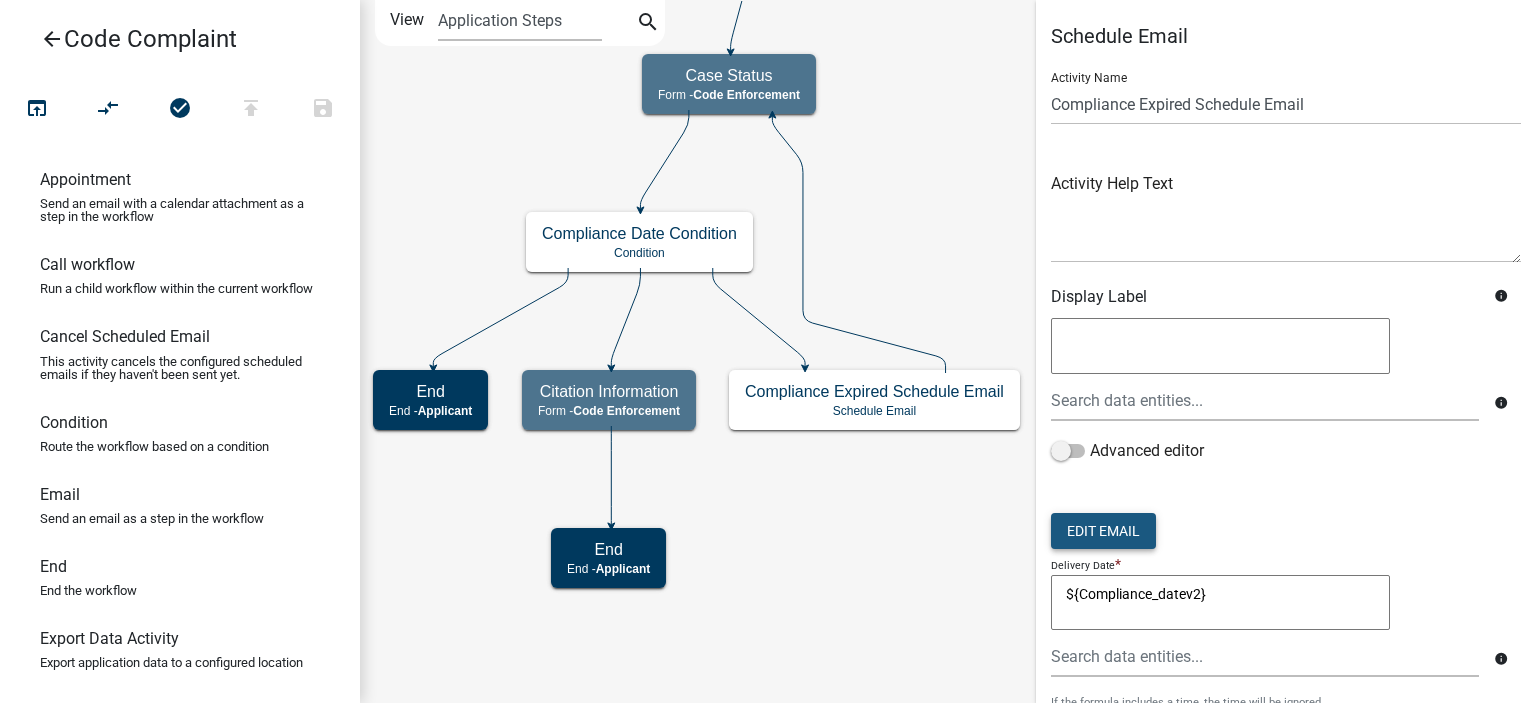 click on "Edit Email" at bounding box center [1103, 531] 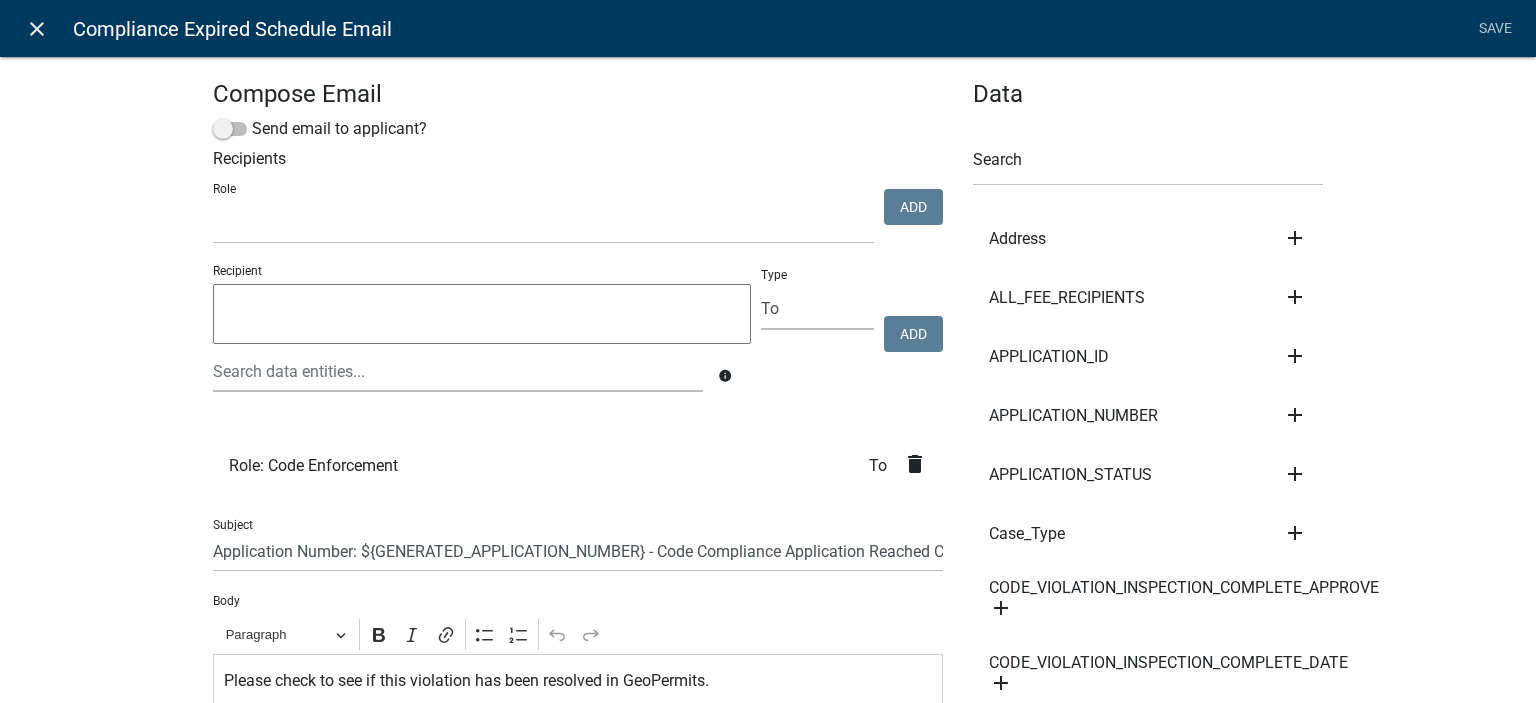 click on "close" 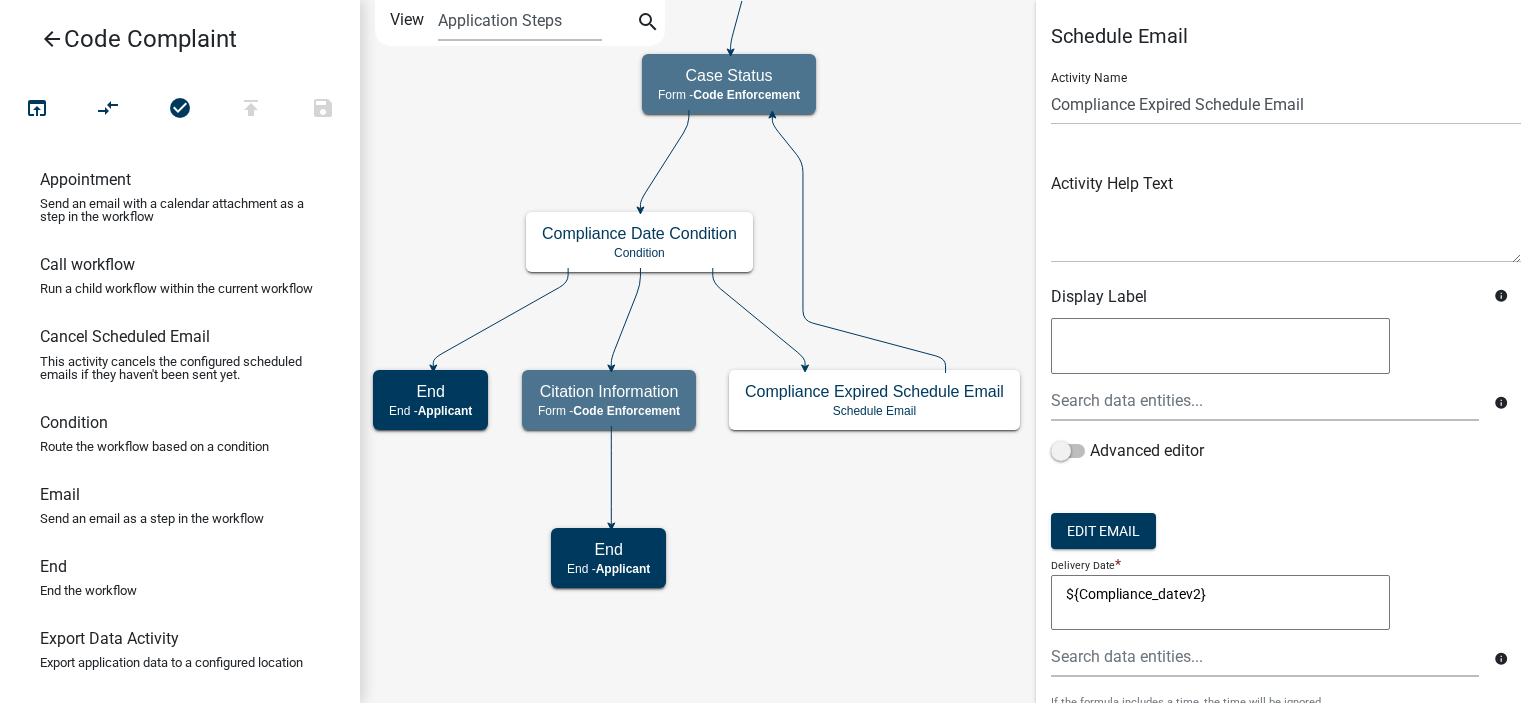 click on "Start
Start -  Applicant
End
End -  Applicant
Approved / Deny Condition
Condition
Deny Email
Email
Approved Email
Email
End" 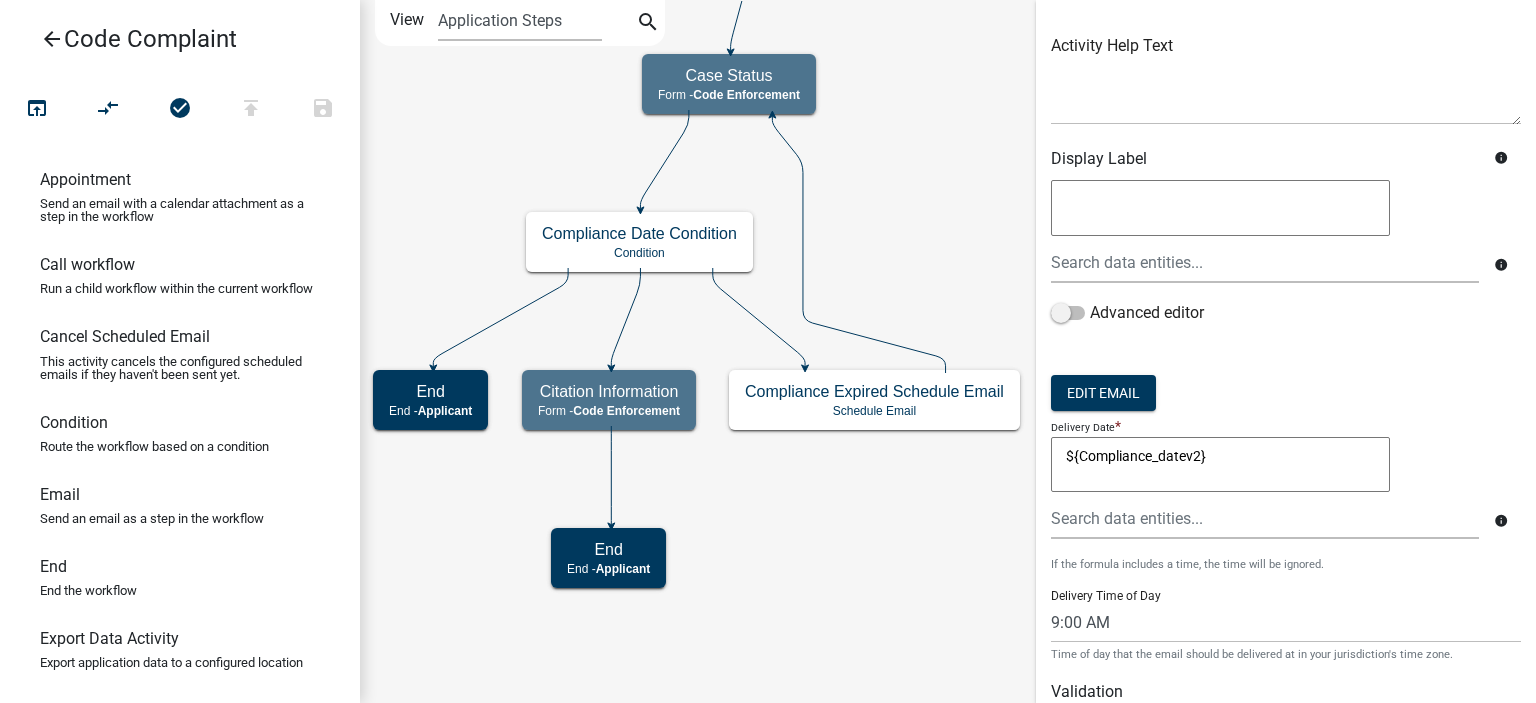 scroll, scrollTop: 220, scrollLeft: 0, axis: vertical 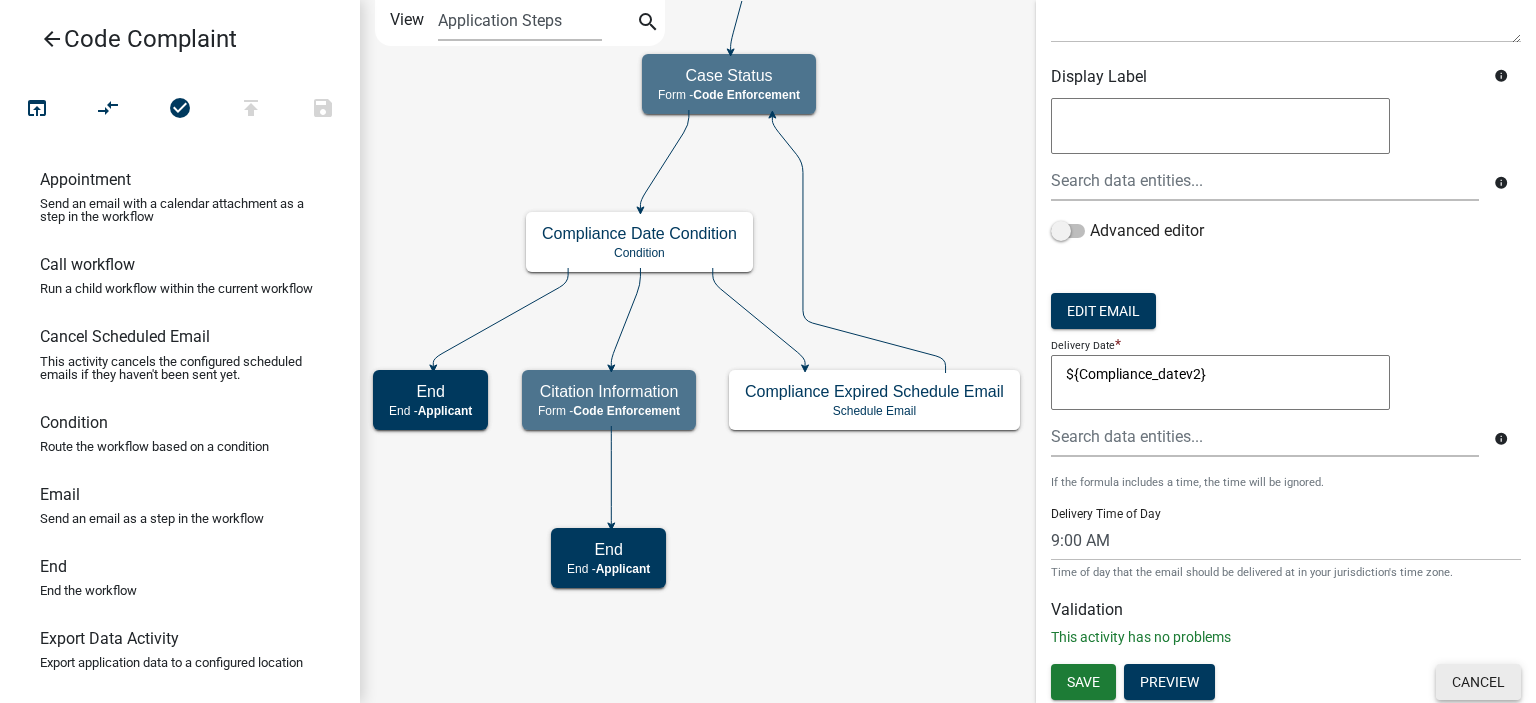 click on "Cancel" 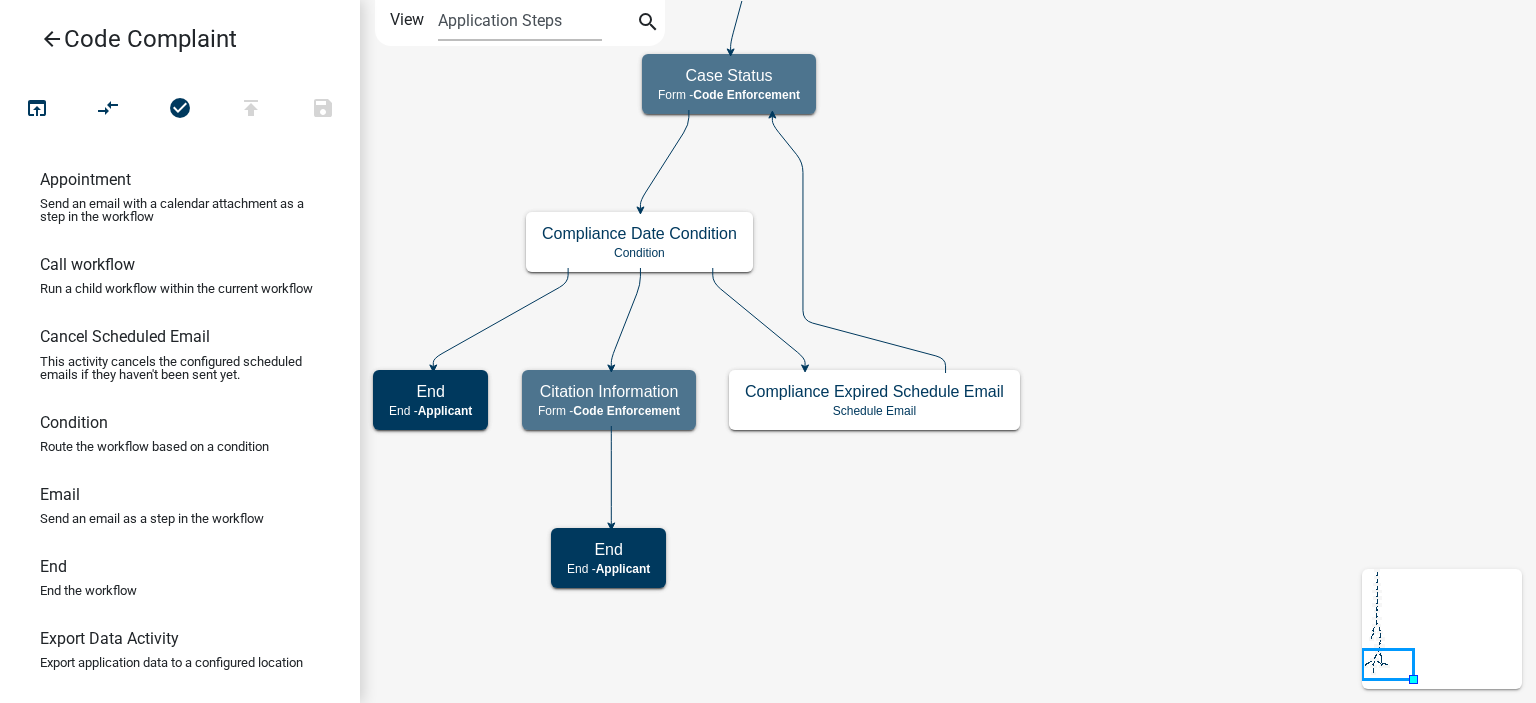 scroll, scrollTop: 0, scrollLeft: 0, axis: both 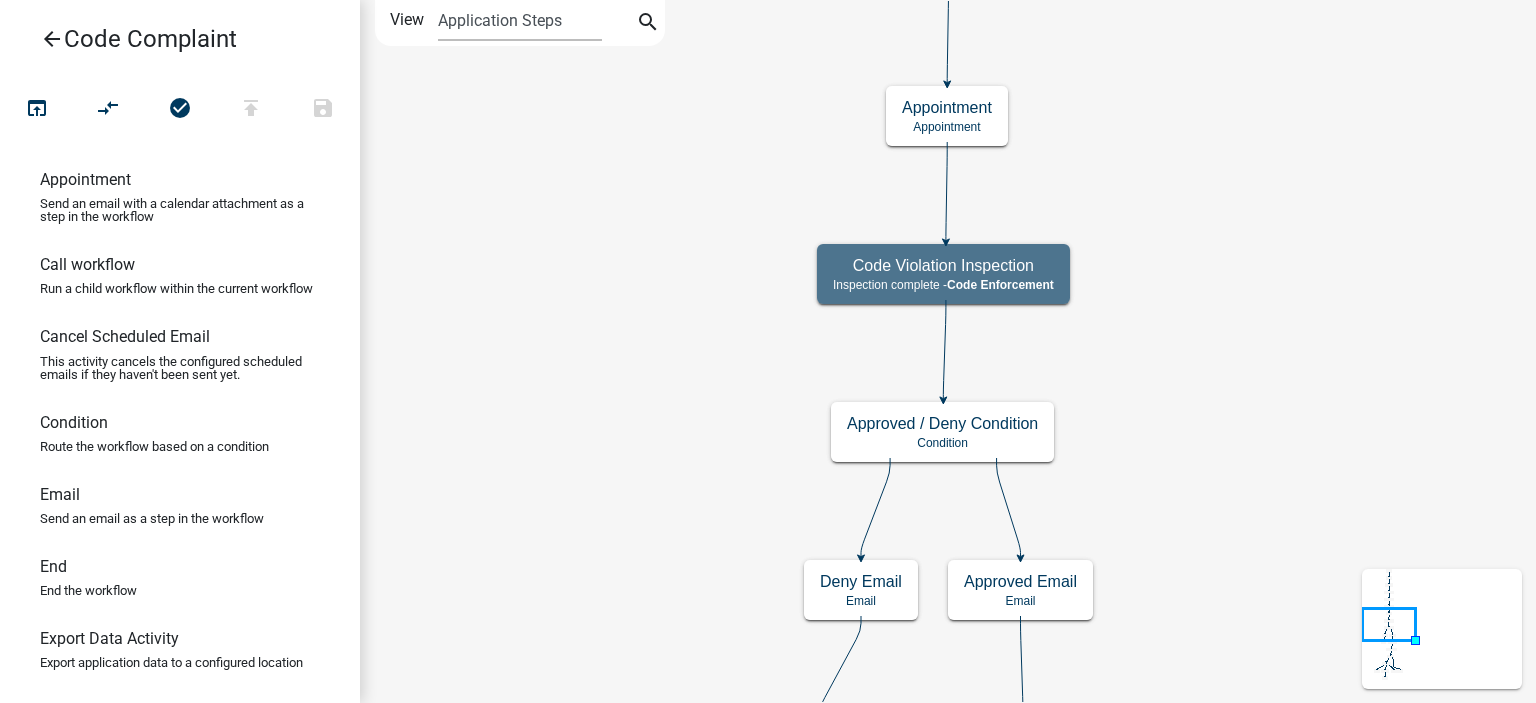 click on "arrow_back" at bounding box center (52, 41) 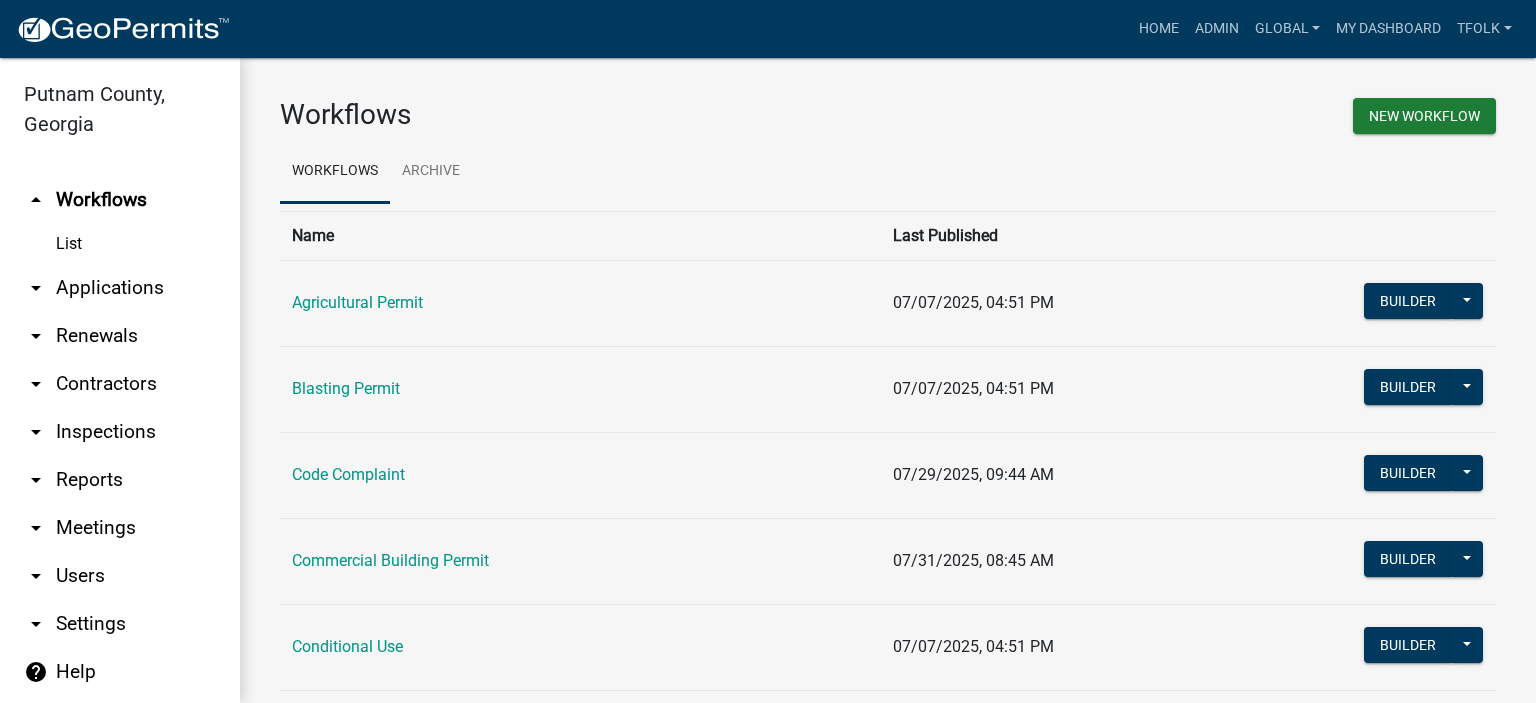 click on "arrow_drop_down   Users" at bounding box center [120, 576] 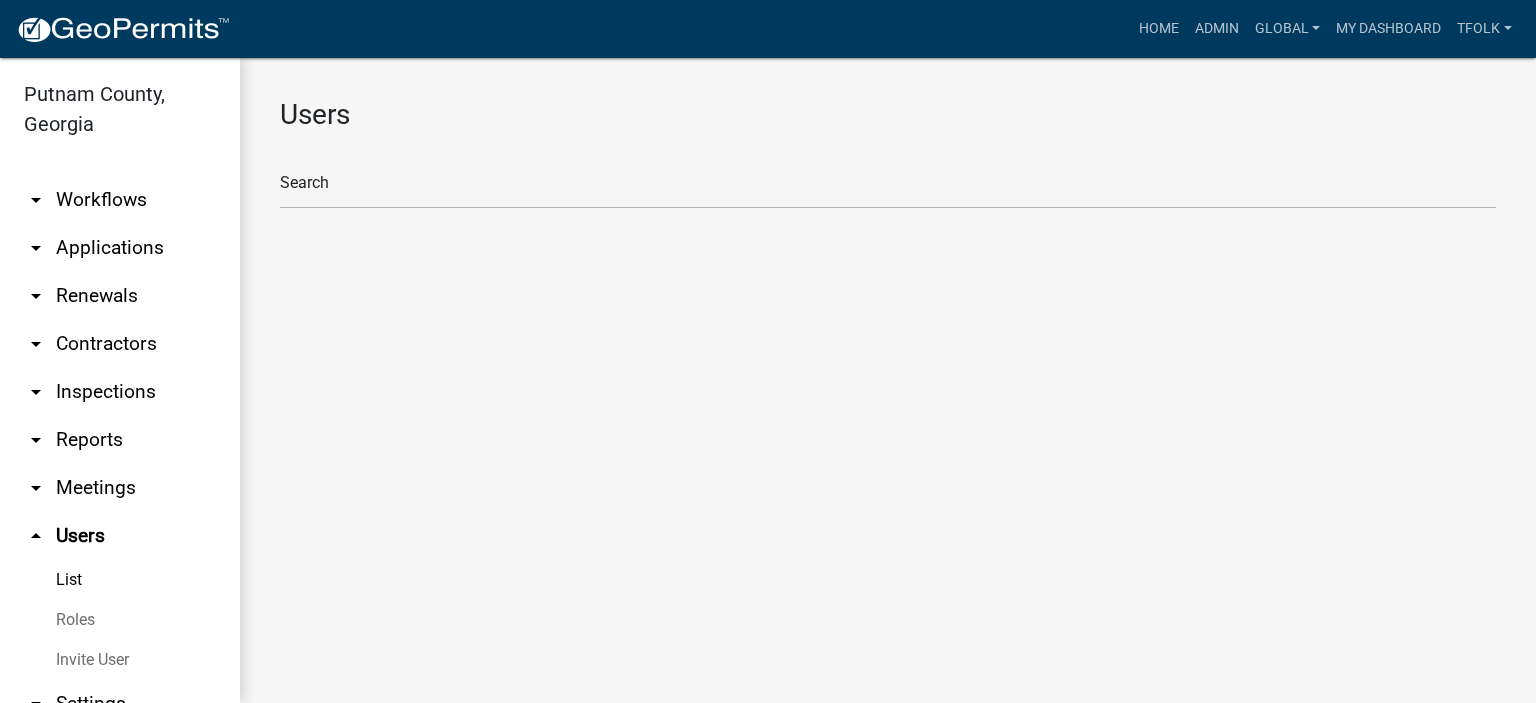 click on "Roles" at bounding box center (120, 620) 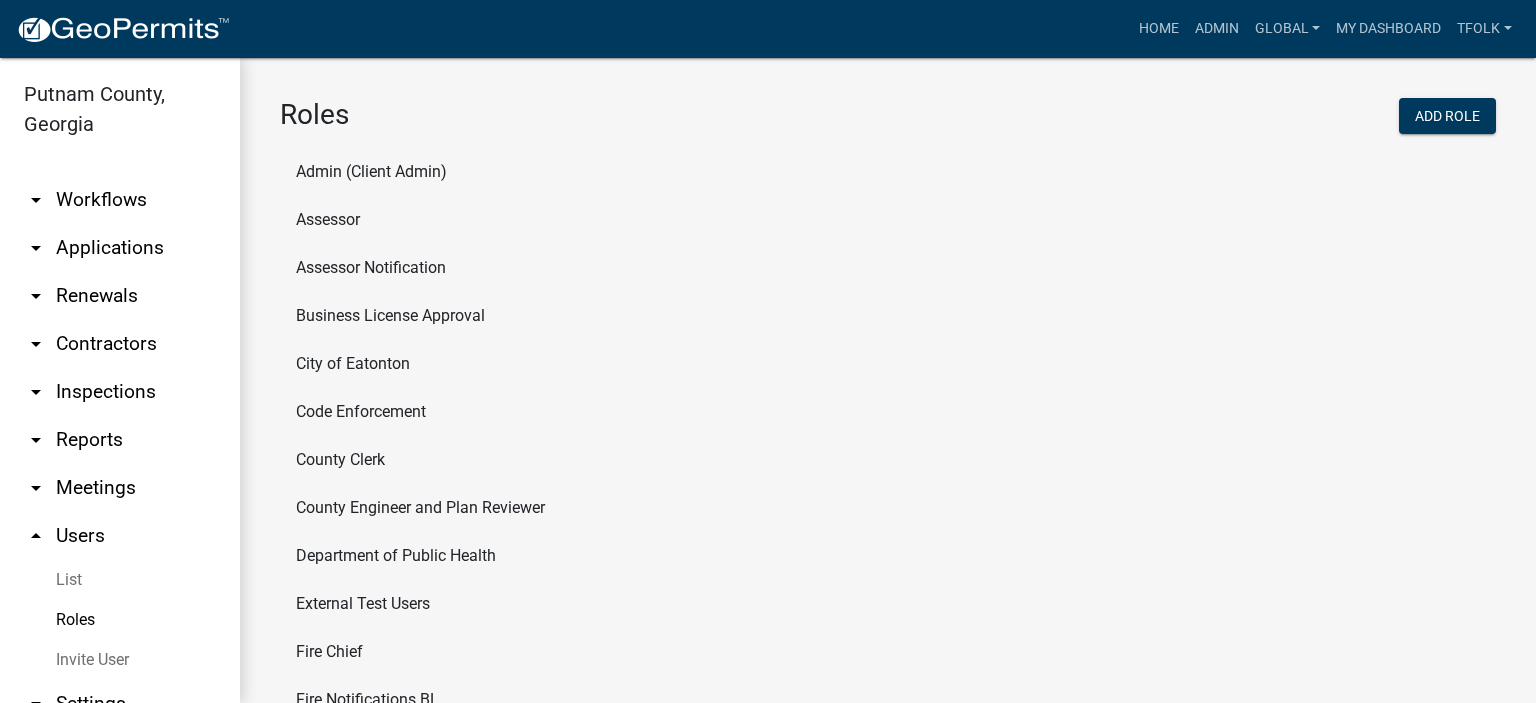 click on "List" at bounding box center (120, 580) 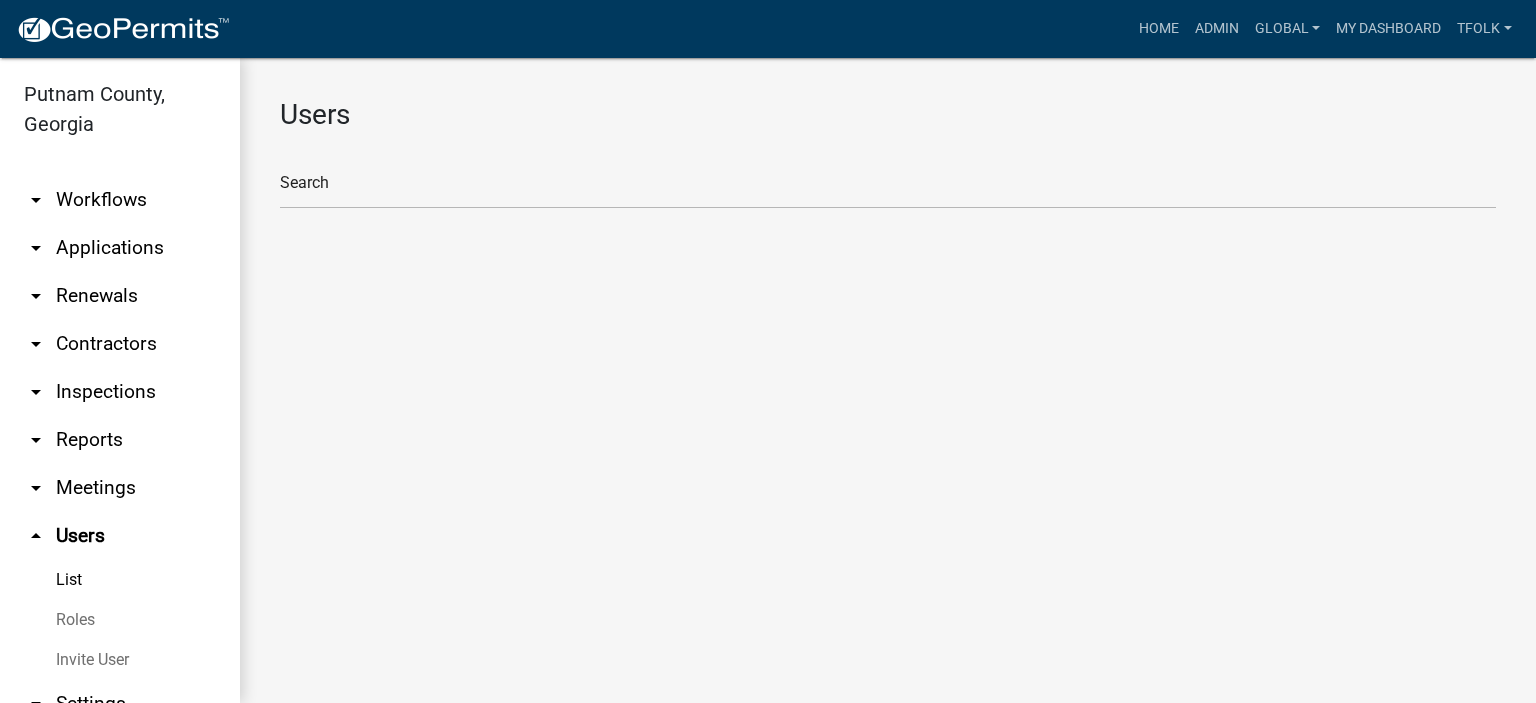 click on "Roles" at bounding box center (120, 620) 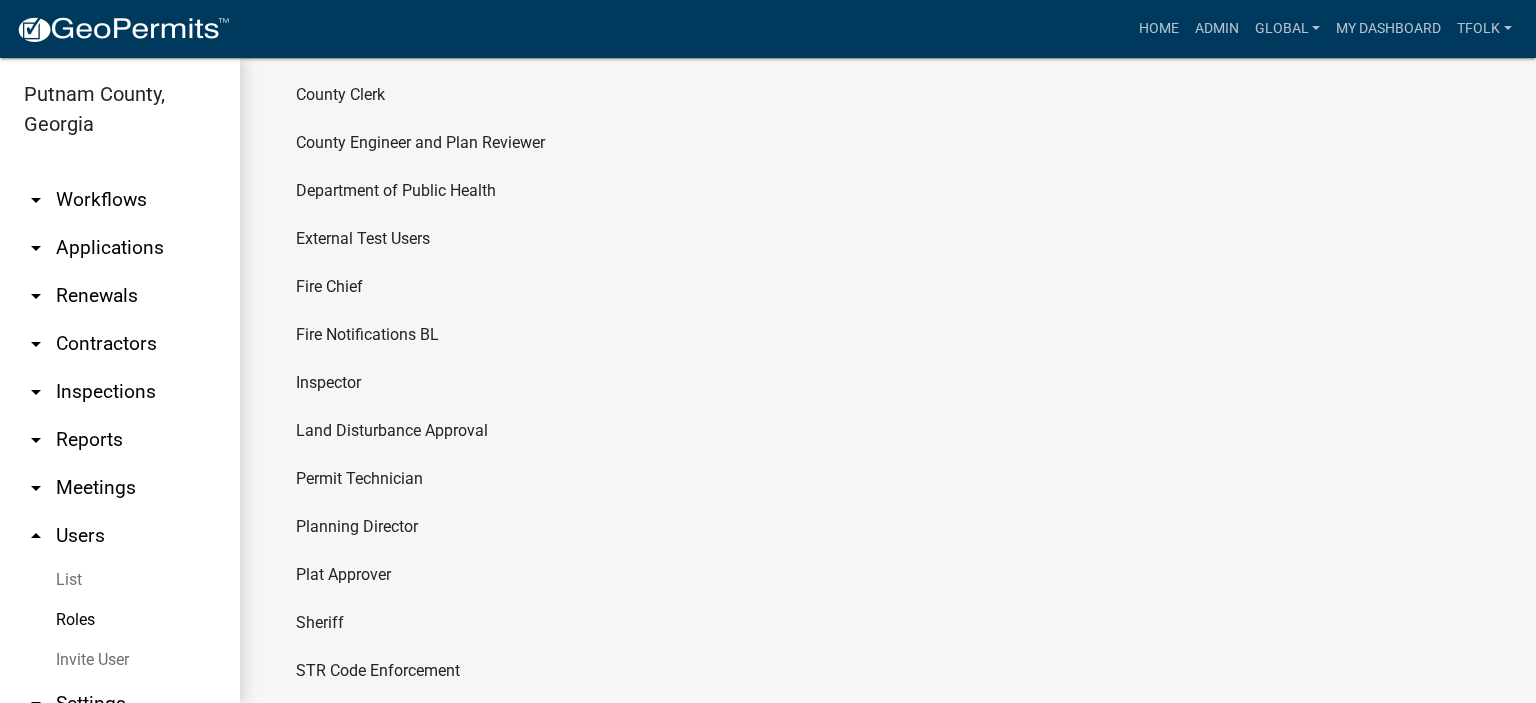 scroll, scrollTop: 400, scrollLeft: 0, axis: vertical 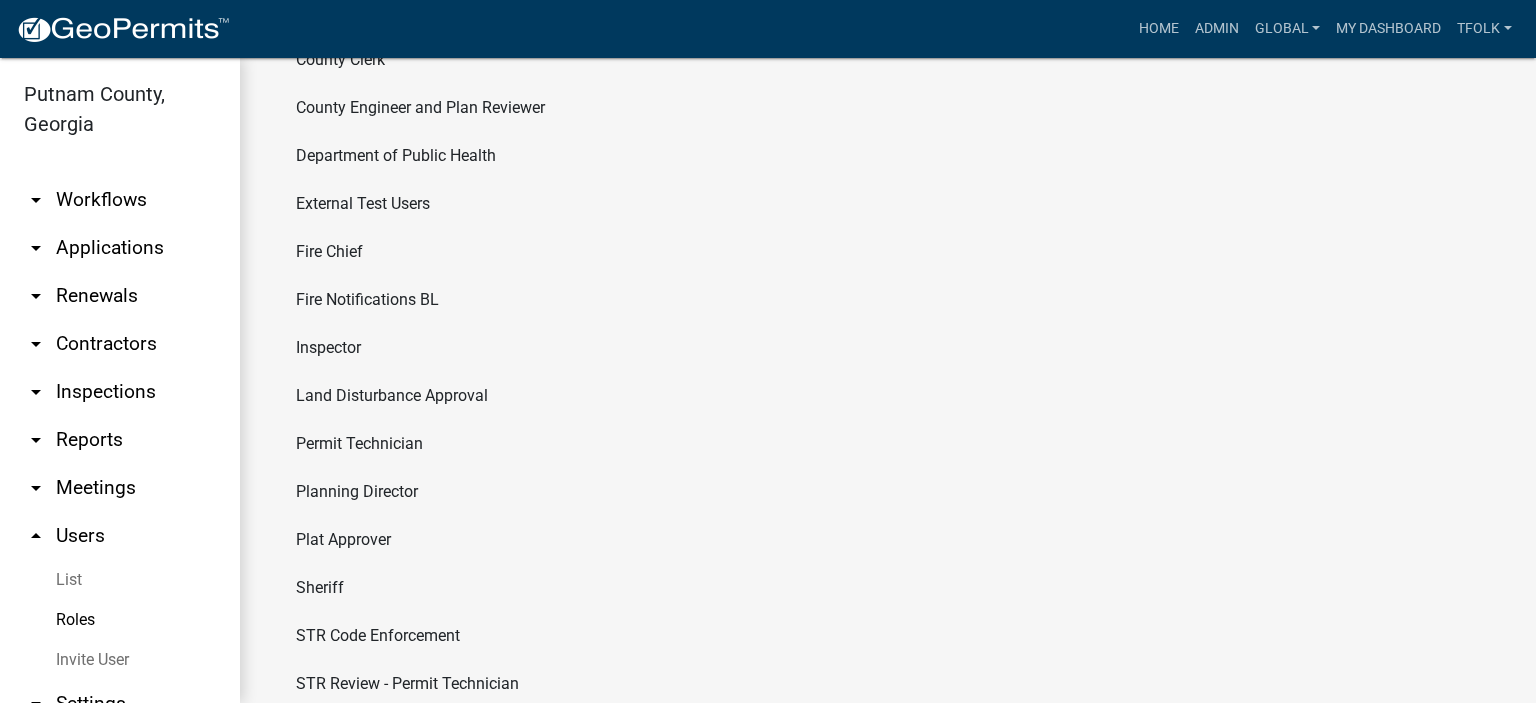click on "Permit Technician" 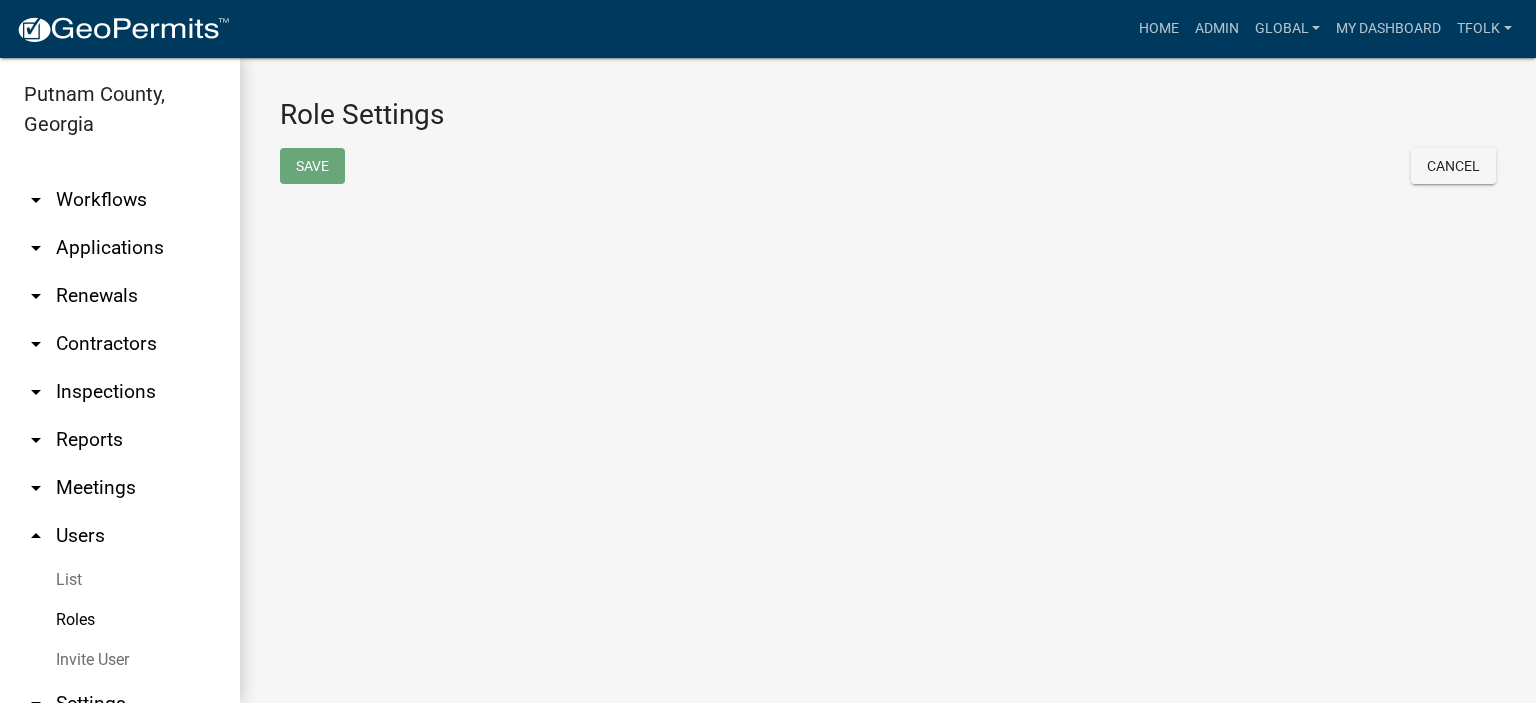scroll, scrollTop: 0, scrollLeft: 0, axis: both 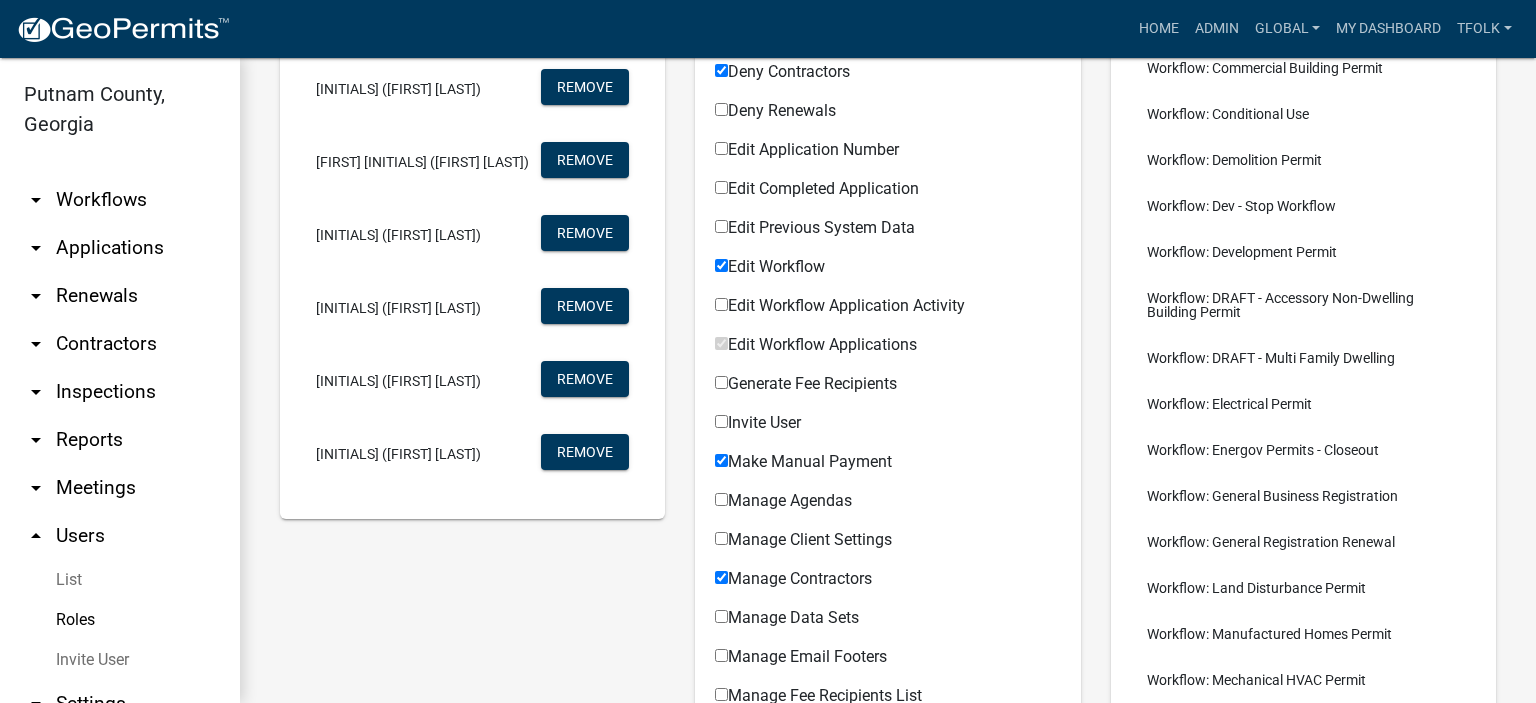click on "Roles" at bounding box center [120, 620] 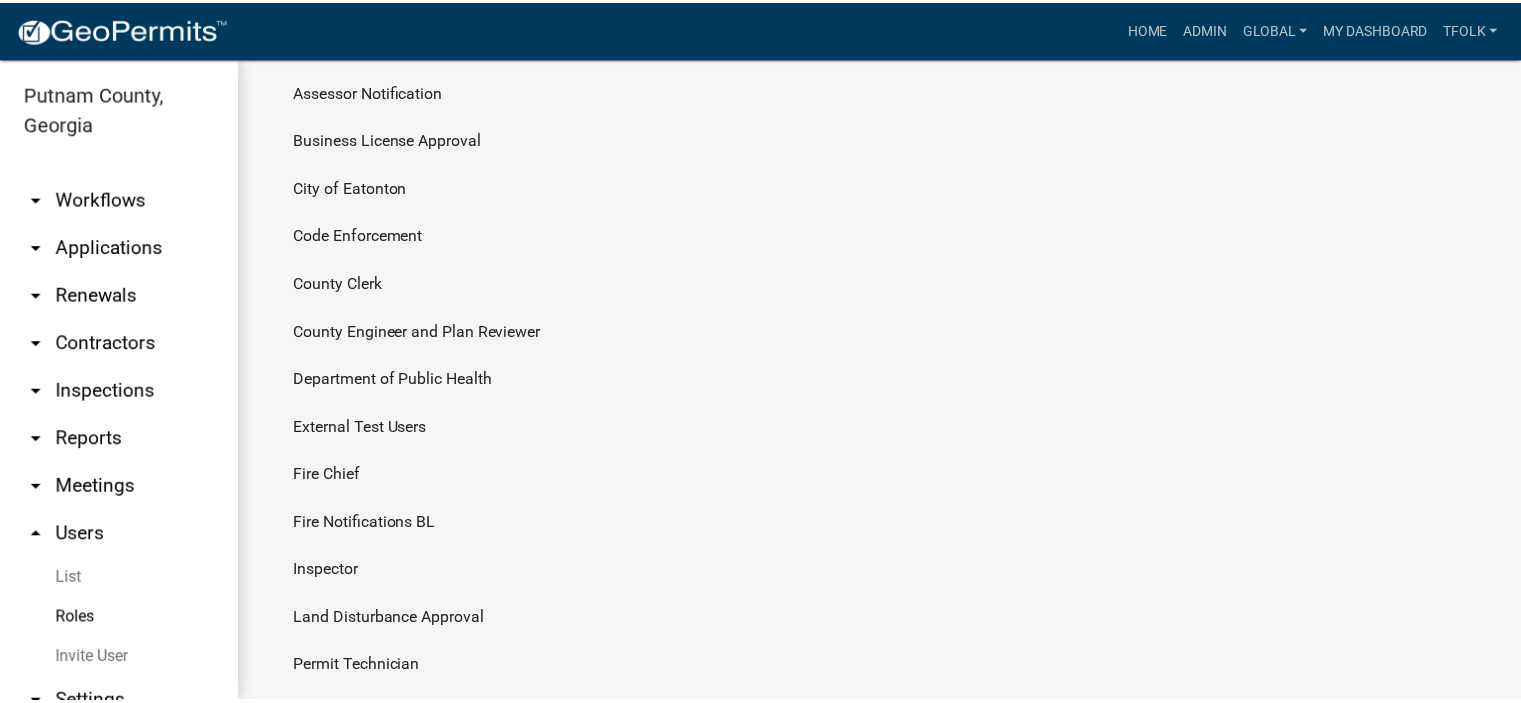 scroll, scrollTop: 0, scrollLeft: 0, axis: both 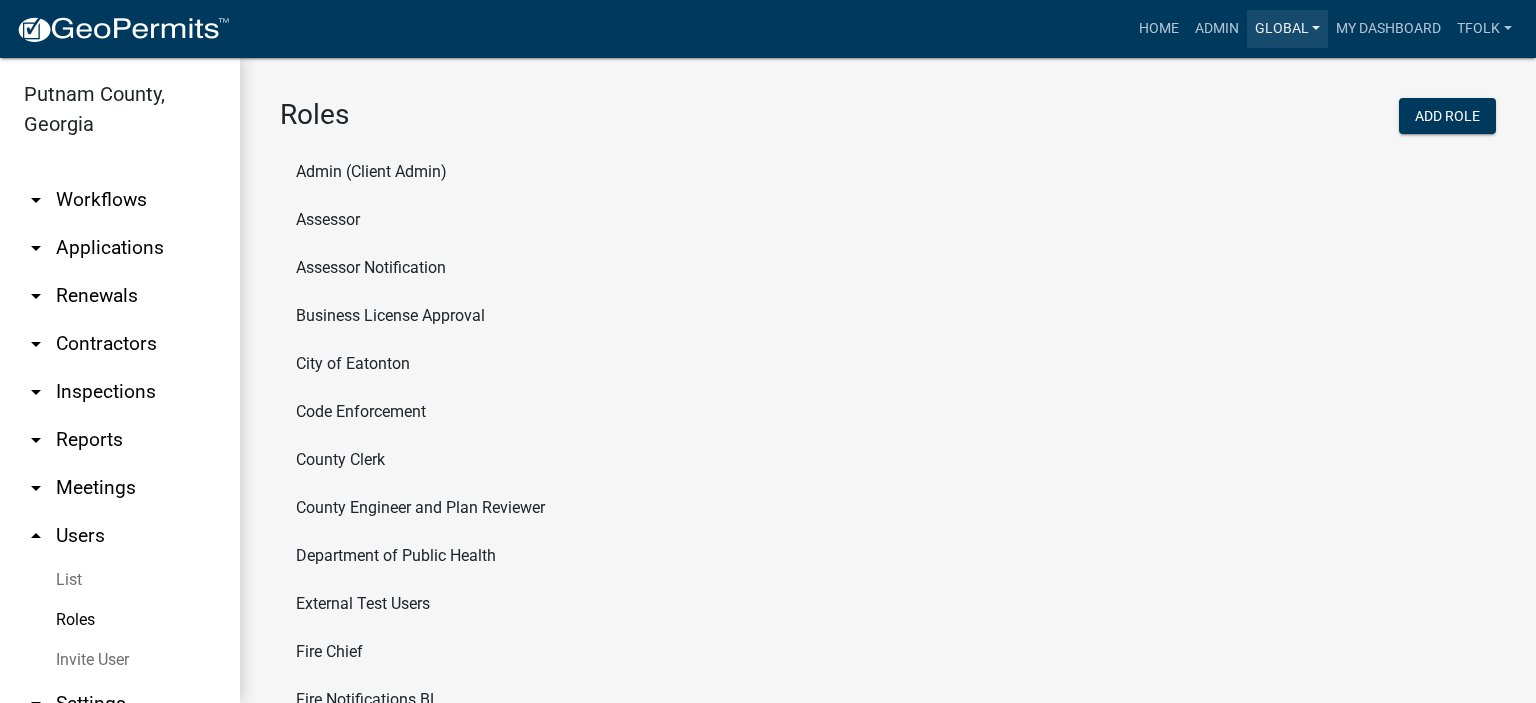 click on "Global" at bounding box center (1288, 29) 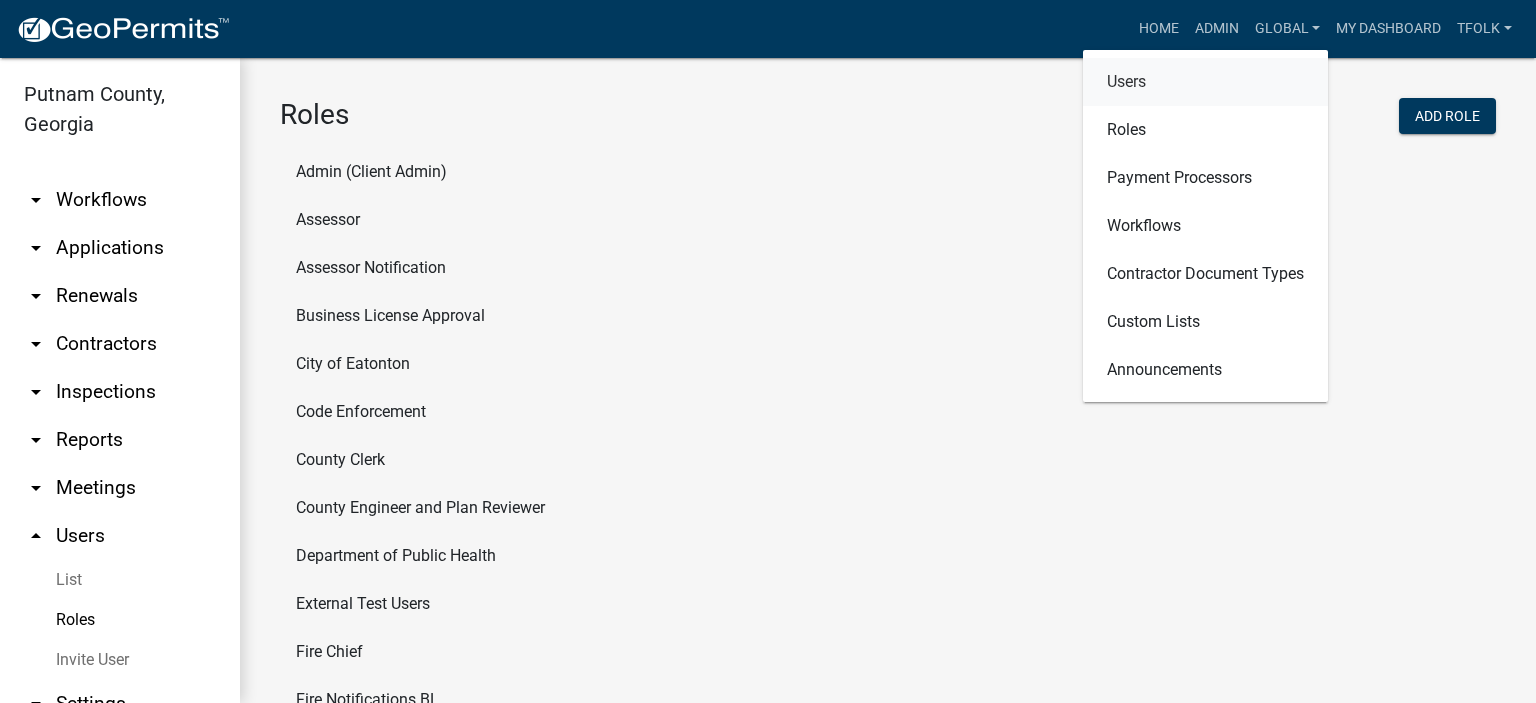 click on "Users" at bounding box center (1205, 82) 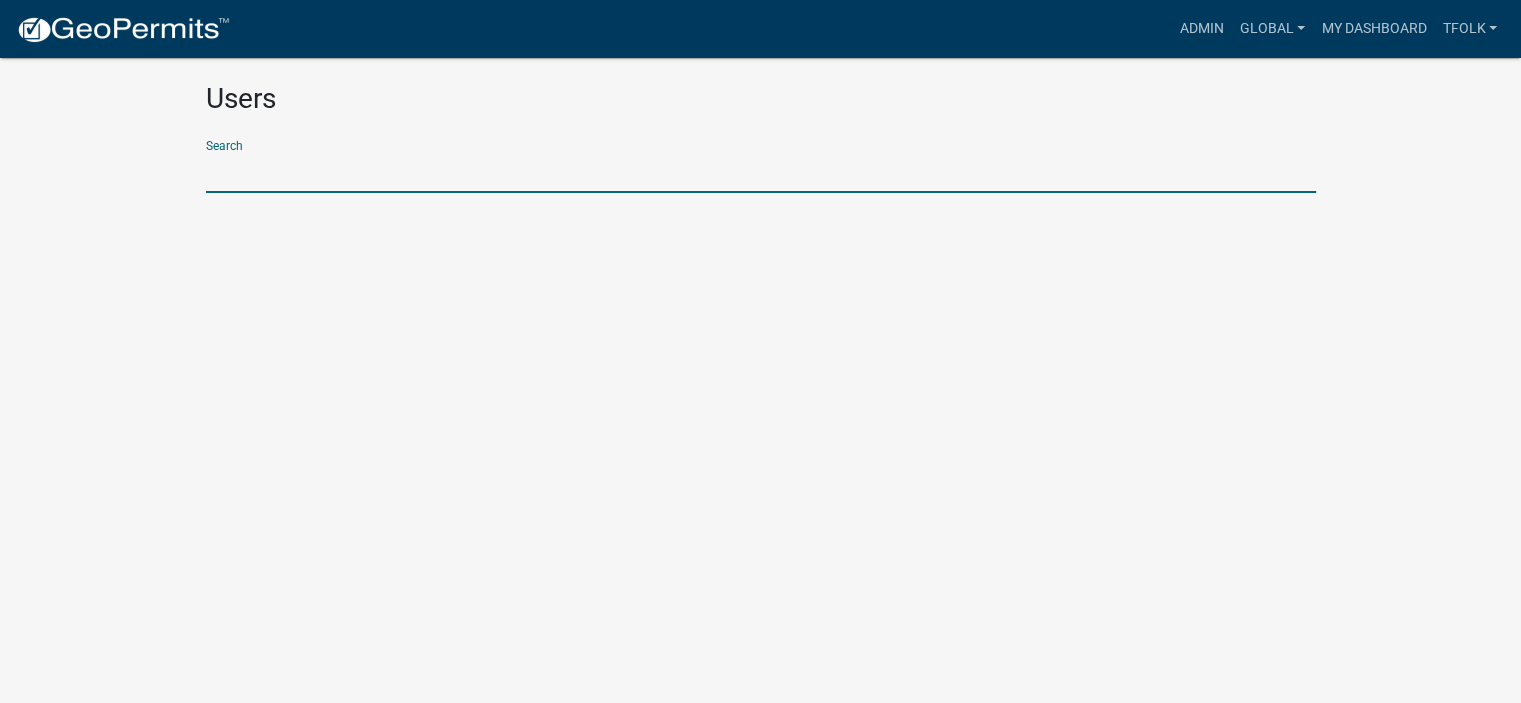 click 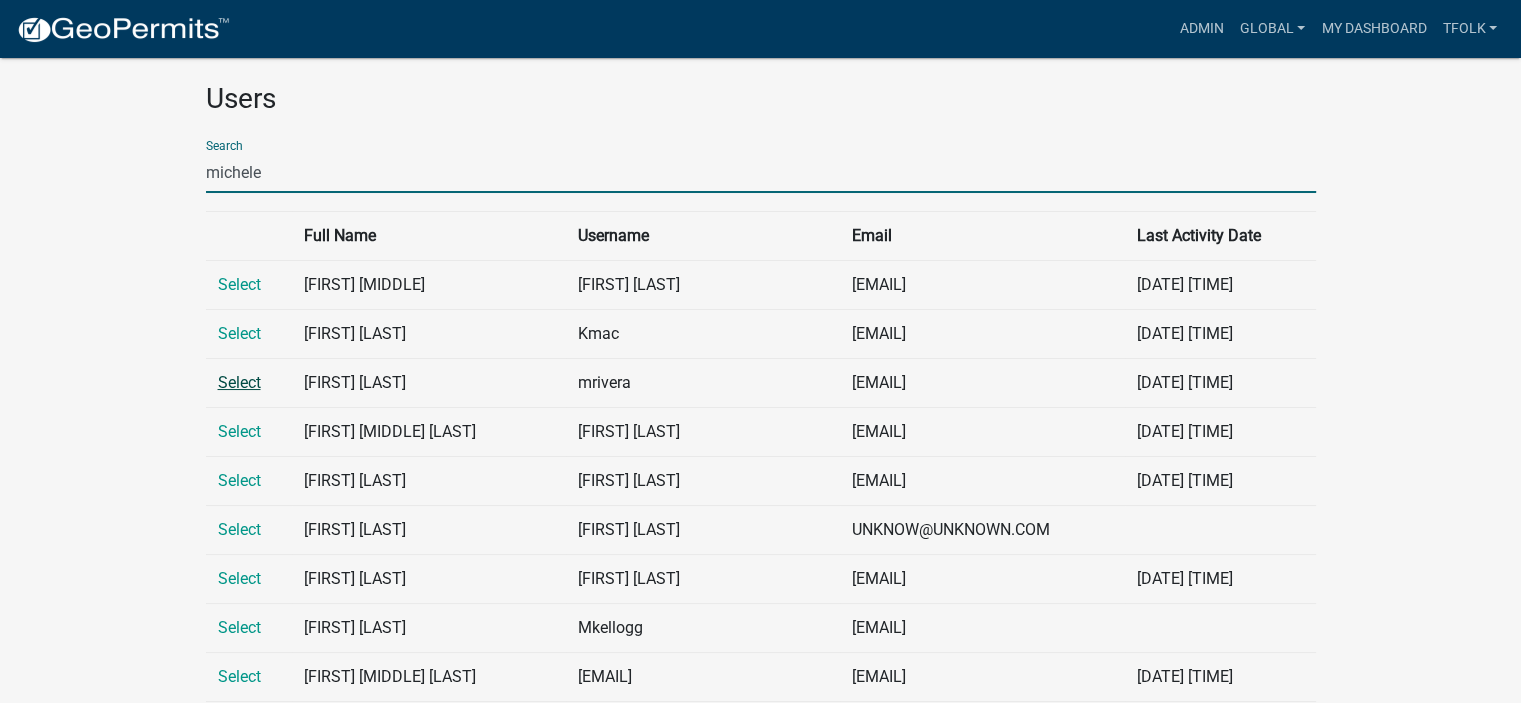 type on "michele" 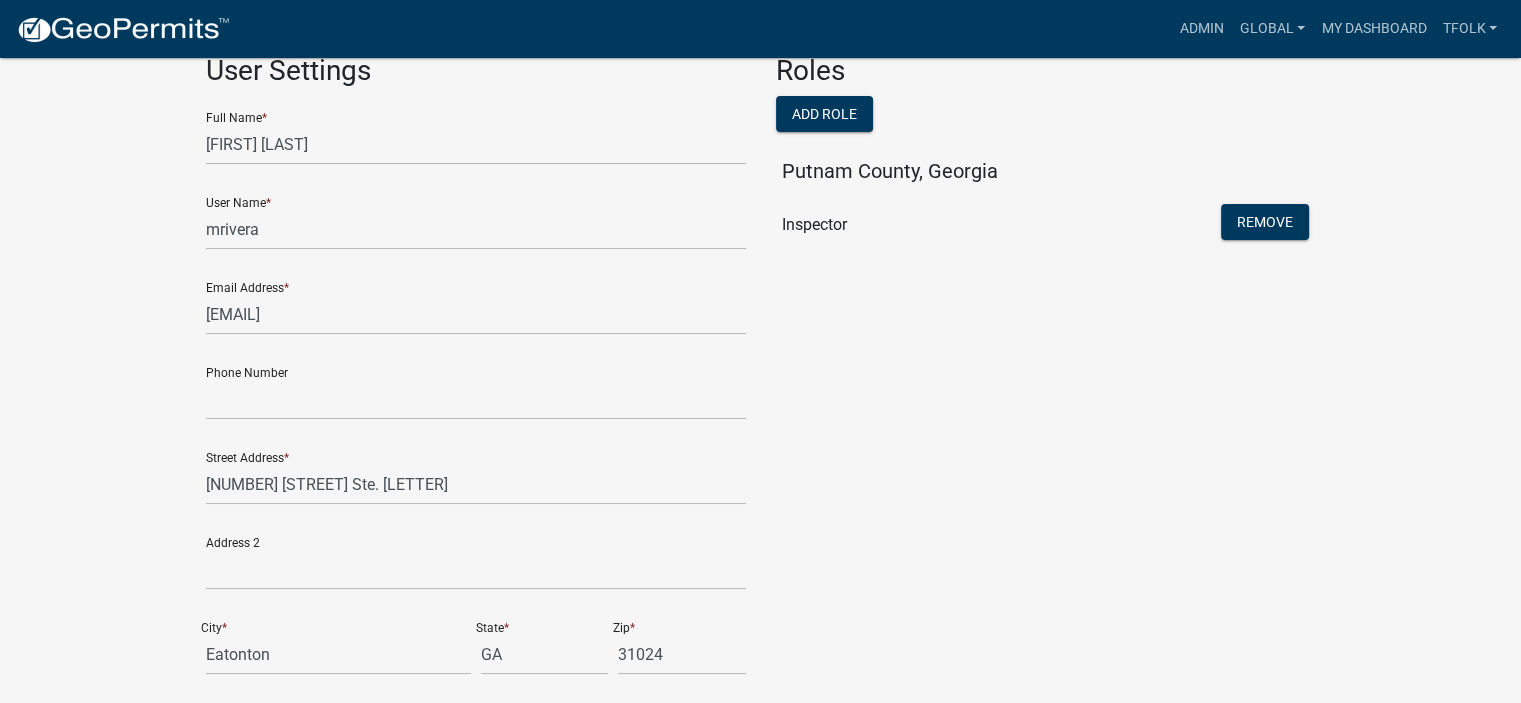 scroll, scrollTop: 0, scrollLeft: 0, axis: both 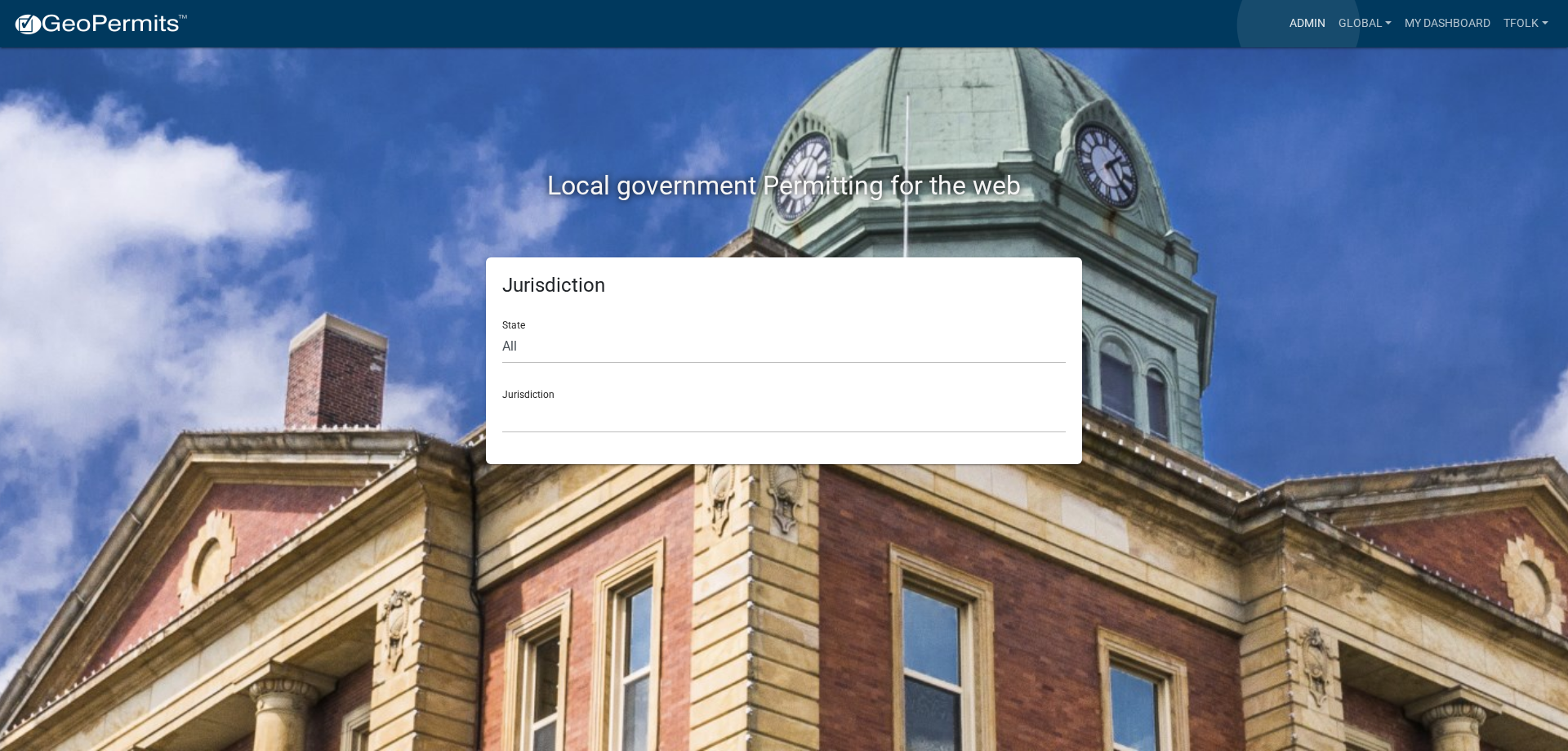 click on "Admin" at bounding box center [1307, 24] 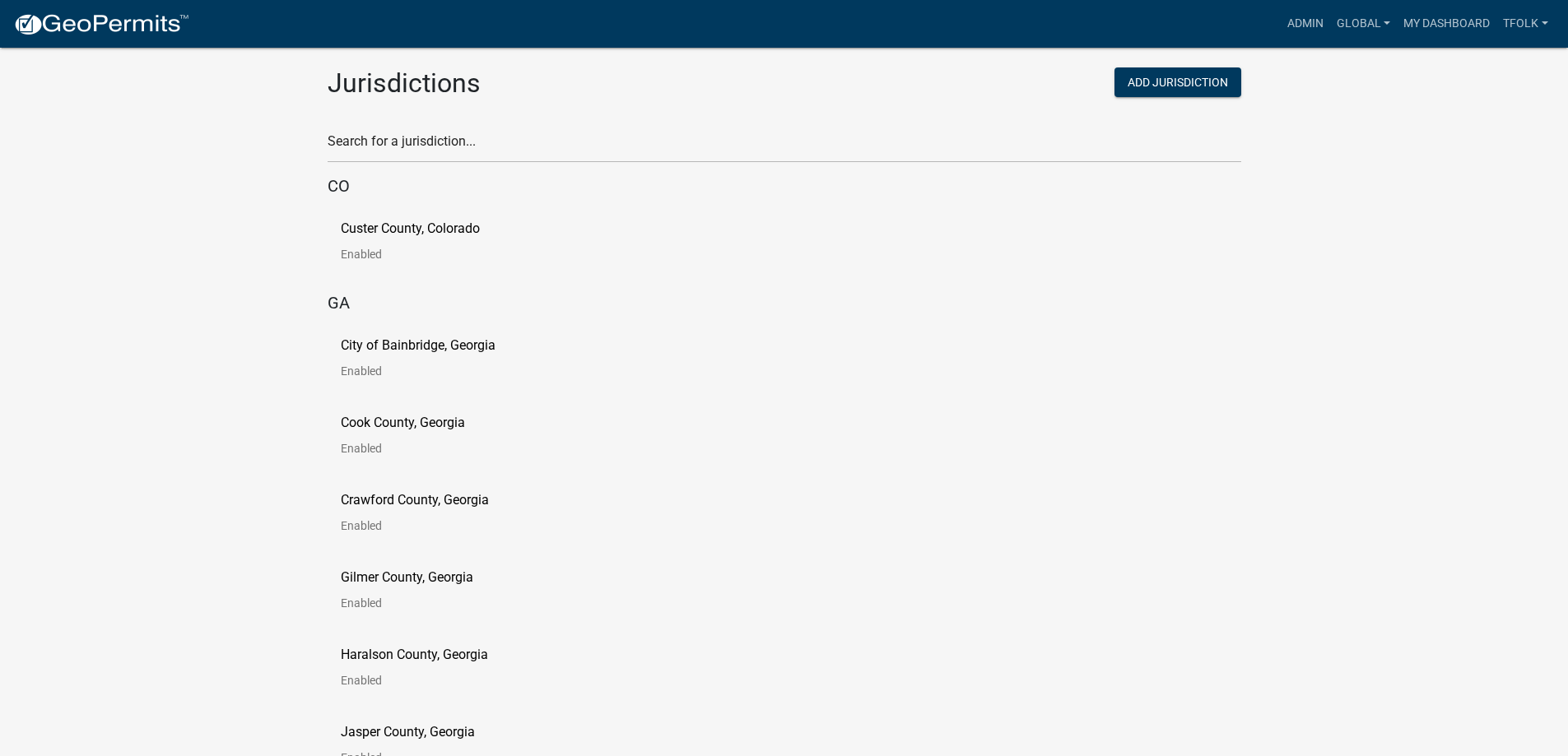 click on "Custer County, Colorado" 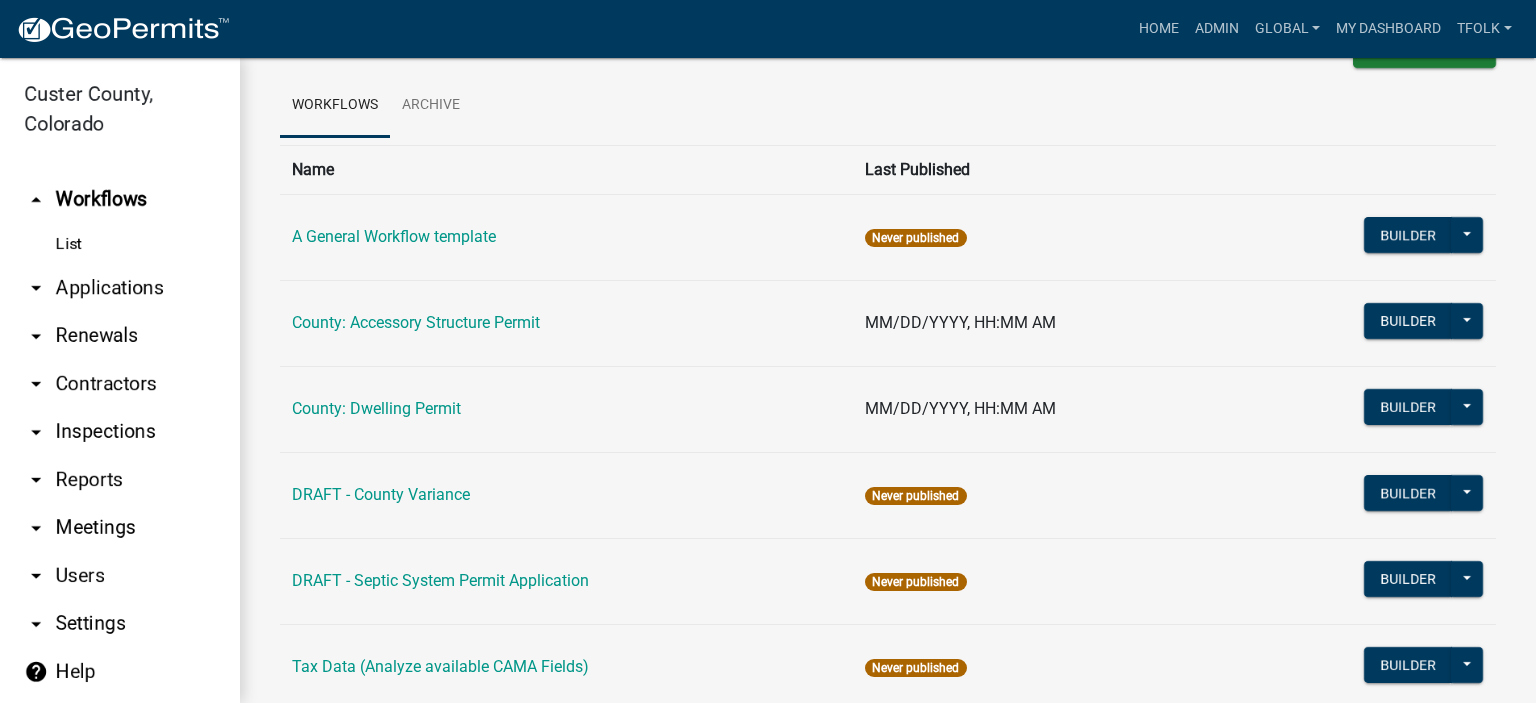 scroll, scrollTop: 100, scrollLeft: 0, axis: vertical 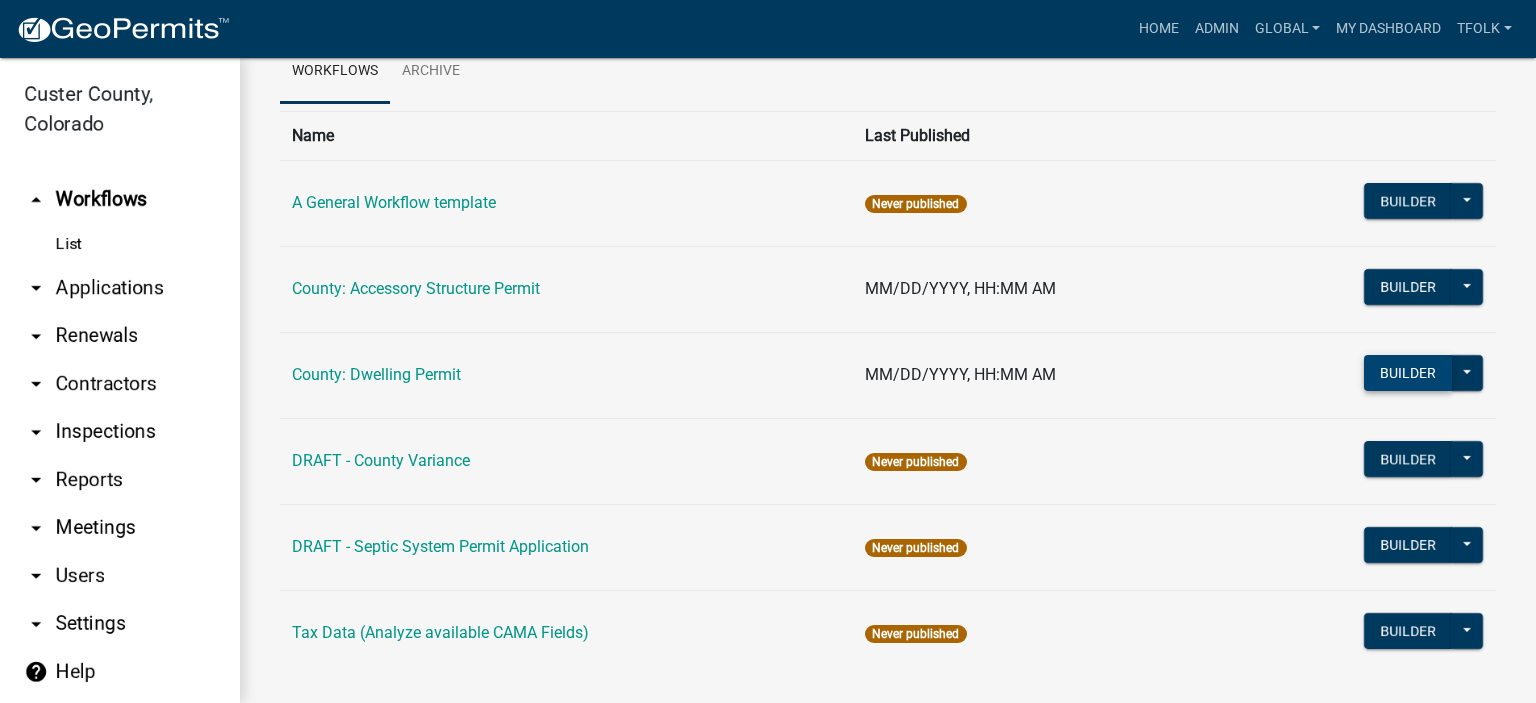 click on "Builder" at bounding box center (1408, 373) 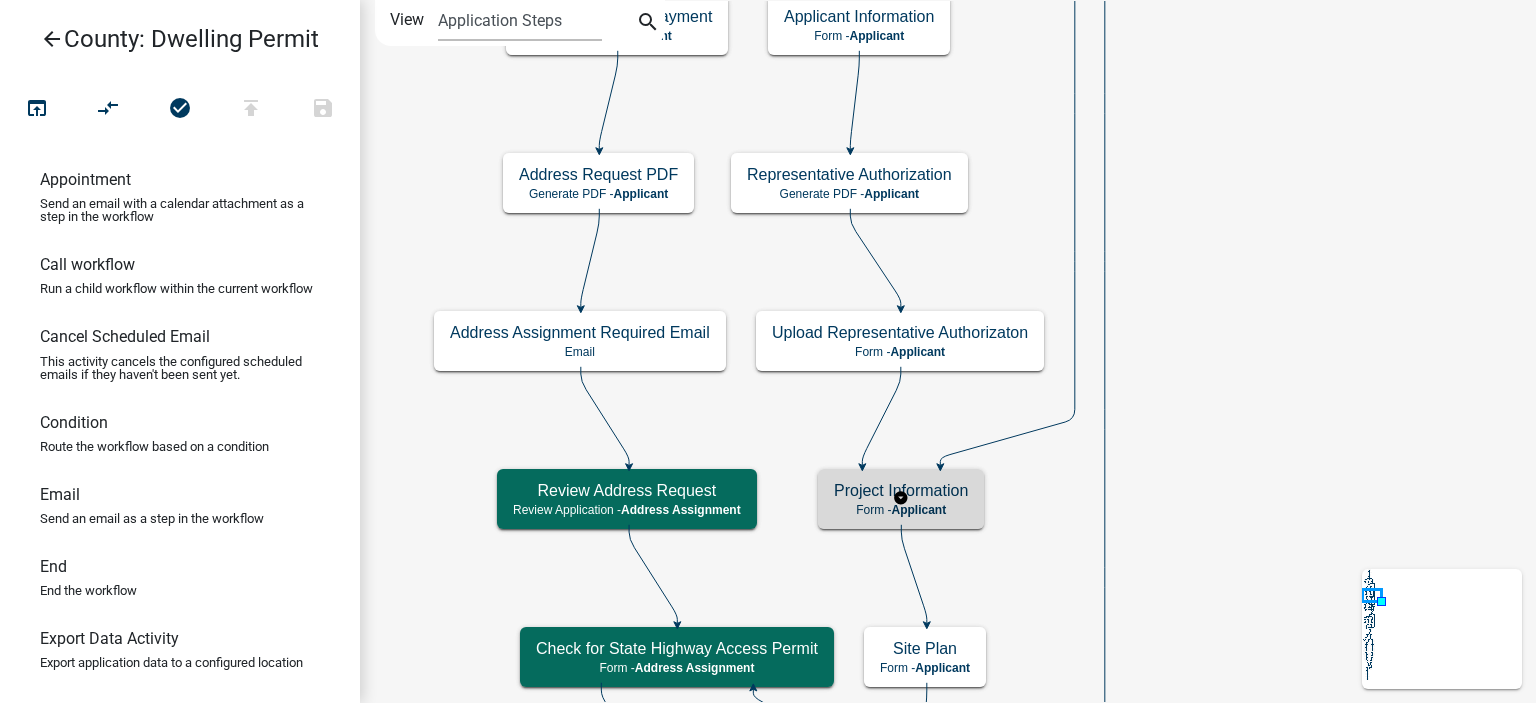 click on "Form -  Applicant" at bounding box center [901, 510] 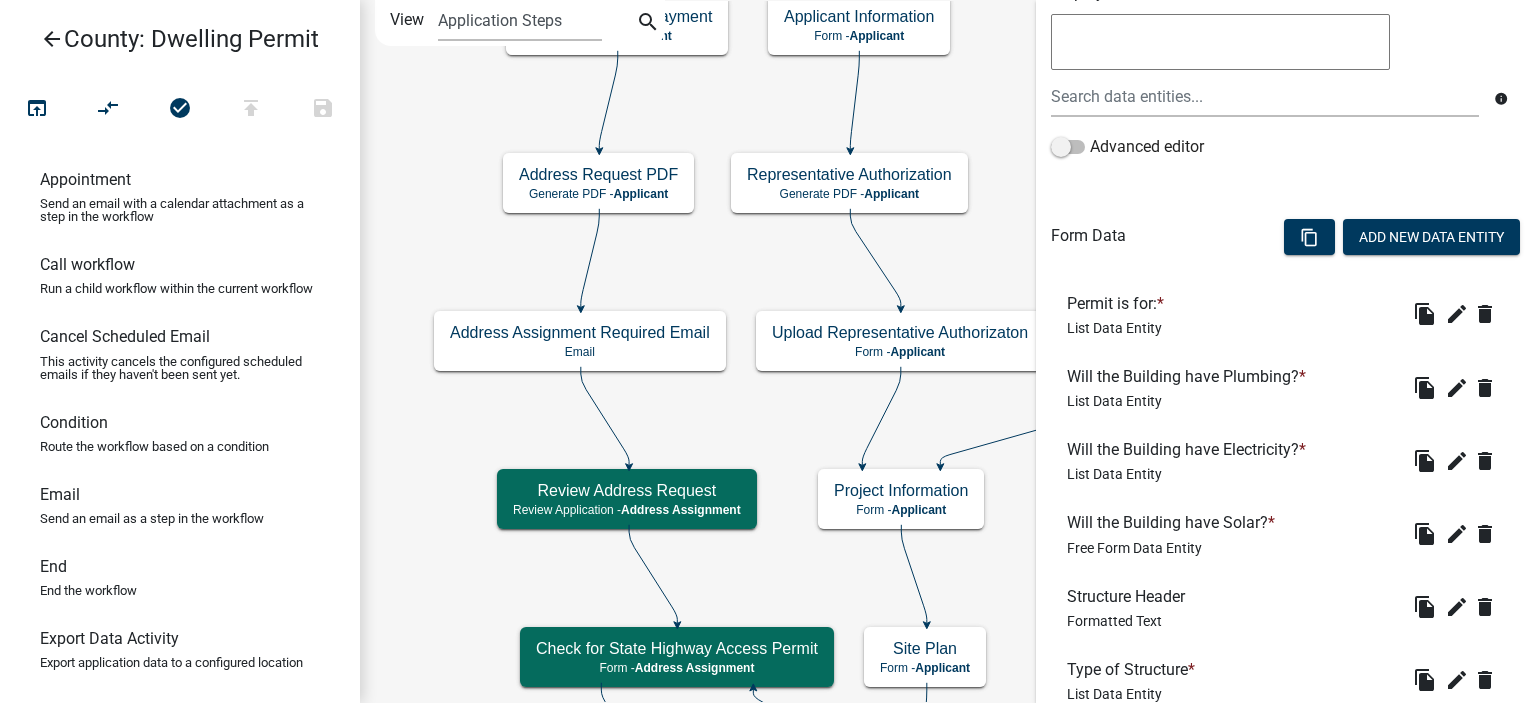 scroll, scrollTop: 400, scrollLeft: 0, axis: vertical 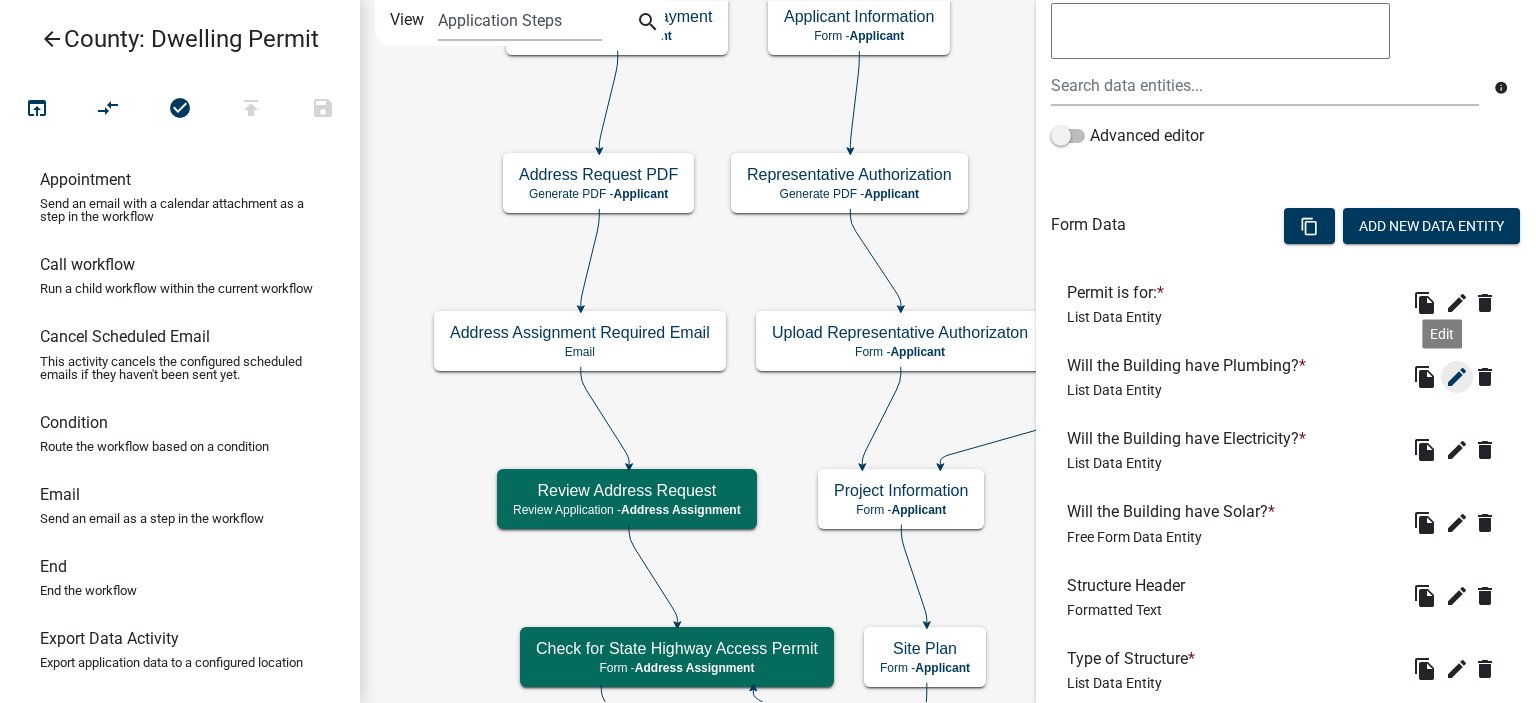 click on "edit" 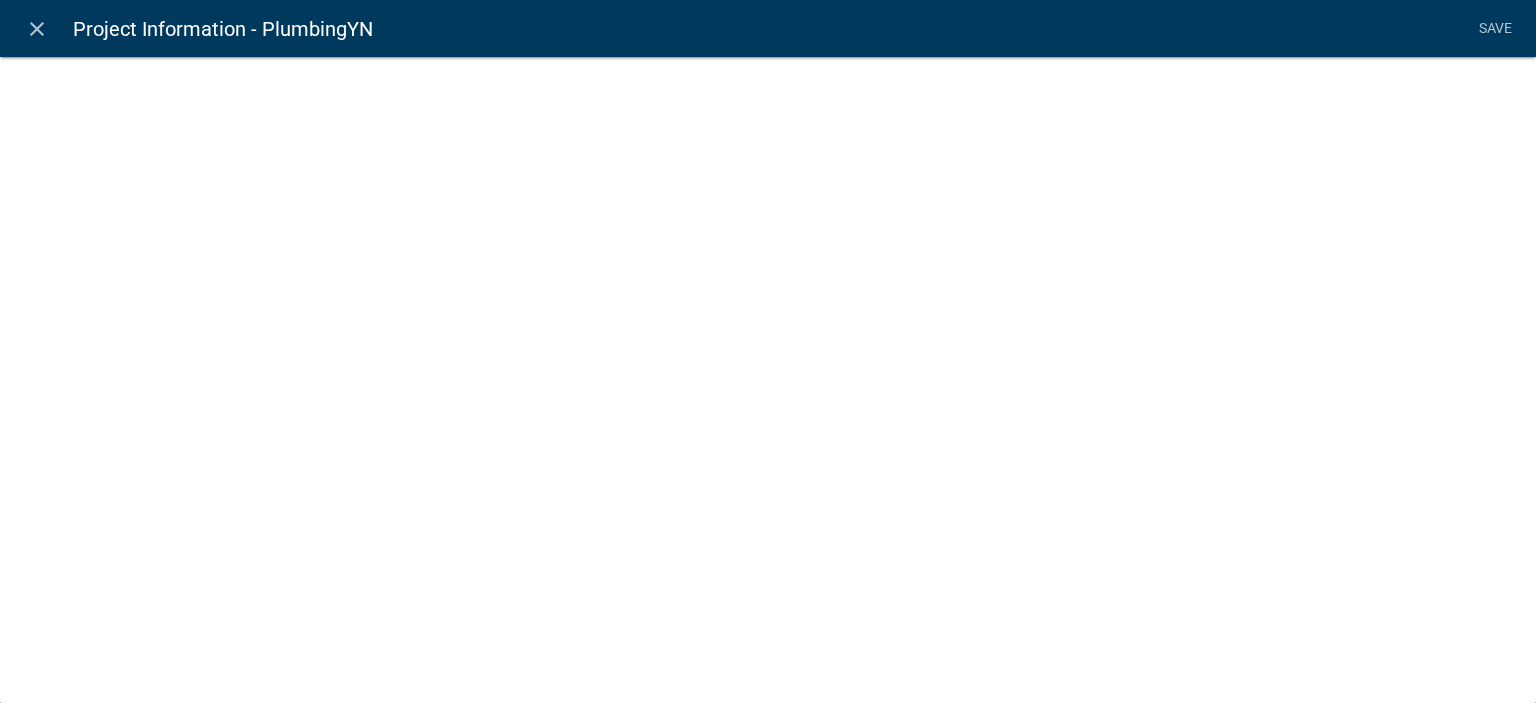 select on "list-data" 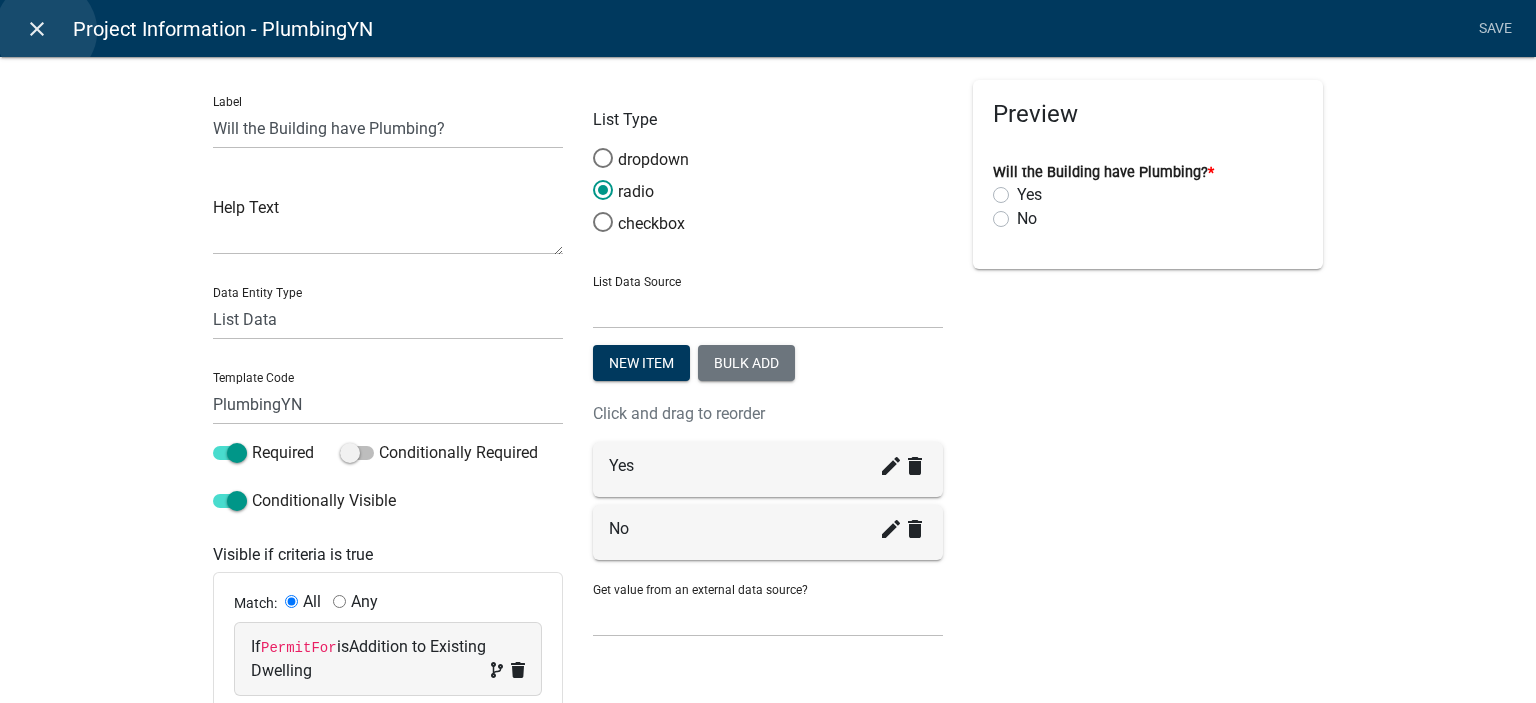 click on "close" 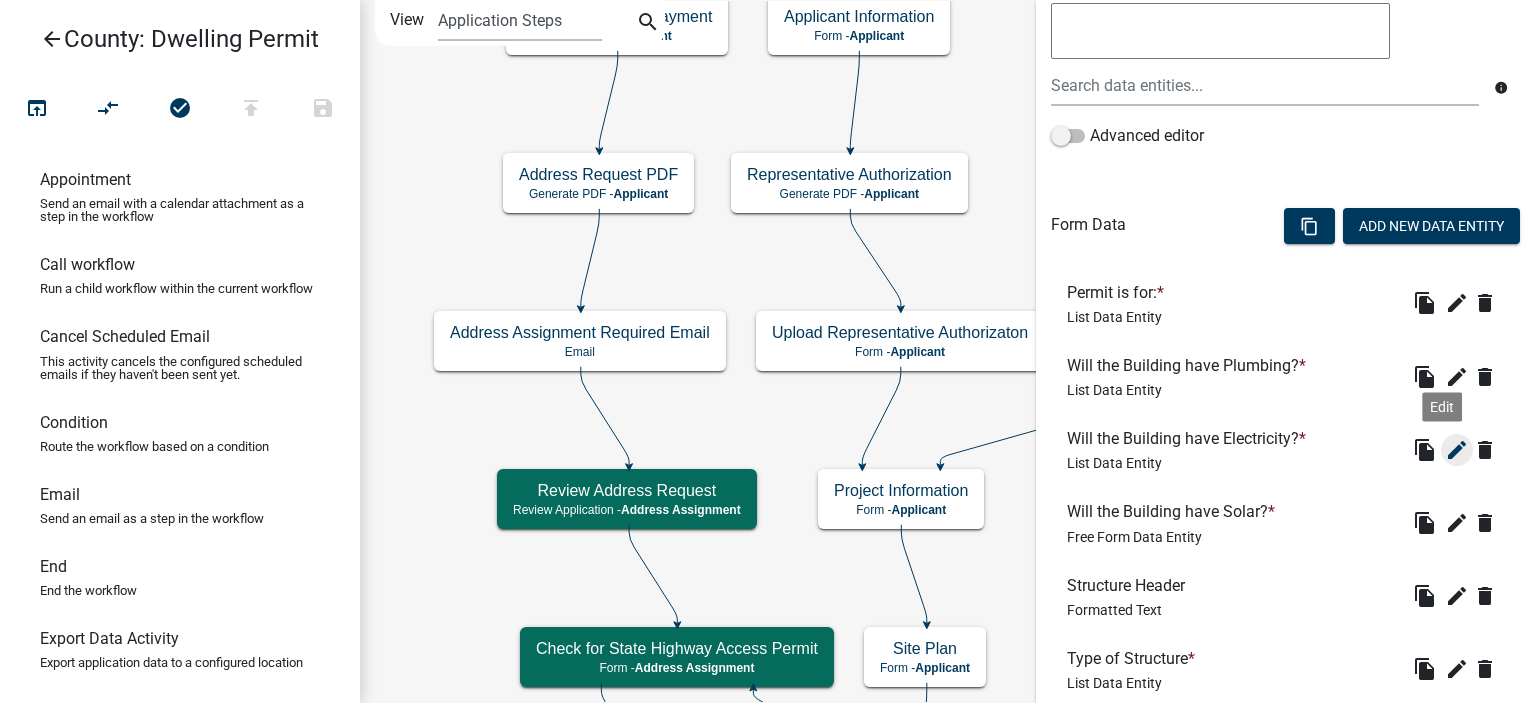 click on "edit" 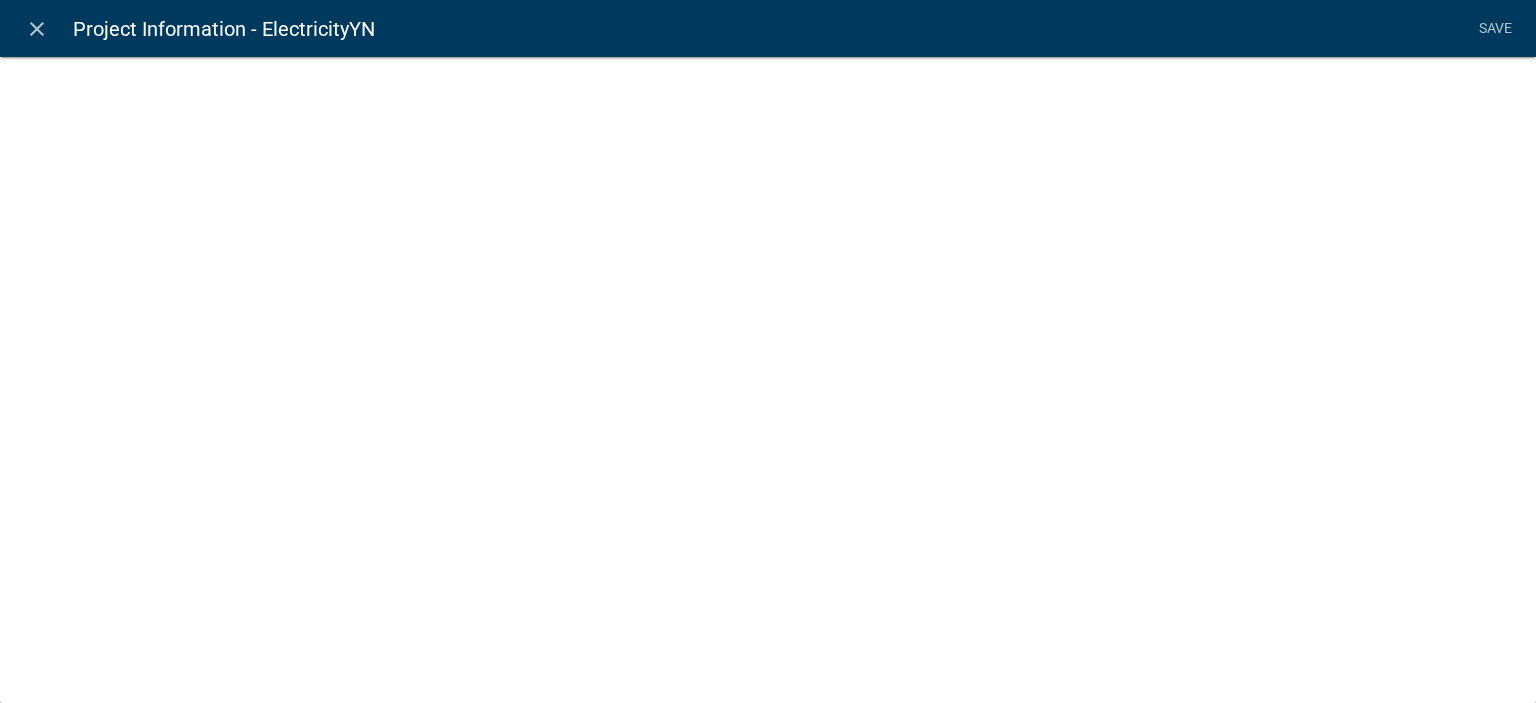 select on "list-data" 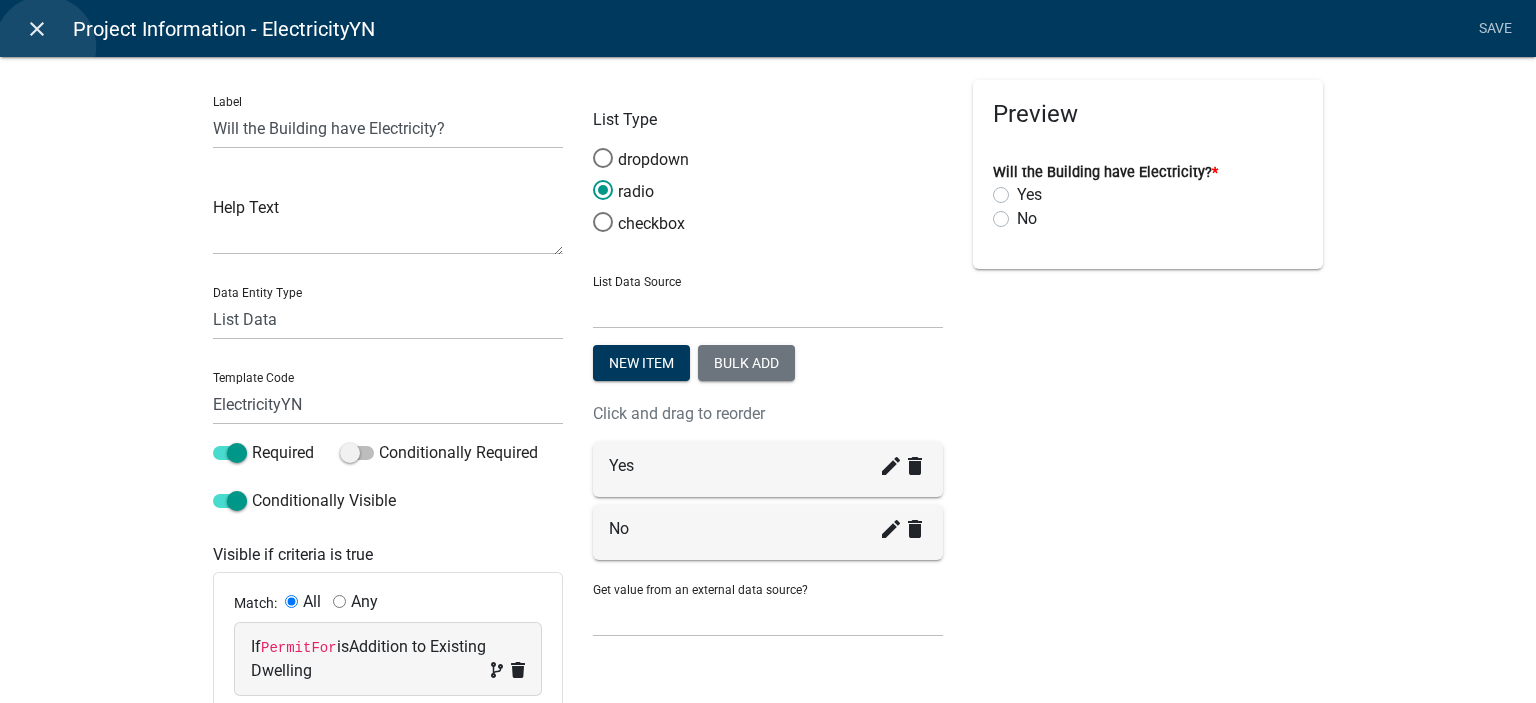click on "close" 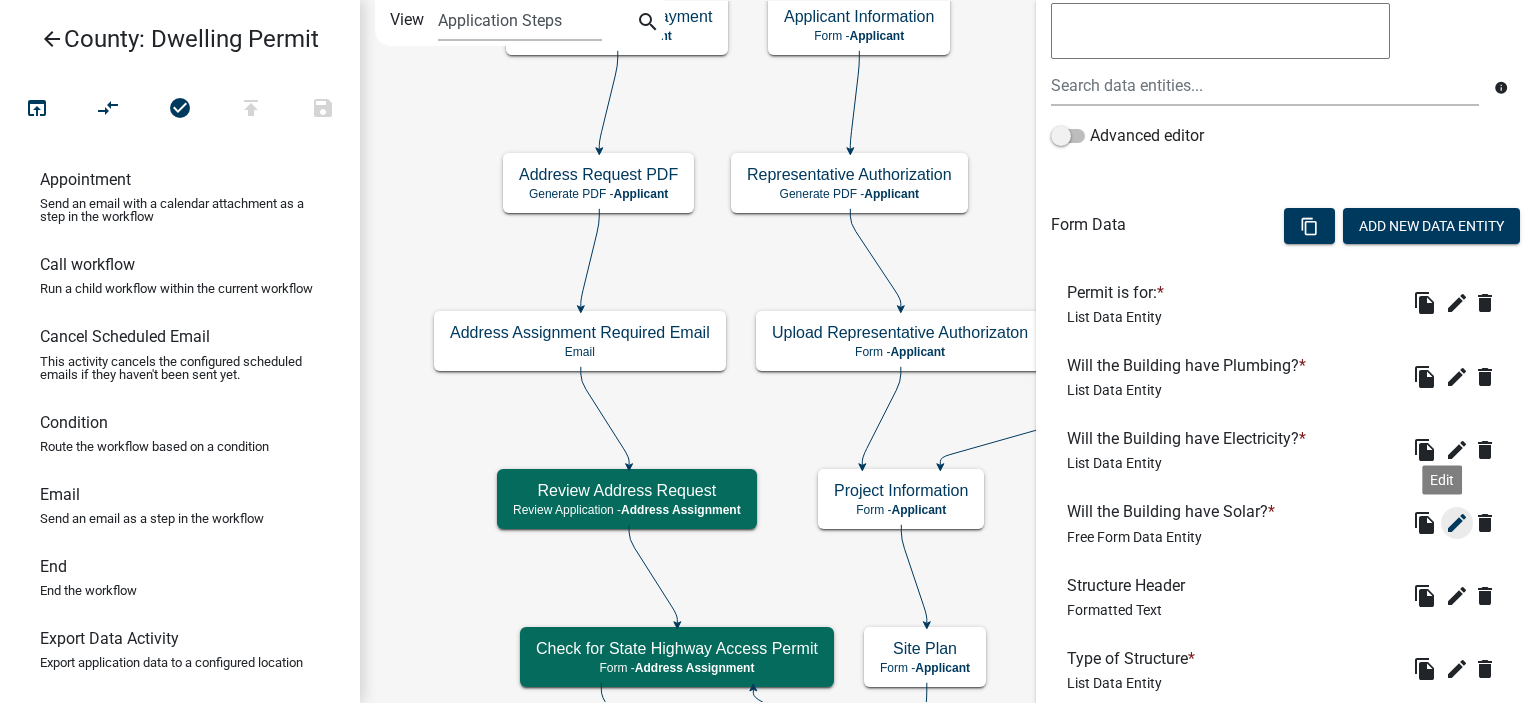 click on "edit" 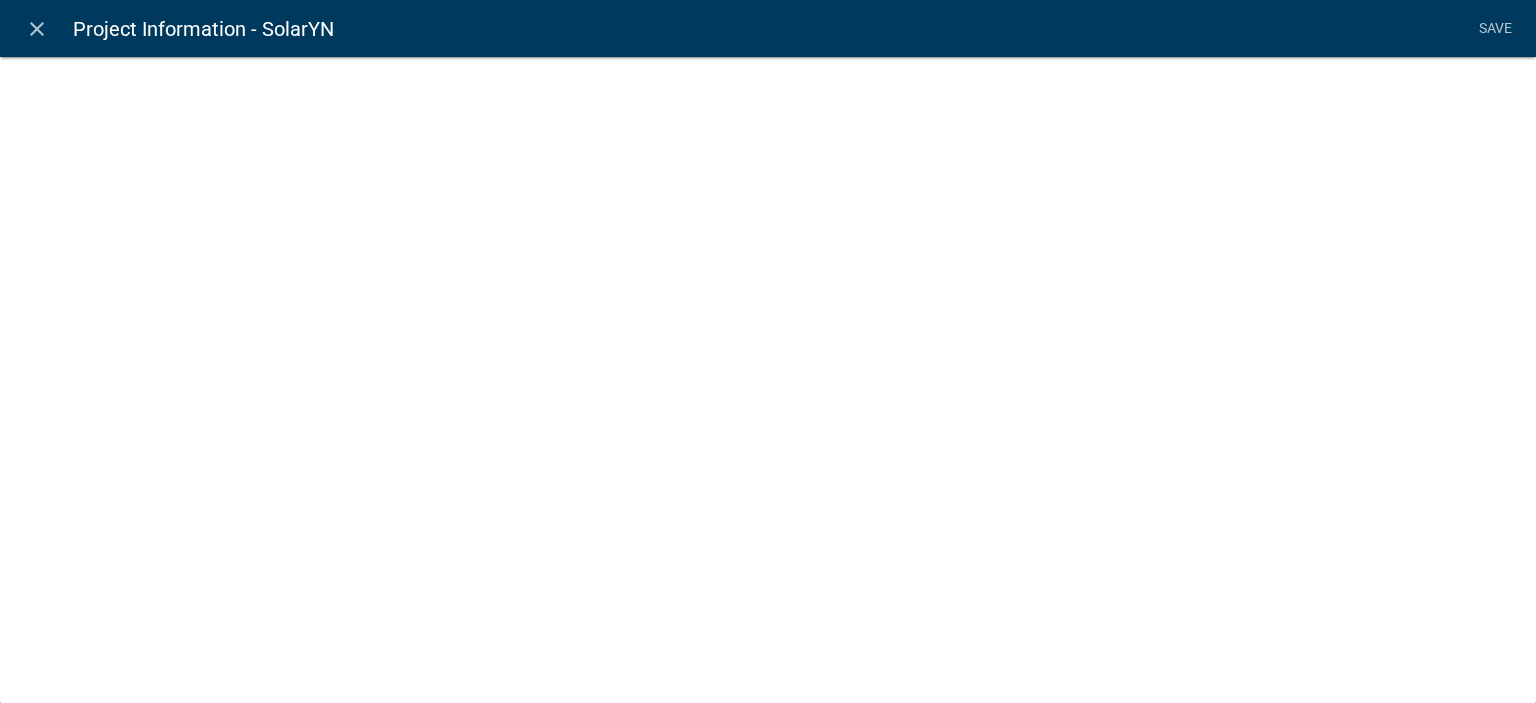 select 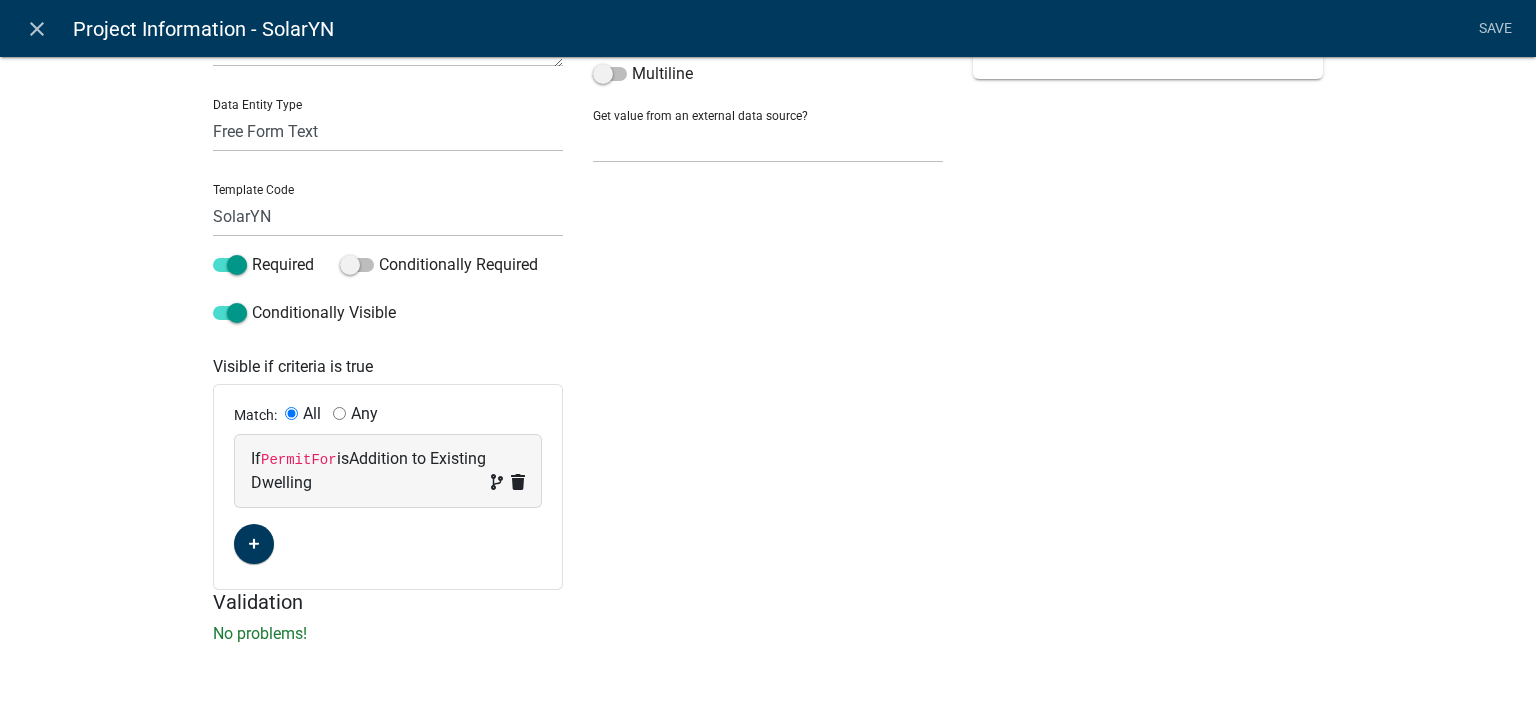 scroll, scrollTop: 190, scrollLeft: 0, axis: vertical 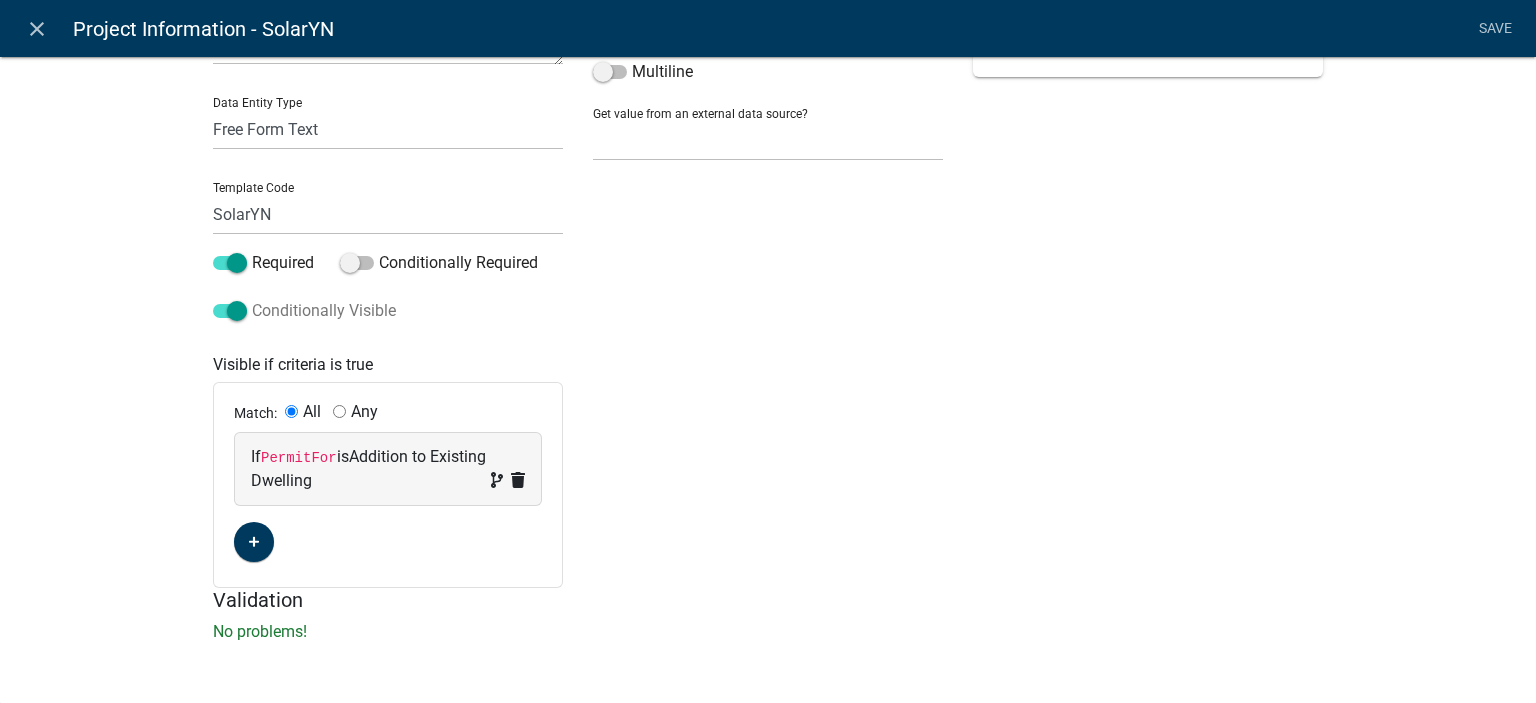 click at bounding box center (230, 311) 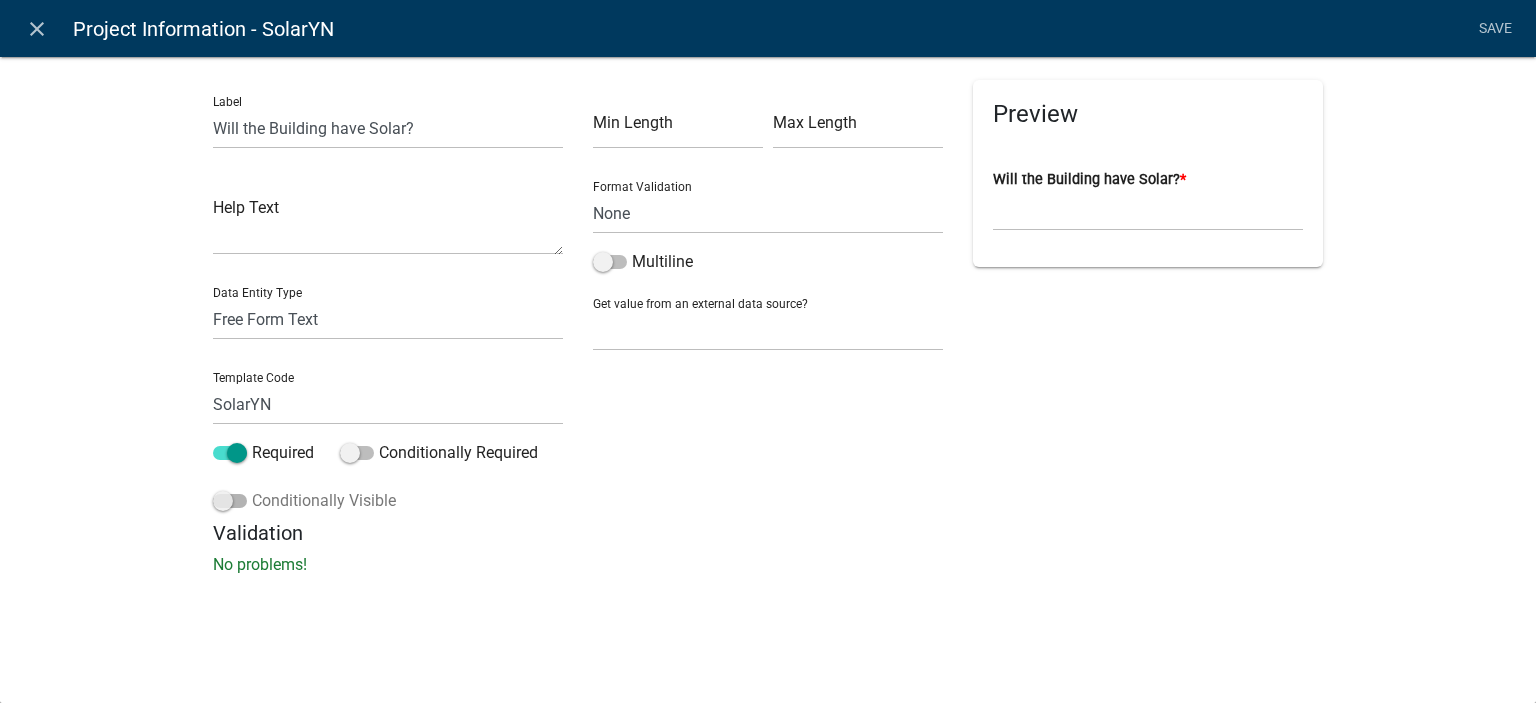 scroll, scrollTop: 0, scrollLeft: 0, axis: both 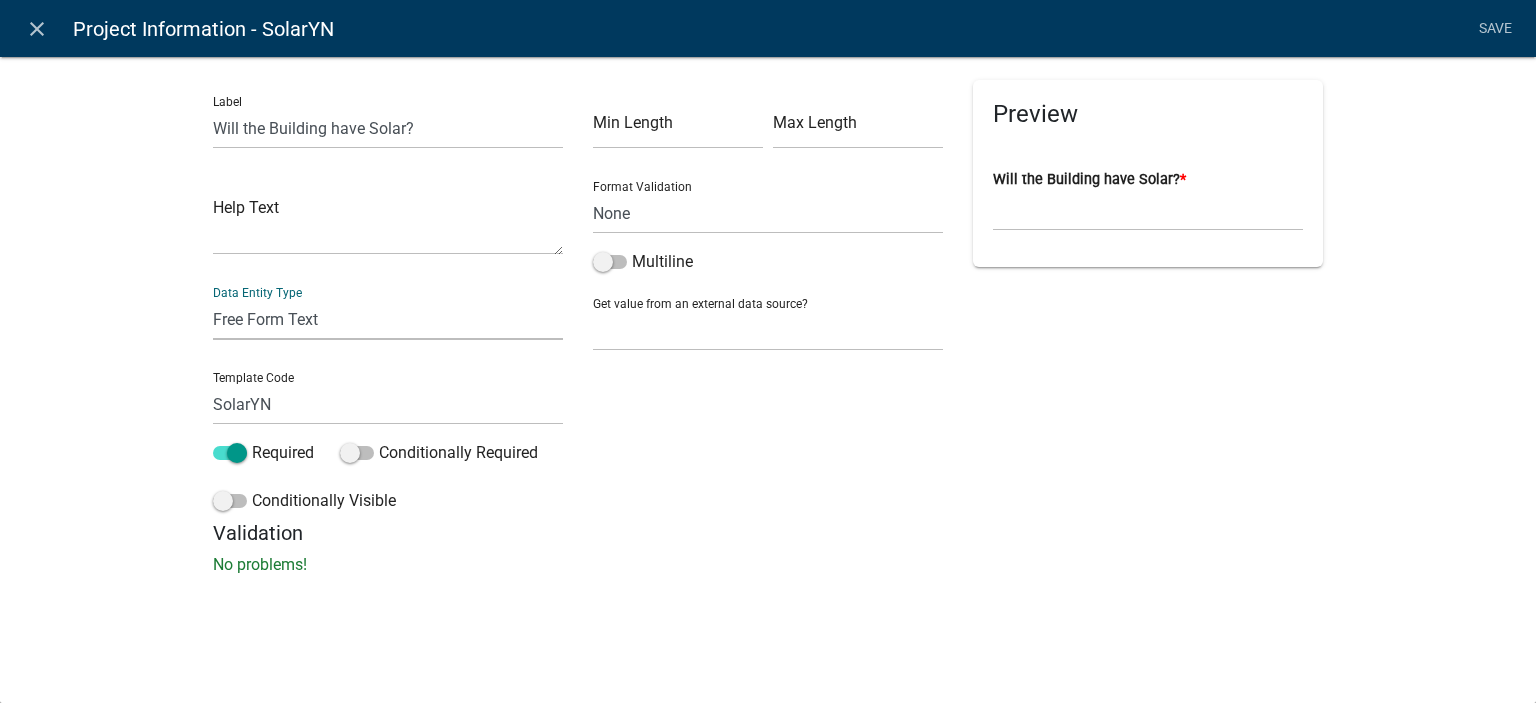 click on "Free Form Text   Document   Display Entity Value   Fee   Numeric Data   Date   Map Sketch Data   List Data   Signature   Formatted Text   Today   Calculated Value   Generate Client Application Number   Contact List   Inspection Document" at bounding box center [388, 319] 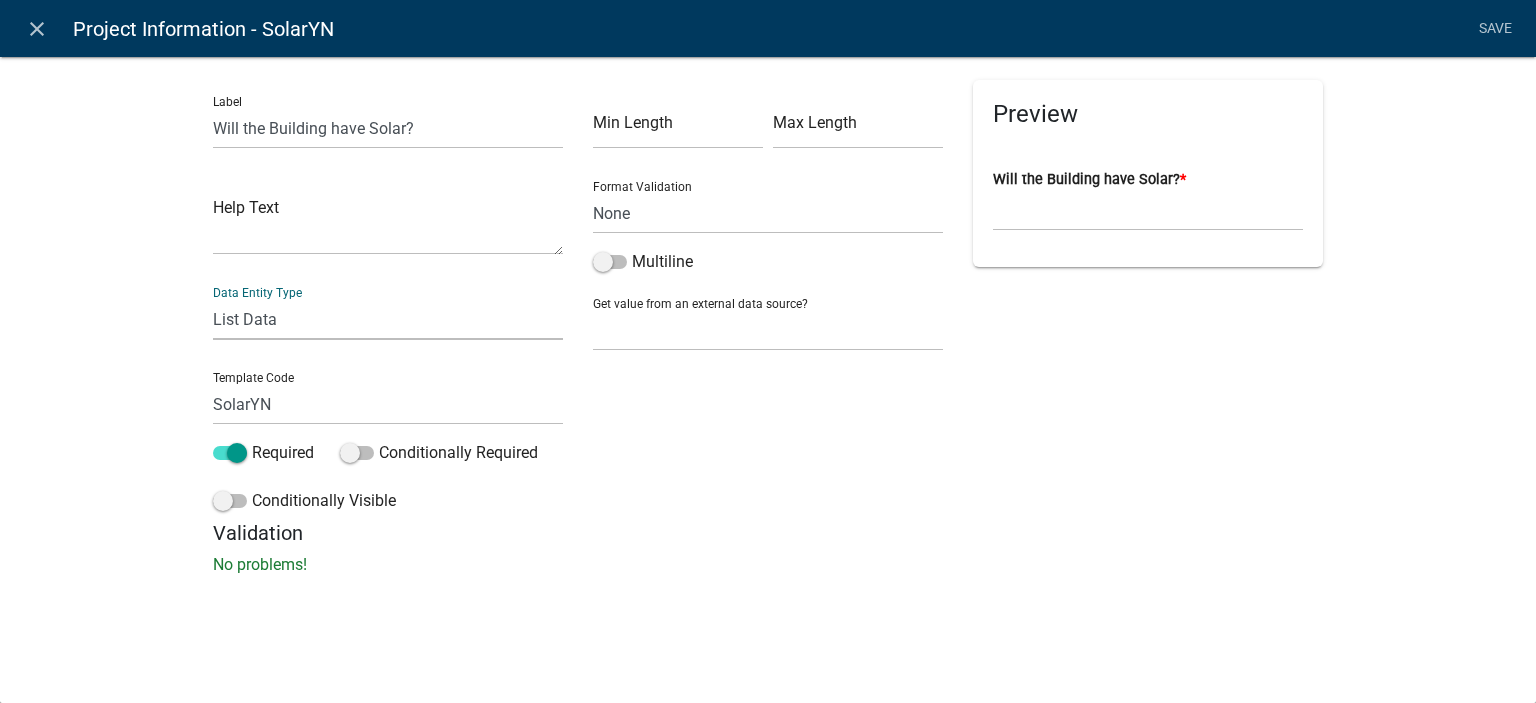 click on "Free Form Text   Document   Display Entity Value   Fee   Numeric Data   Date   Map Sketch Data   List Data   Signature   Formatted Text   Today   Calculated Value   Generate Client Application Number   Contact List   Inspection Document" at bounding box center [388, 319] 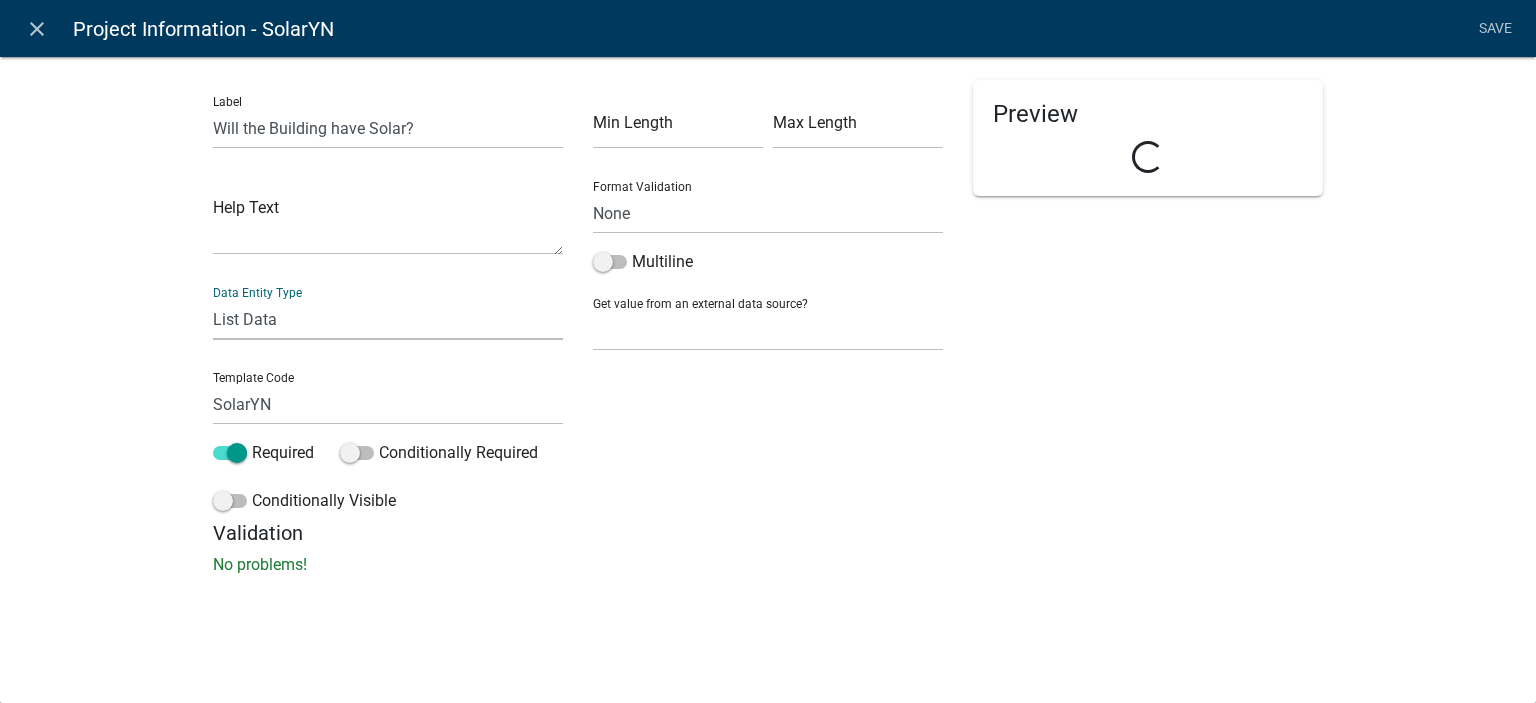 select on "list-data" 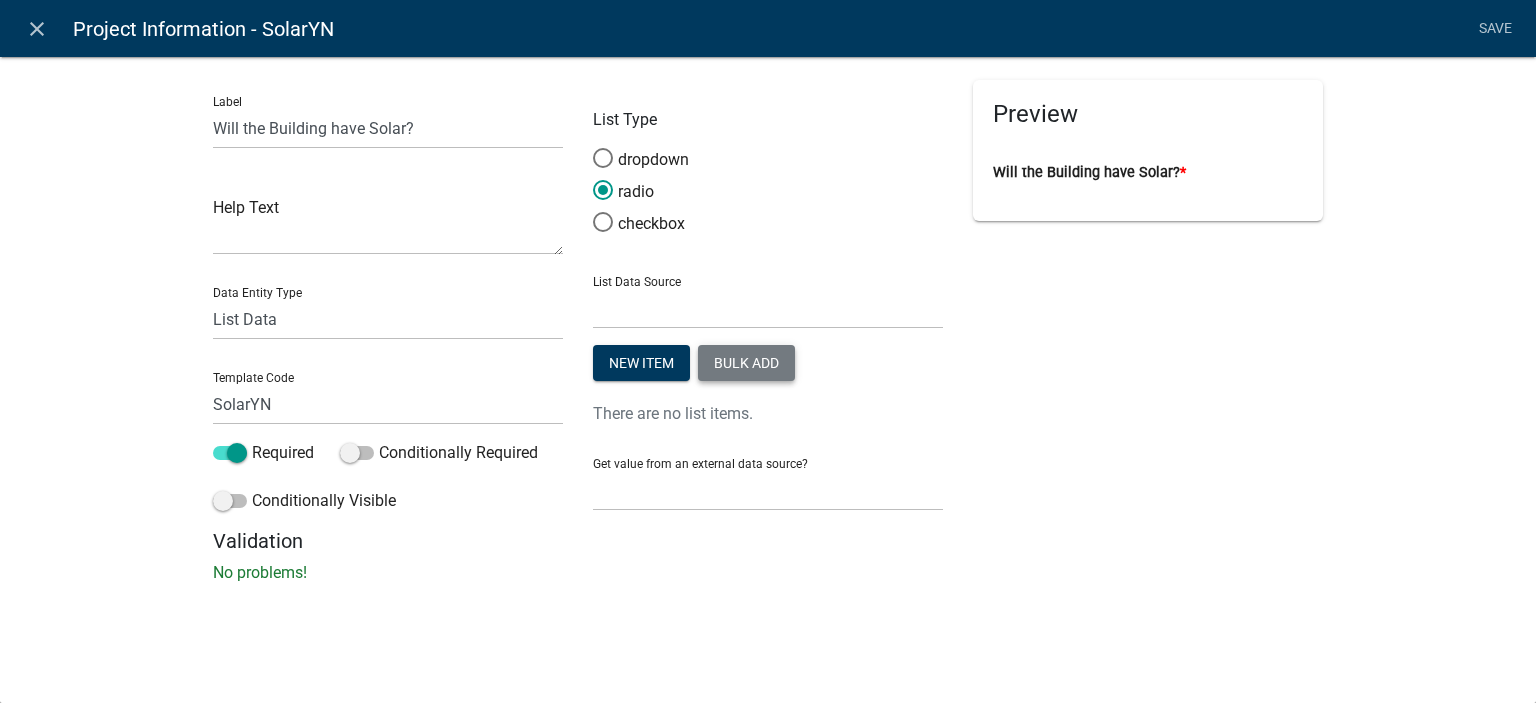 click on "Bulk add" at bounding box center (746, 363) 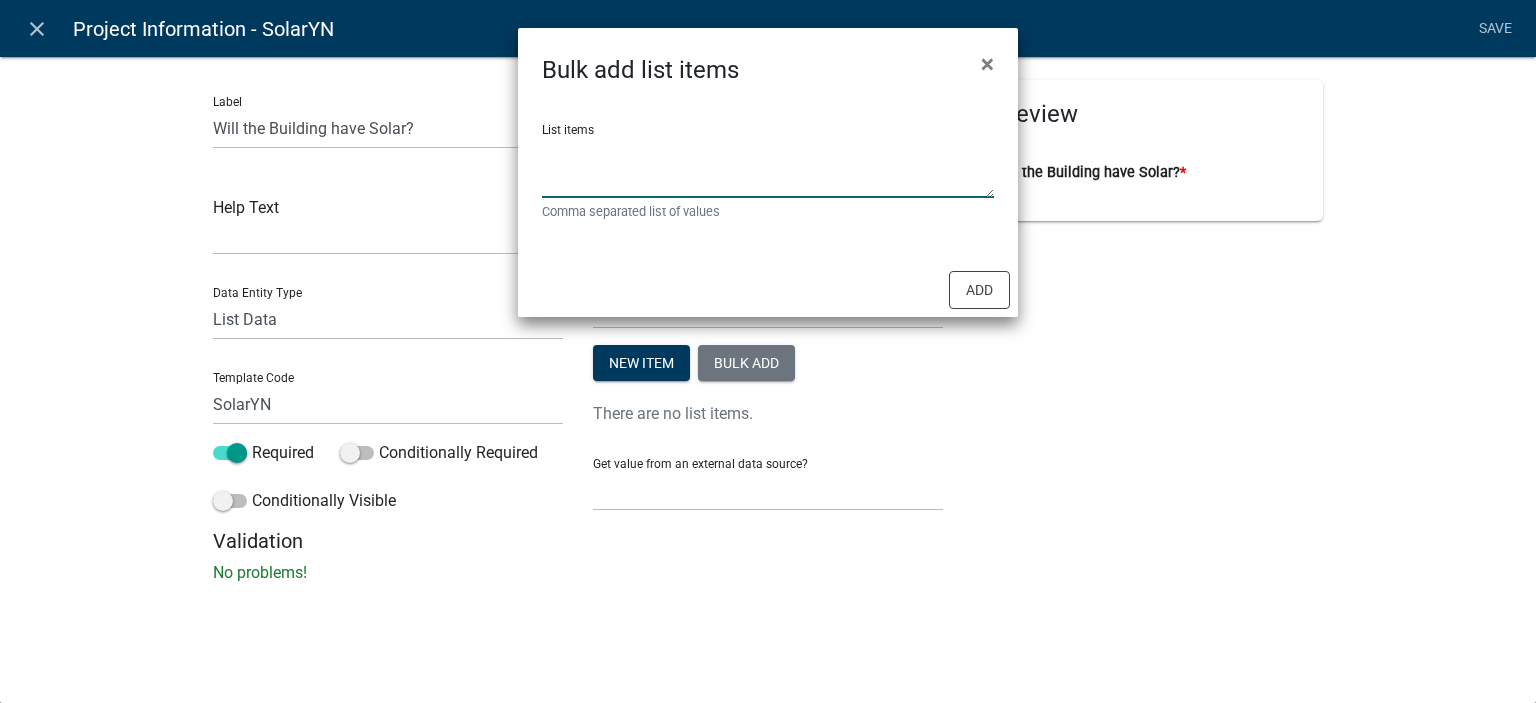 click on "List items" at bounding box center (768, 167) 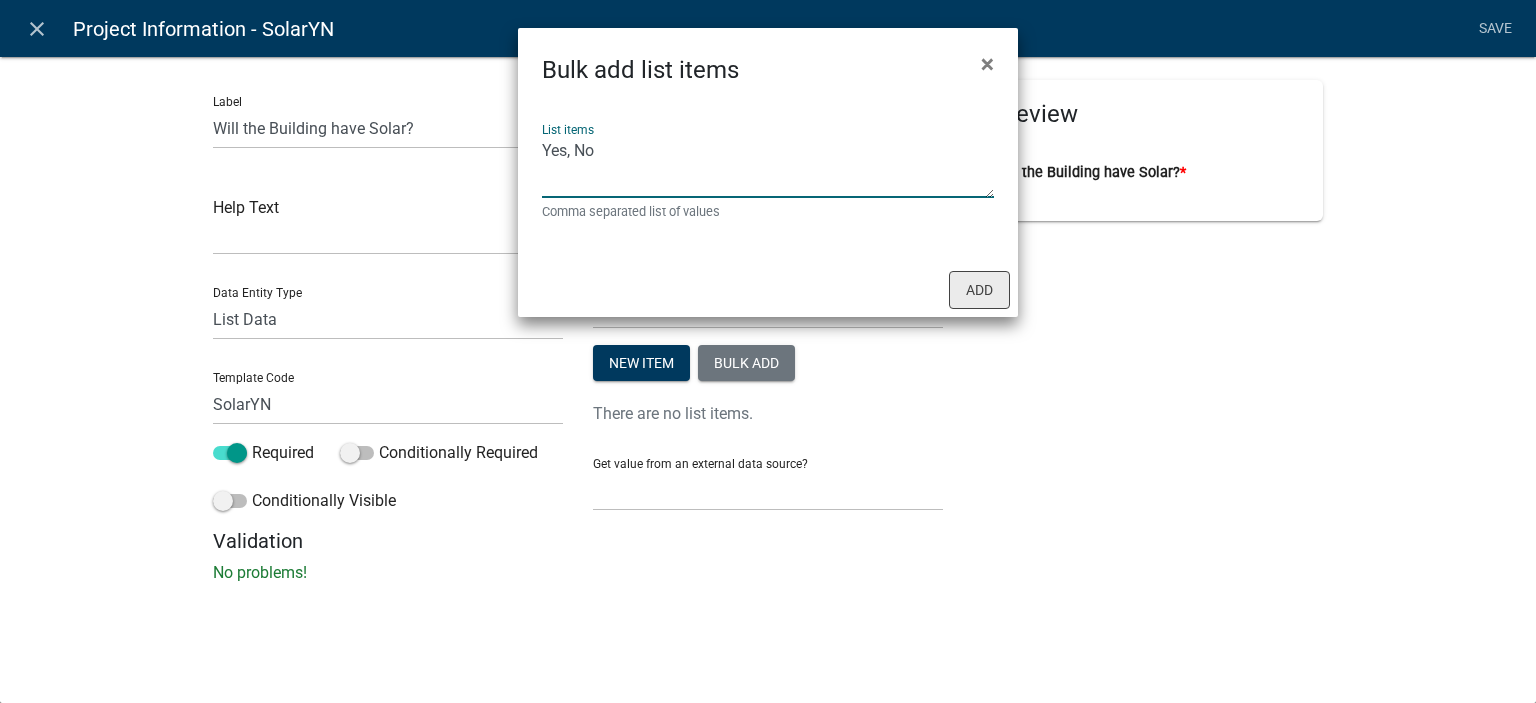 type on "Yes, No" 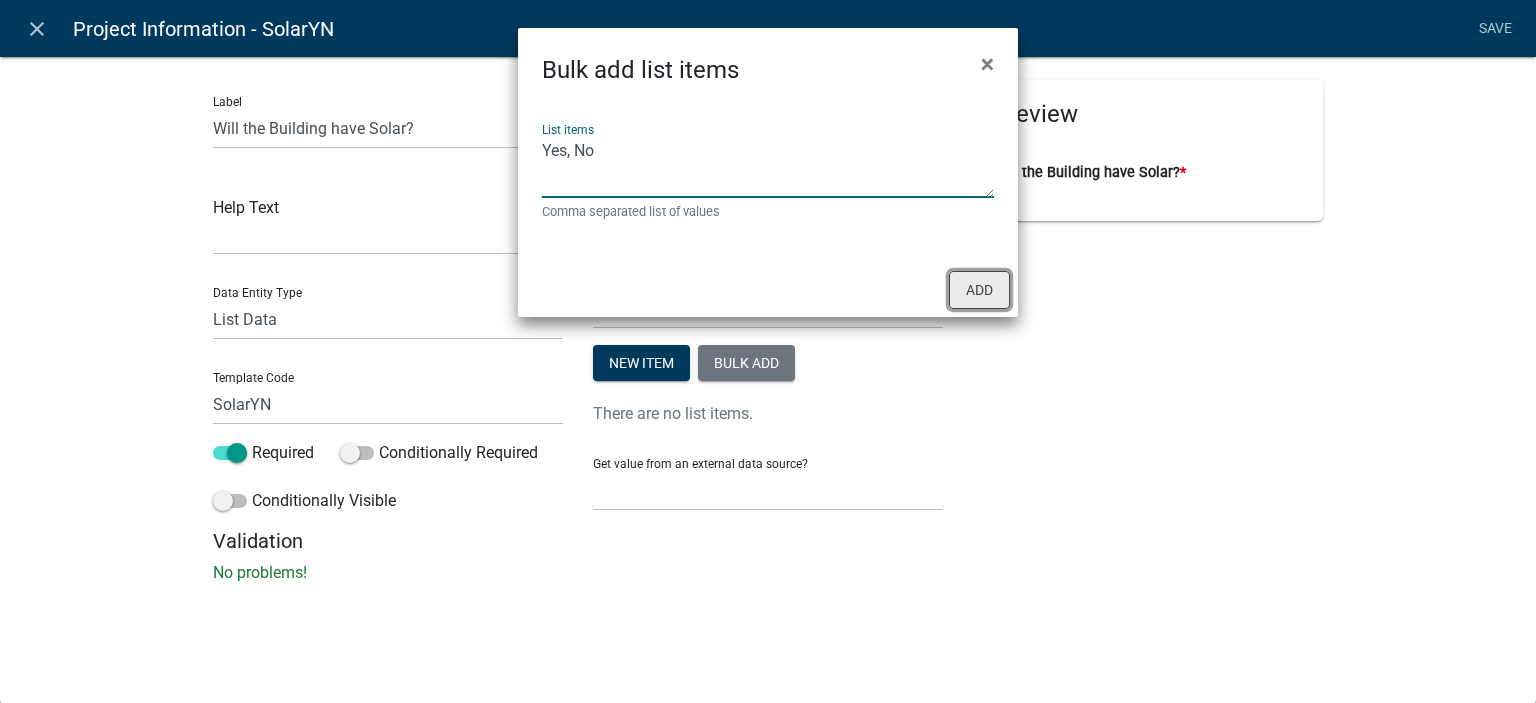 click on "Add" 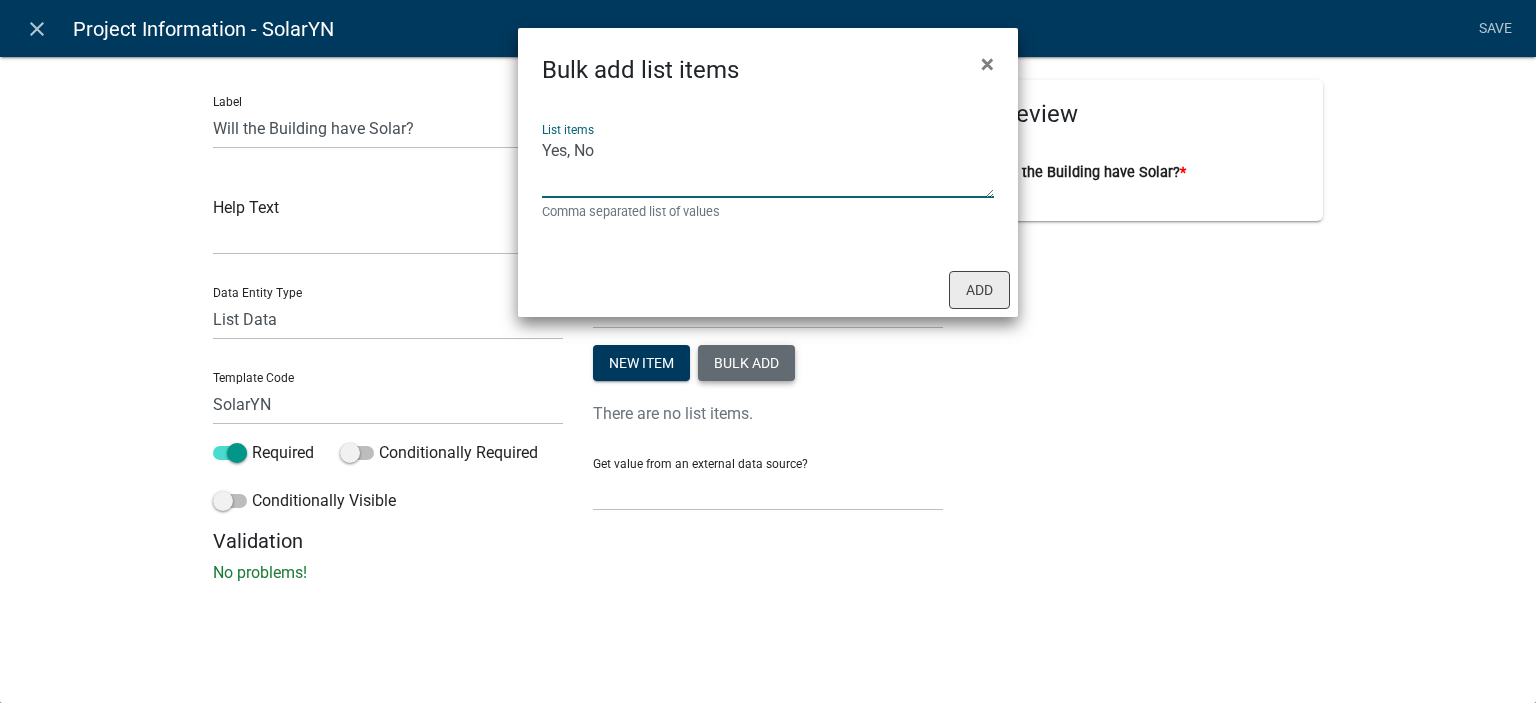 type 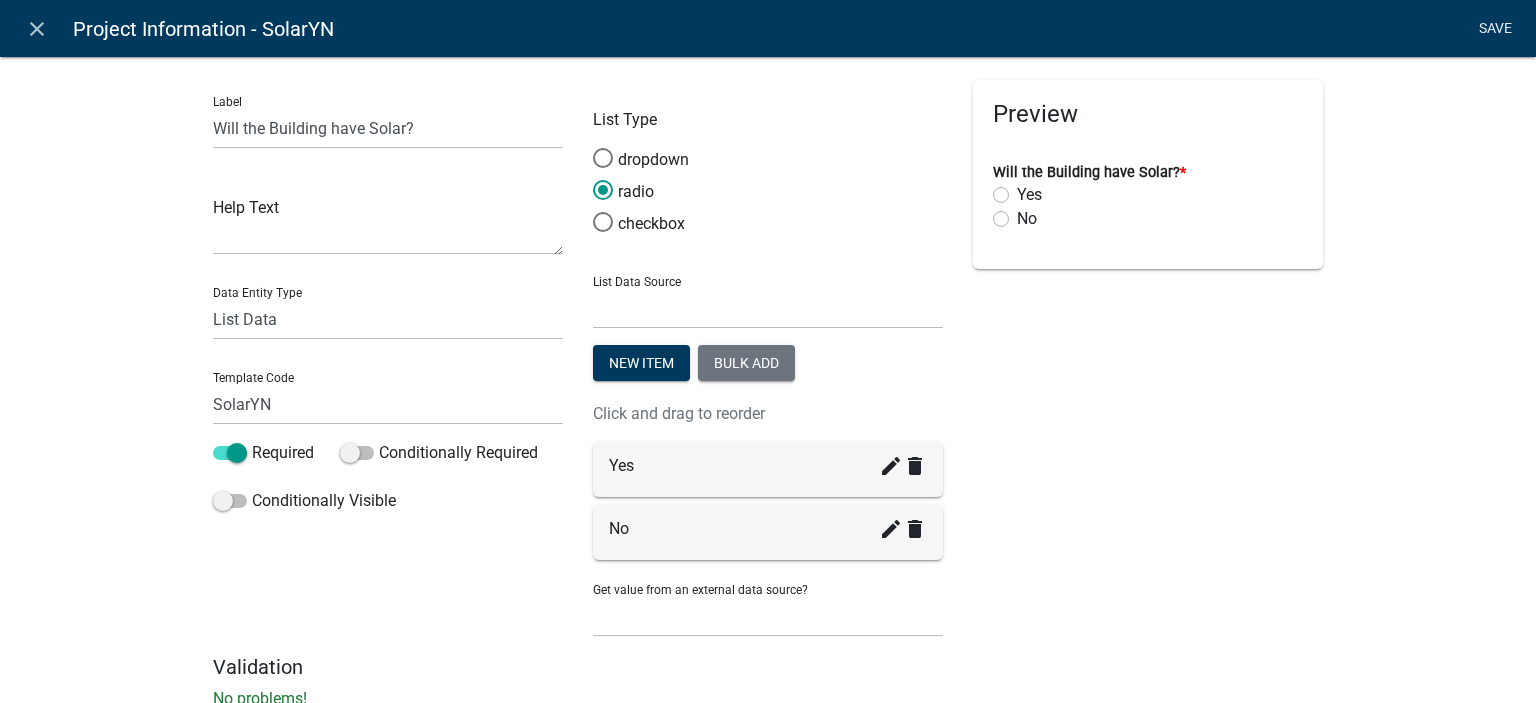 click on "Save" 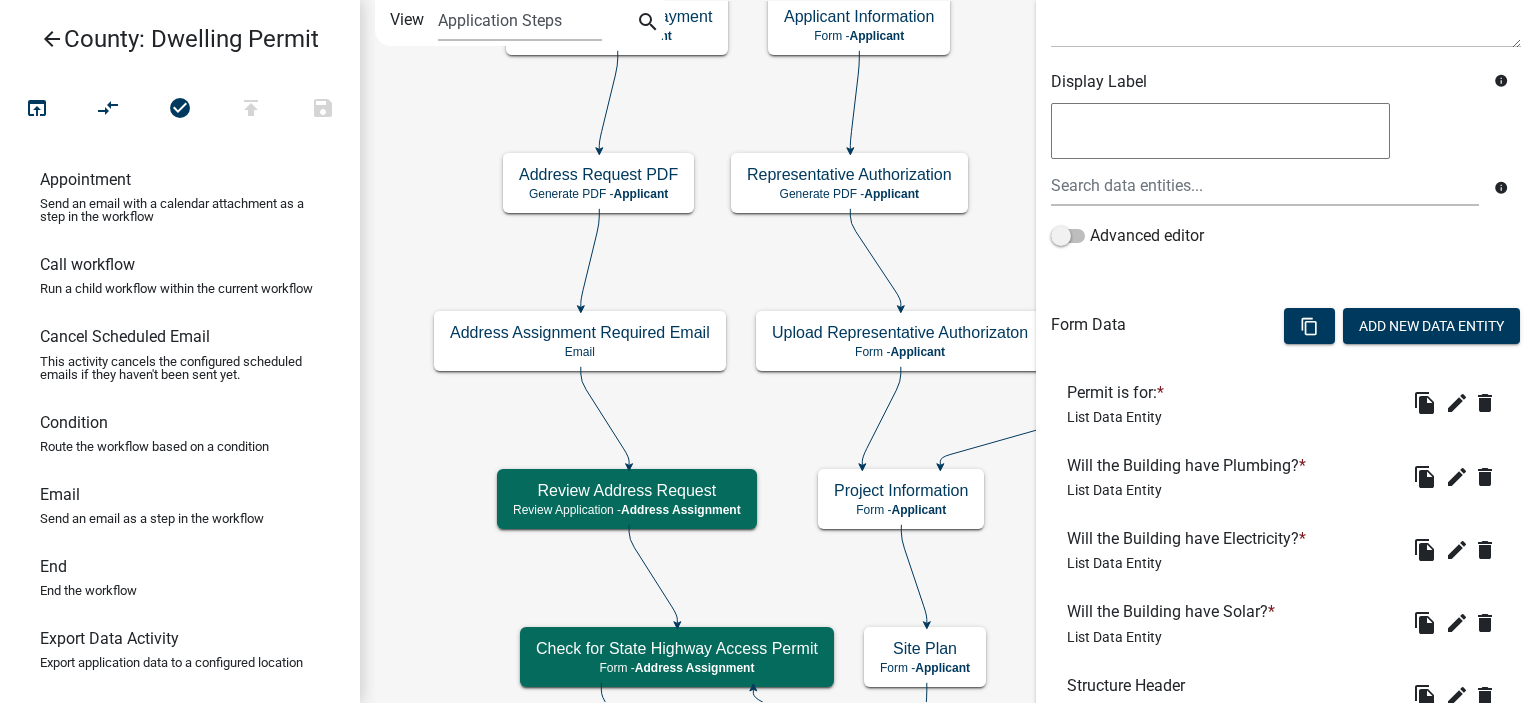 scroll, scrollTop: 400, scrollLeft: 0, axis: vertical 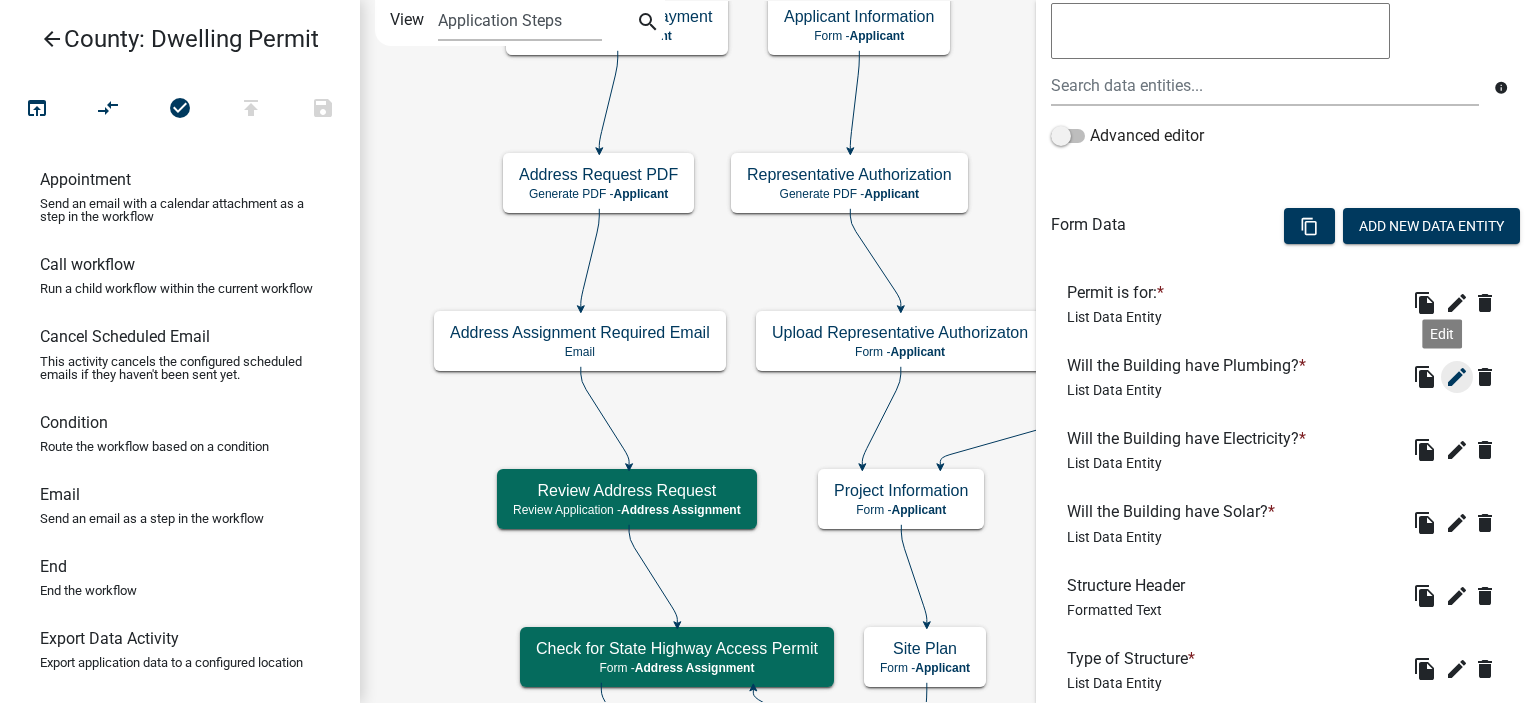 click on "edit" 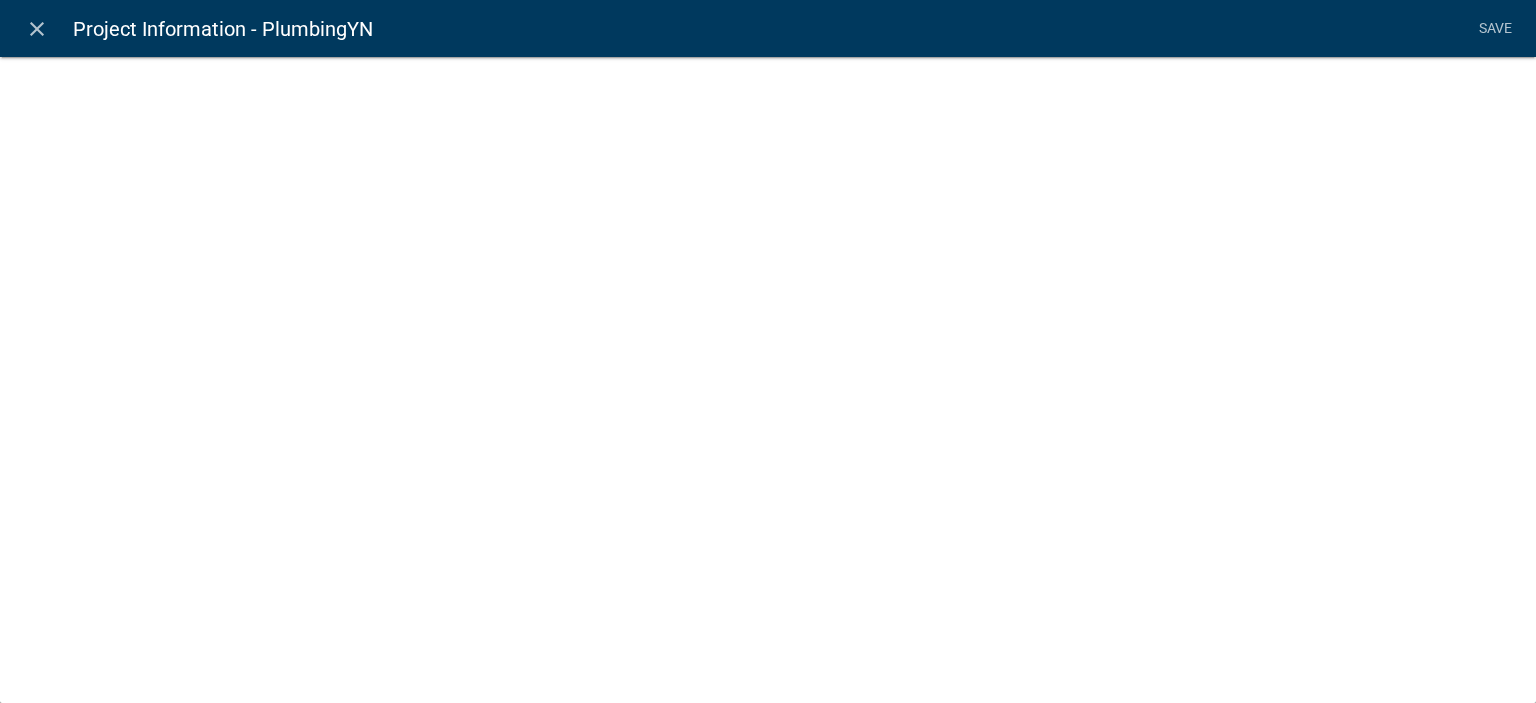select on "list-data" 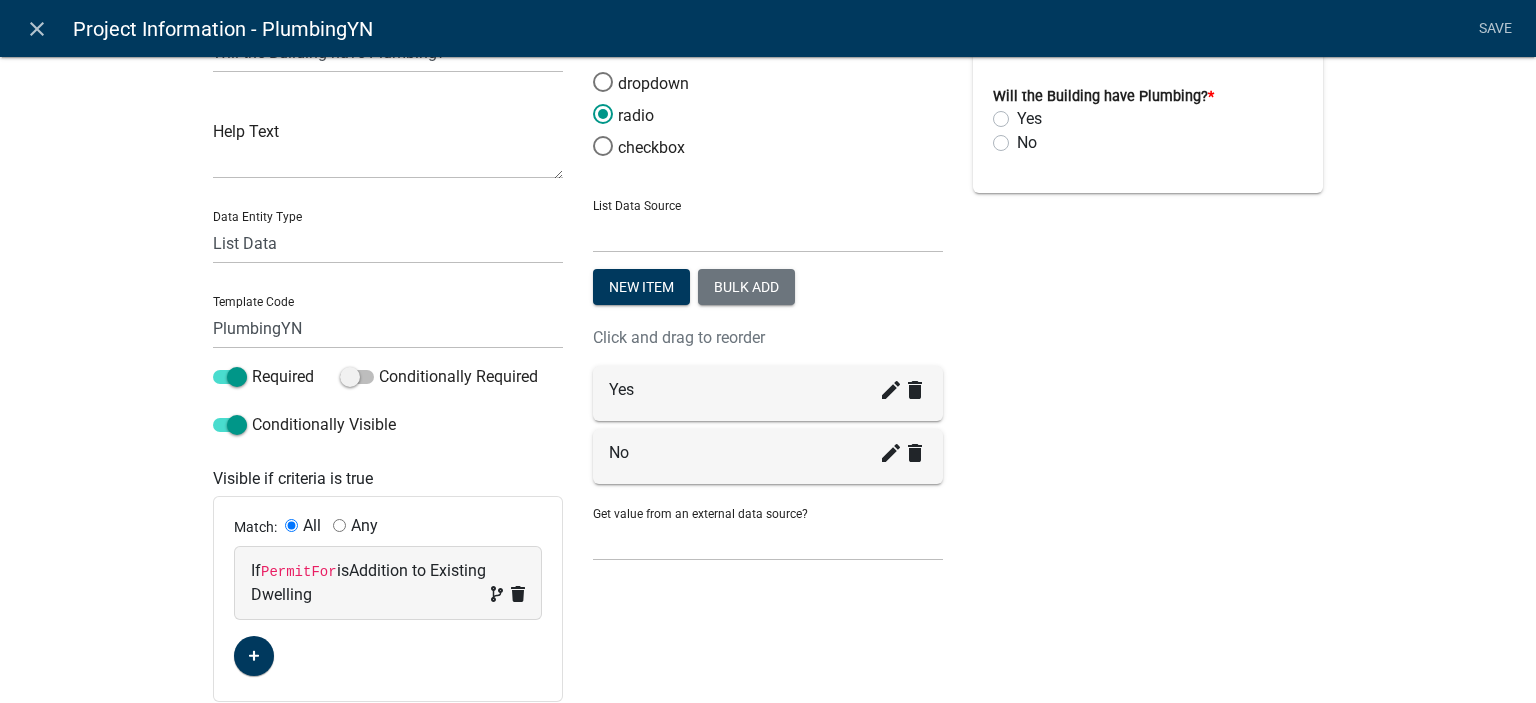 scroll, scrollTop: 0, scrollLeft: 0, axis: both 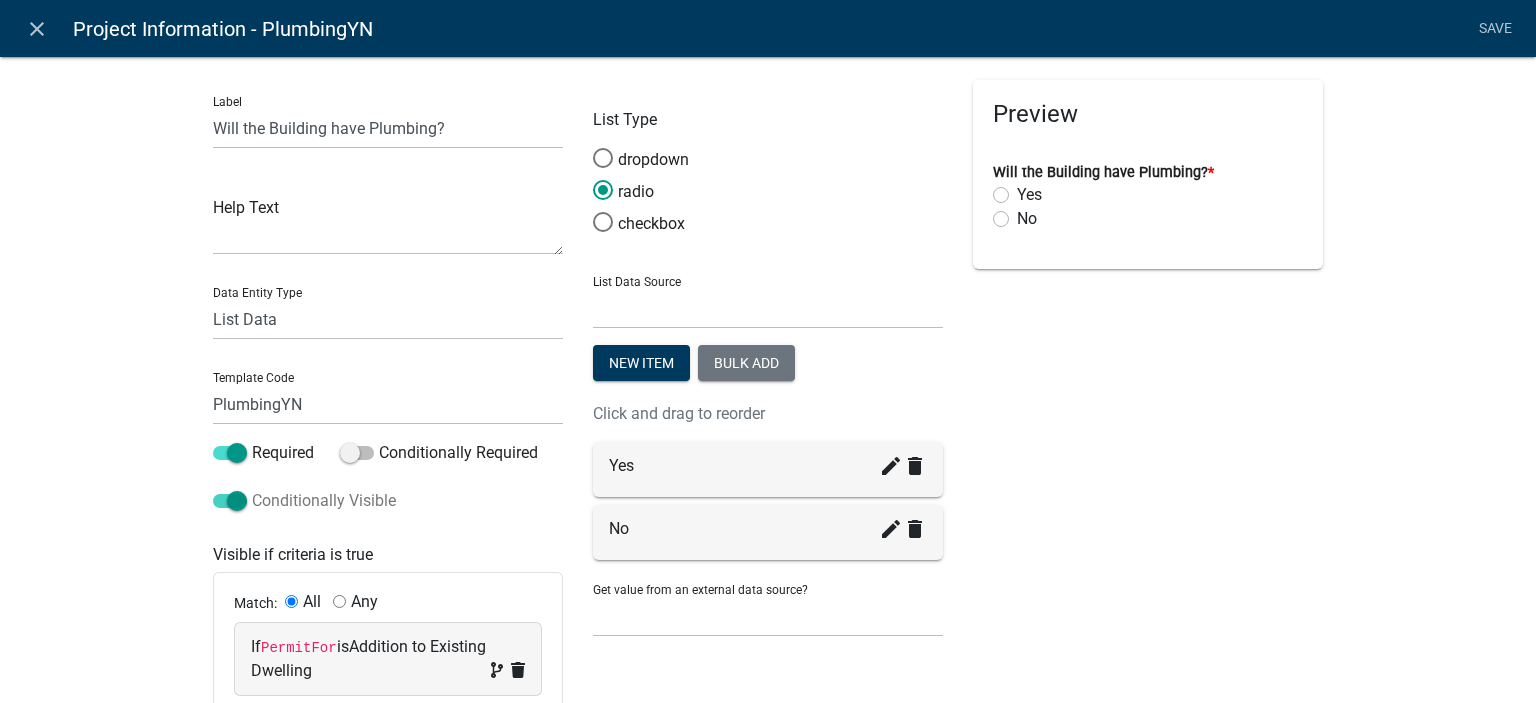 click at bounding box center [230, 501] 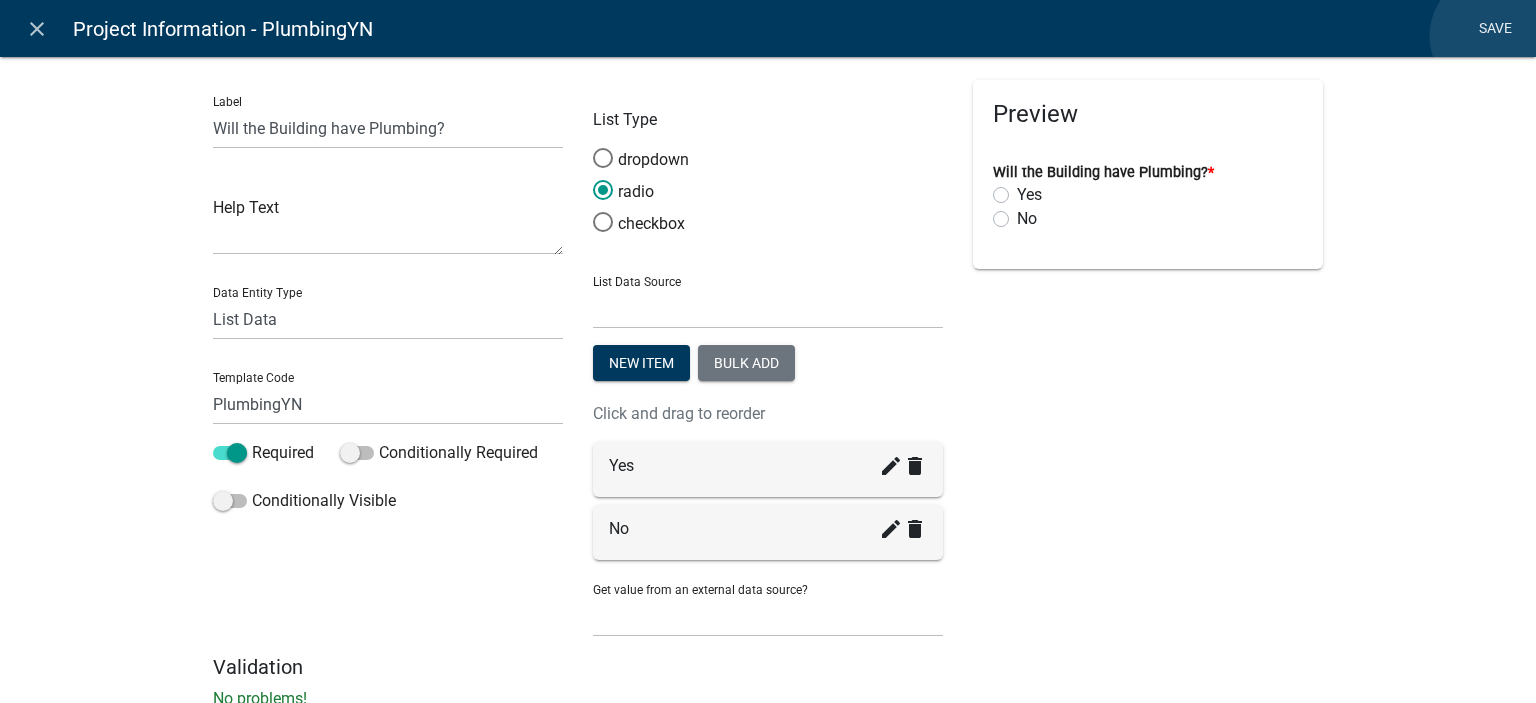 click on "Save" 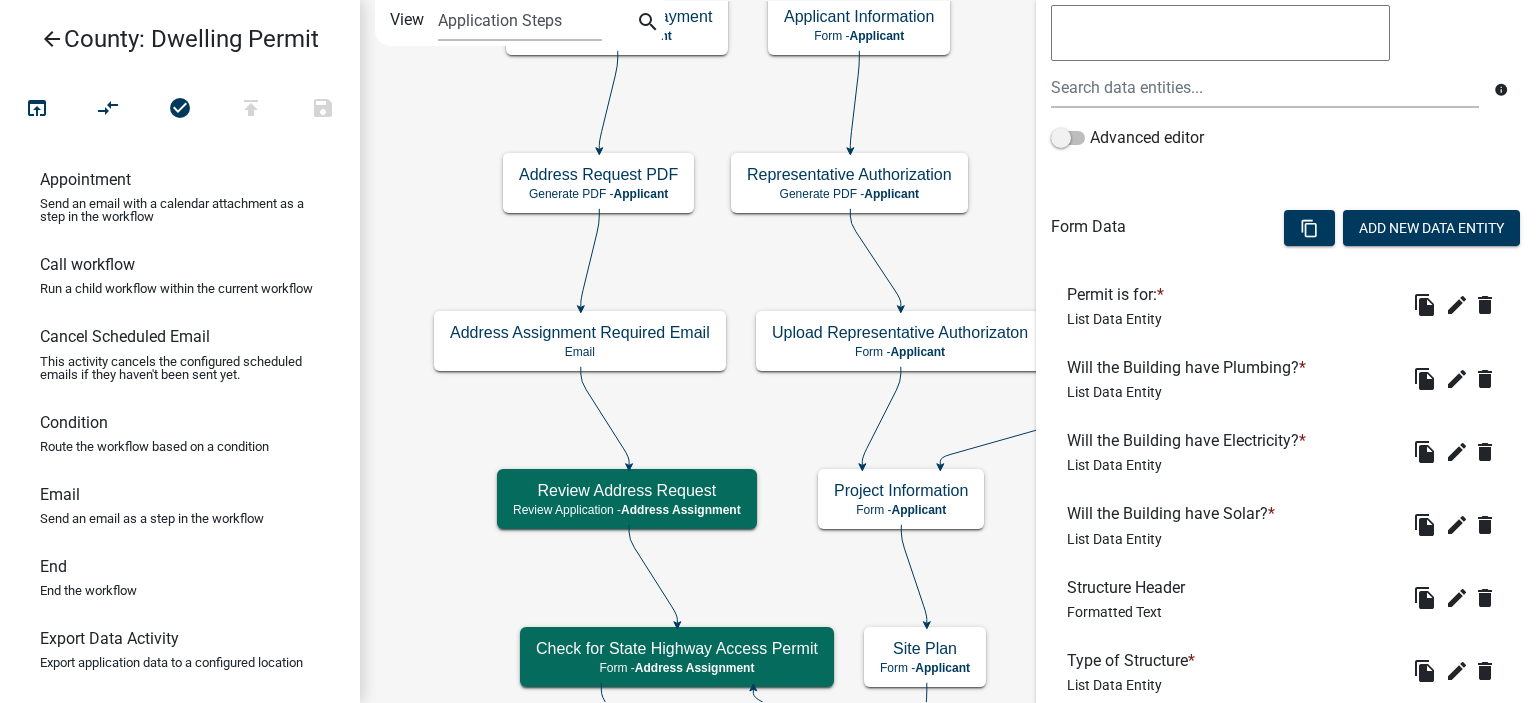 scroll, scrollTop: 400, scrollLeft: 0, axis: vertical 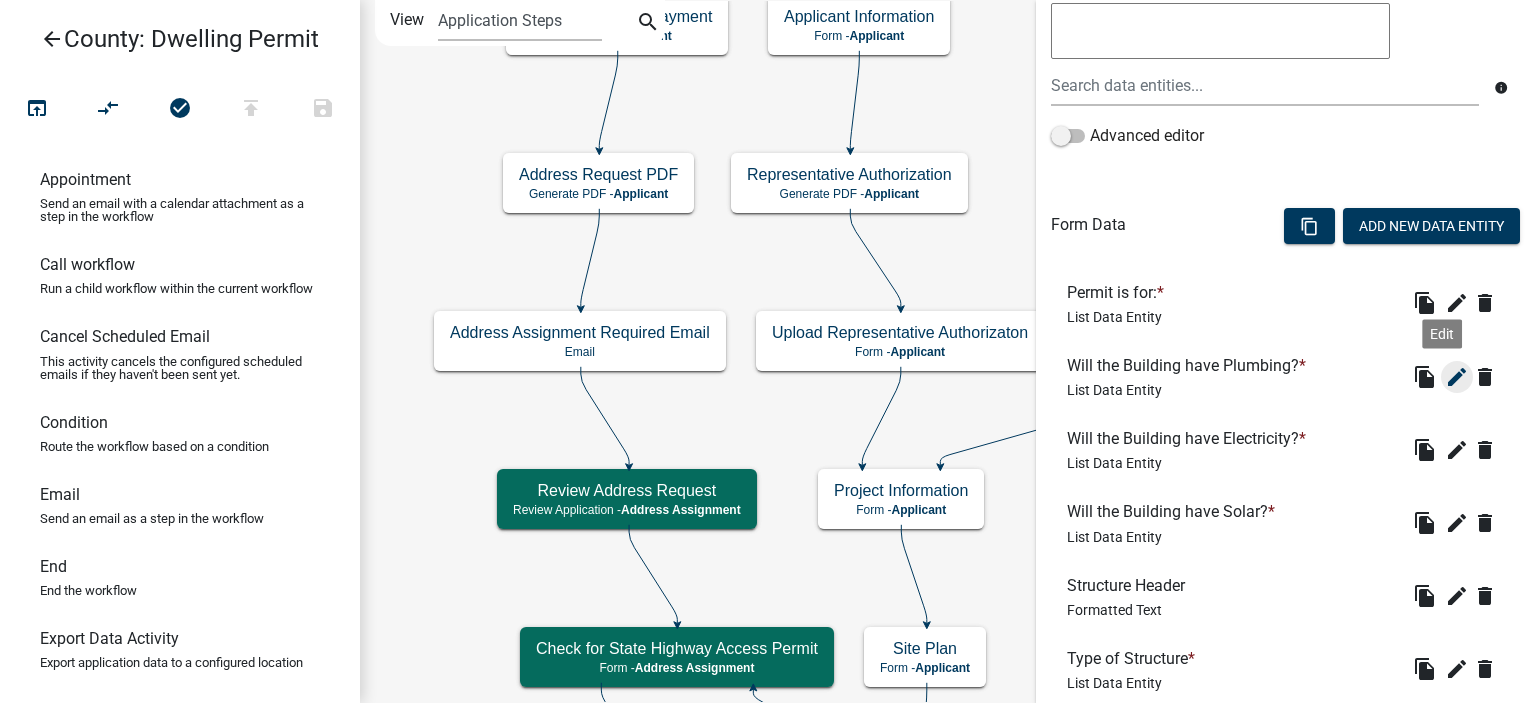 click on "edit" 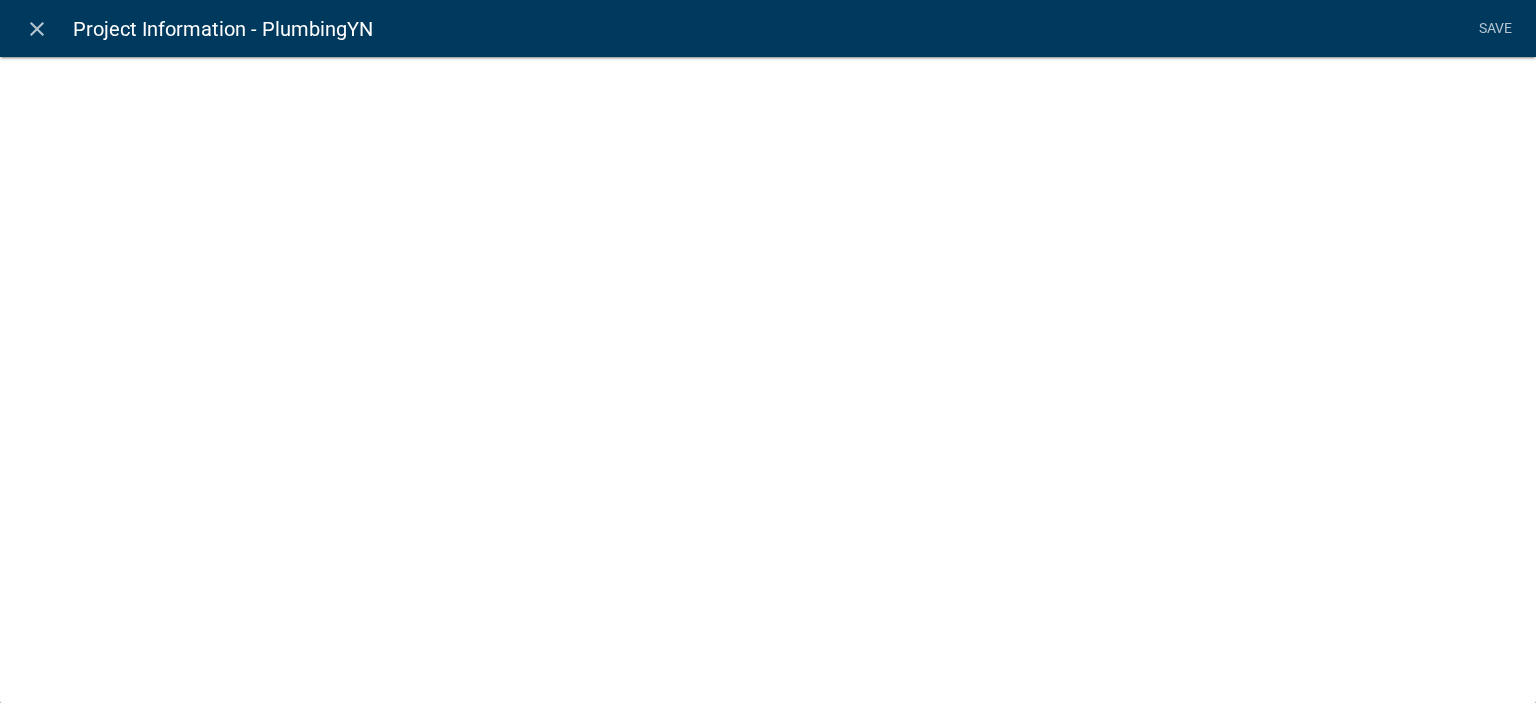 select on "list-data" 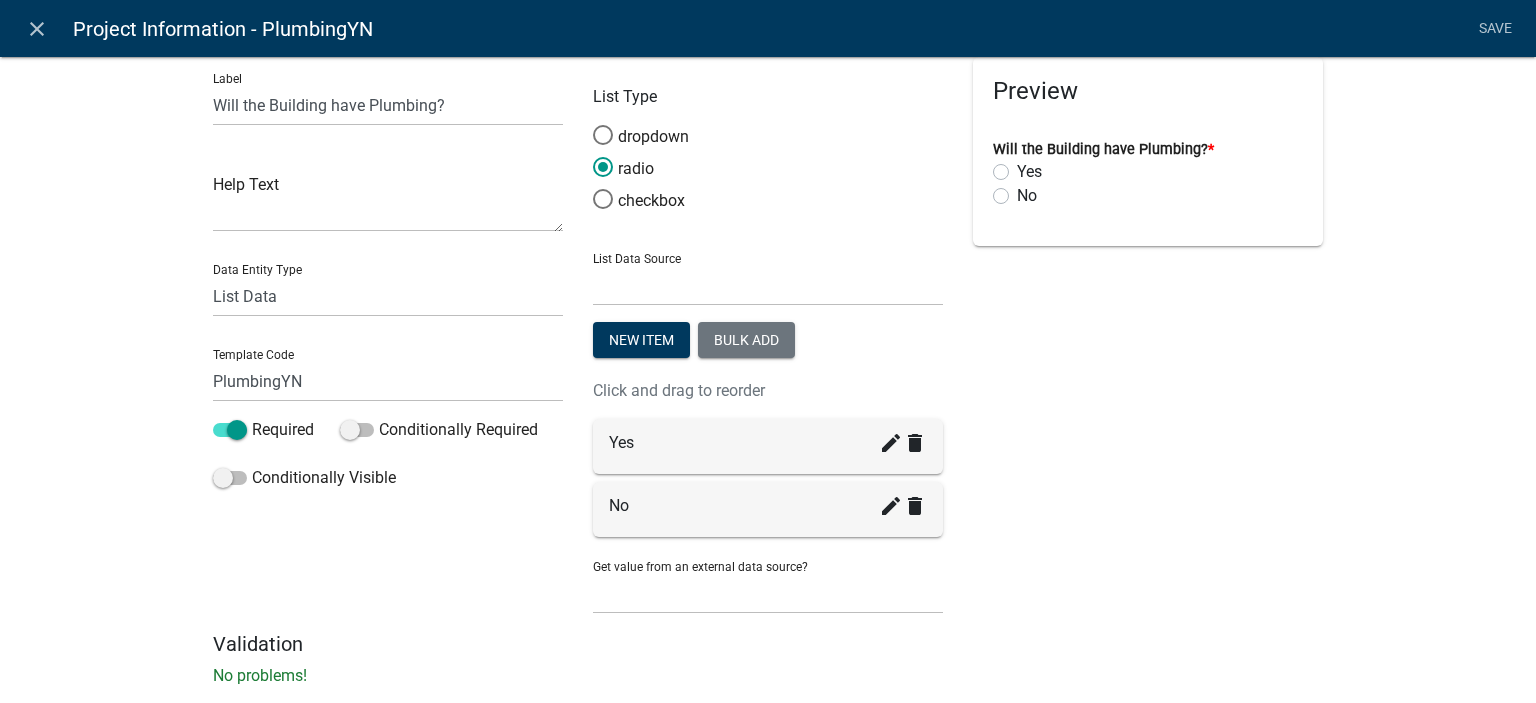 scroll, scrollTop: 0, scrollLeft: 0, axis: both 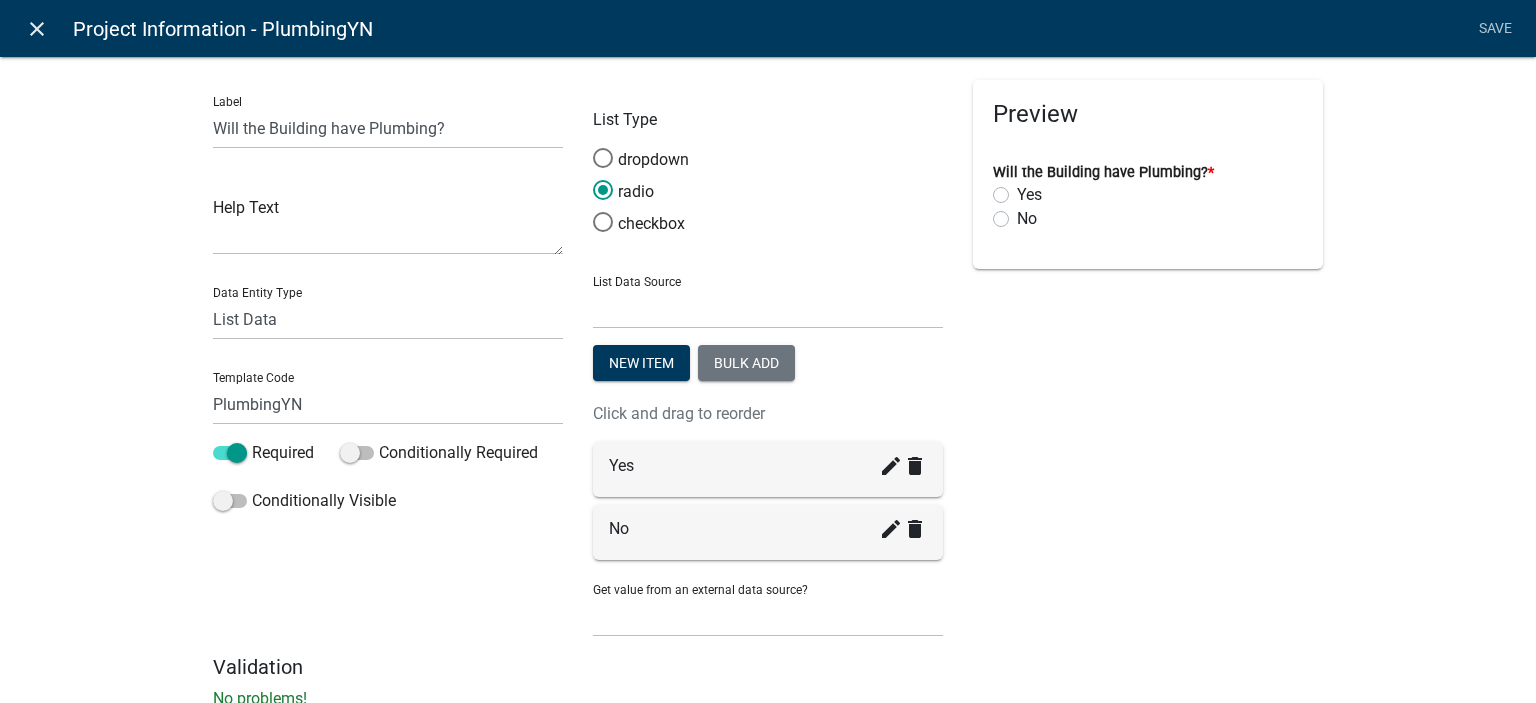 click on "close" 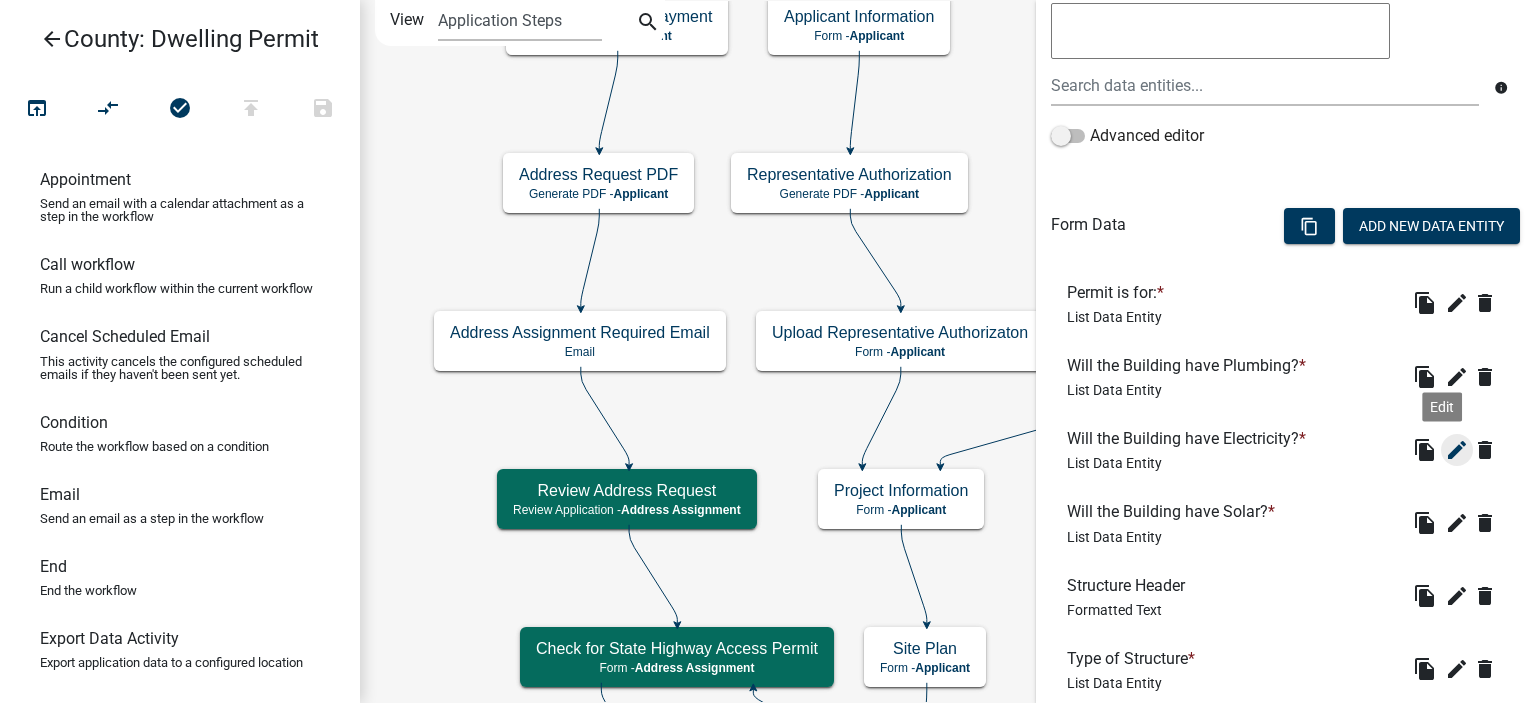 click on "edit" 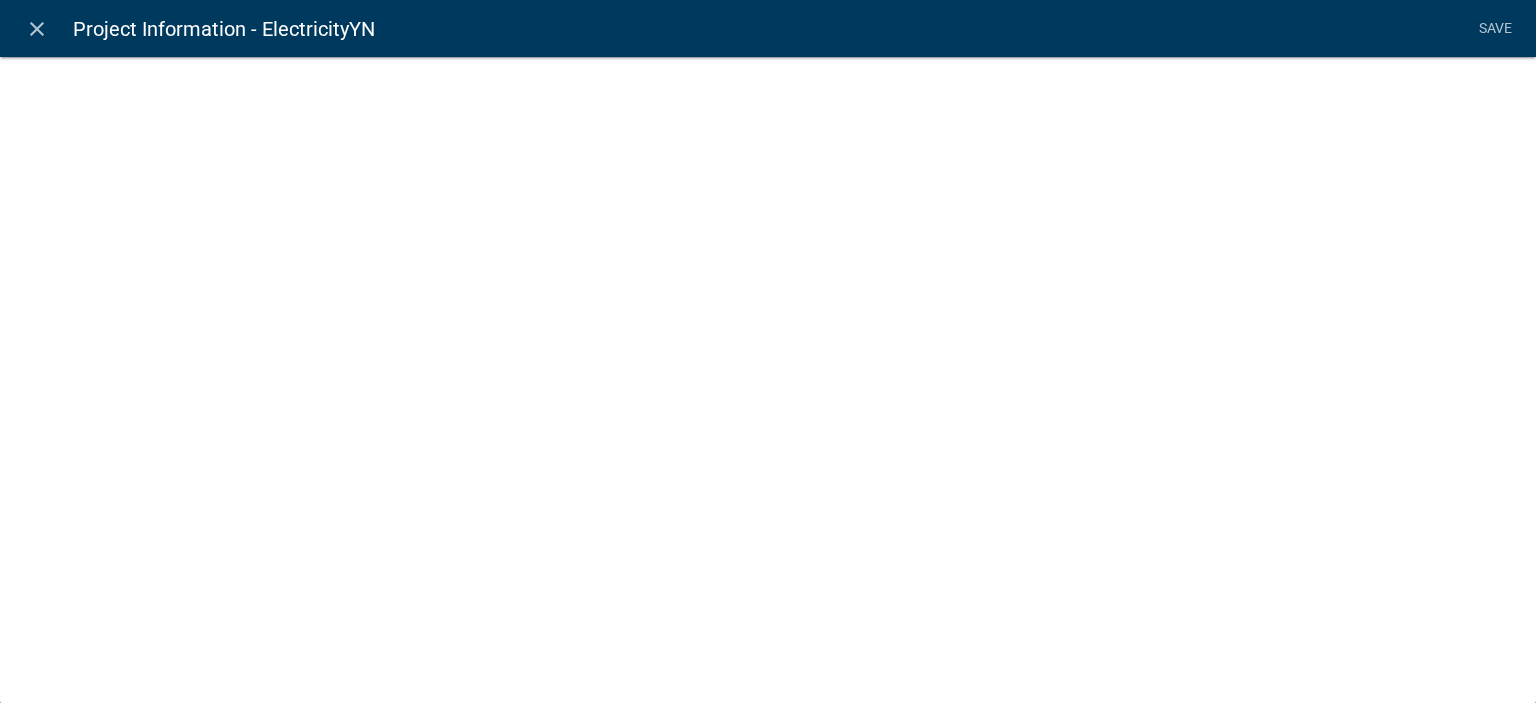 select on "list-data" 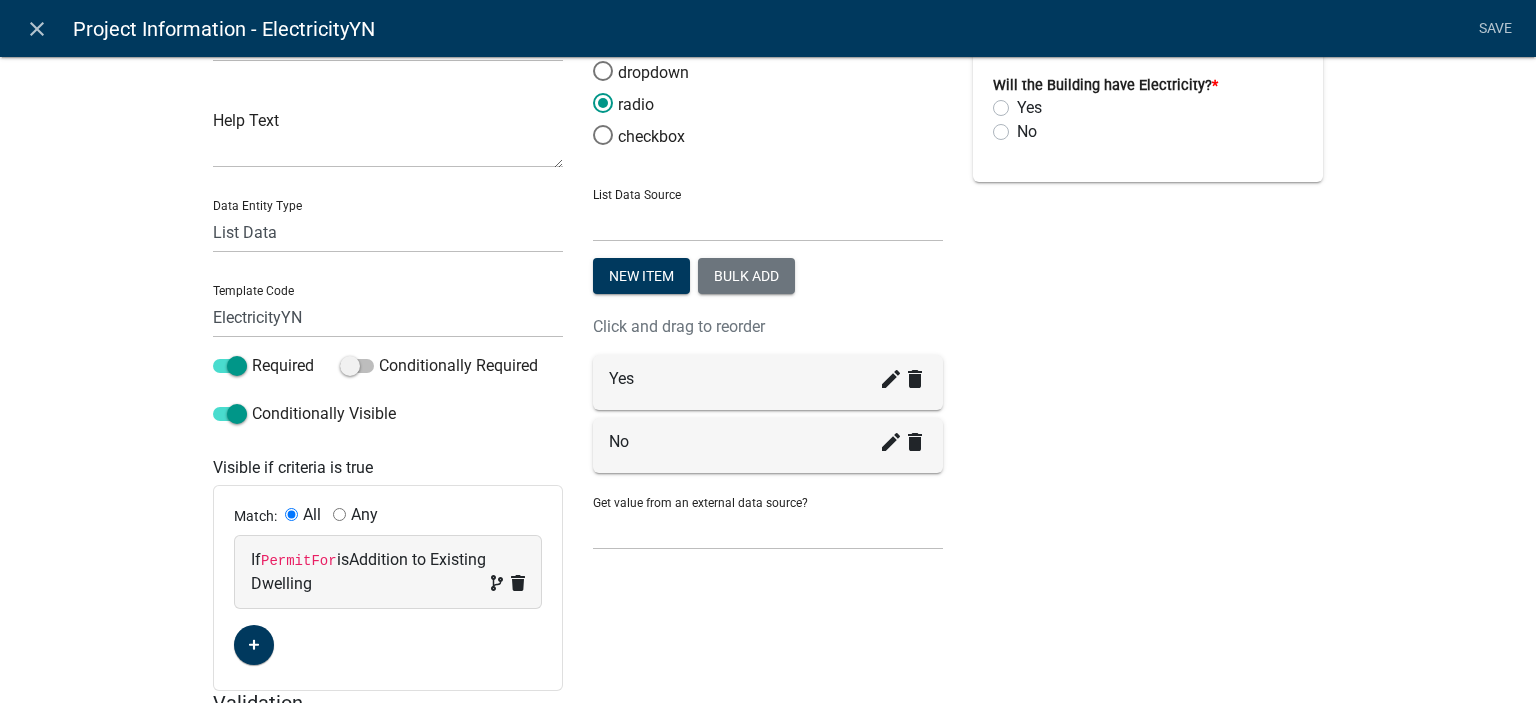 scroll, scrollTop: 190, scrollLeft: 0, axis: vertical 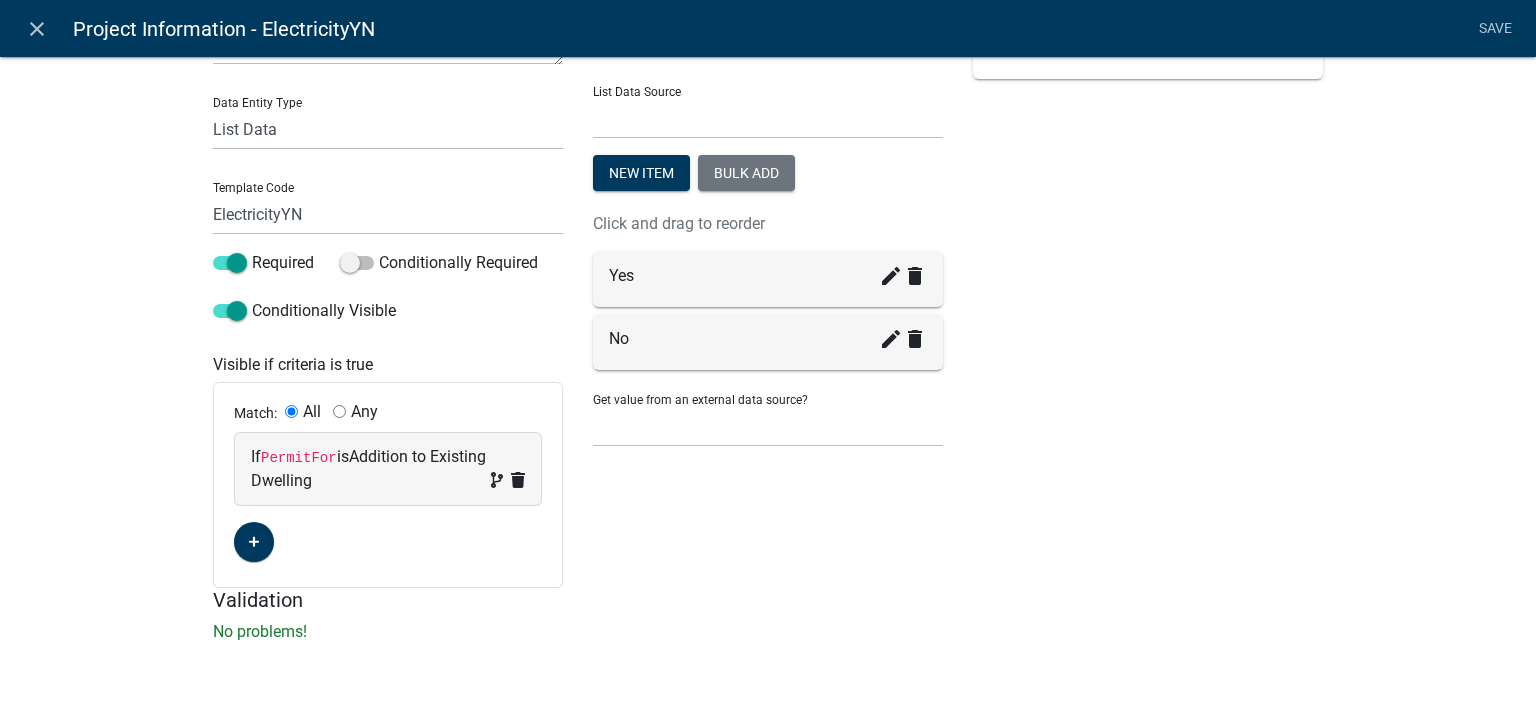 click on "Conditionally Visible" at bounding box center [388, 315] 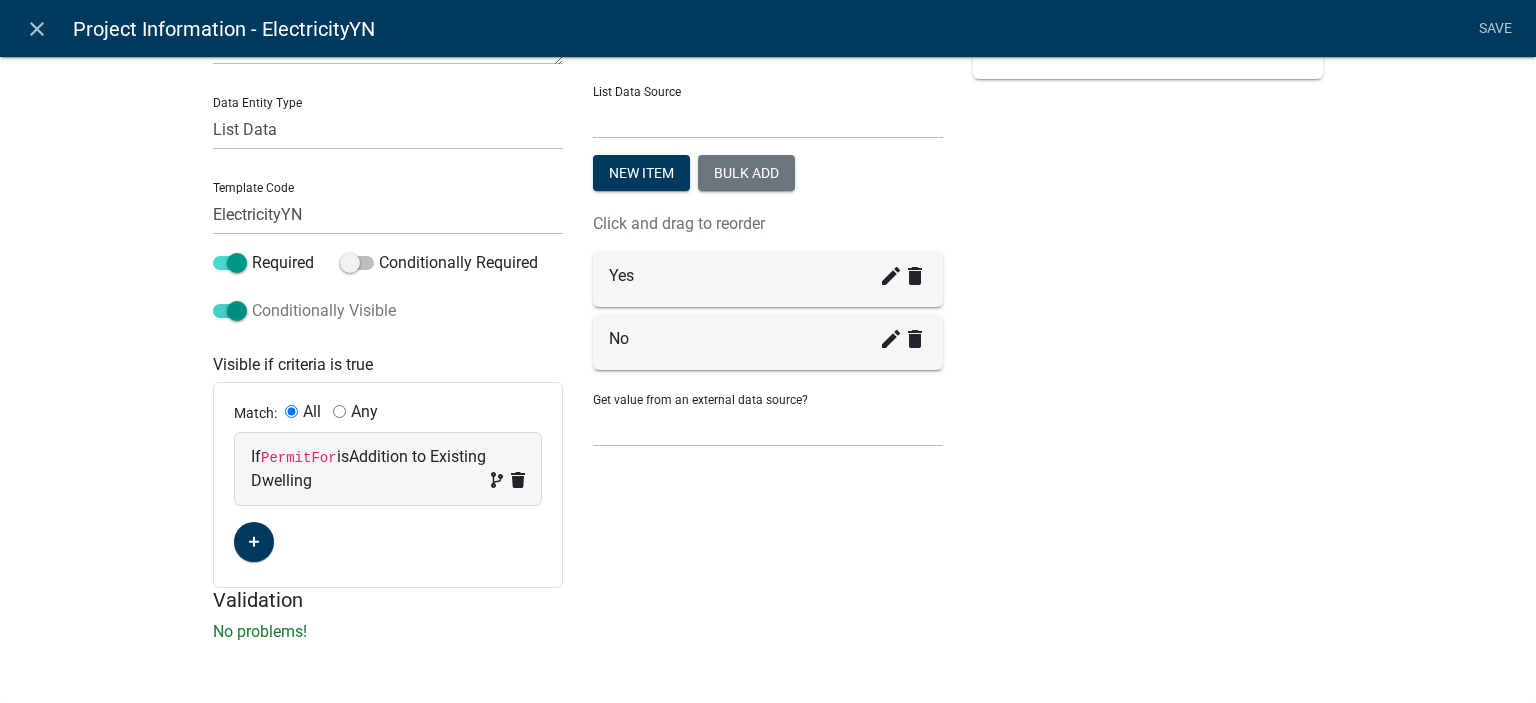 click at bounding box center (230, 311) 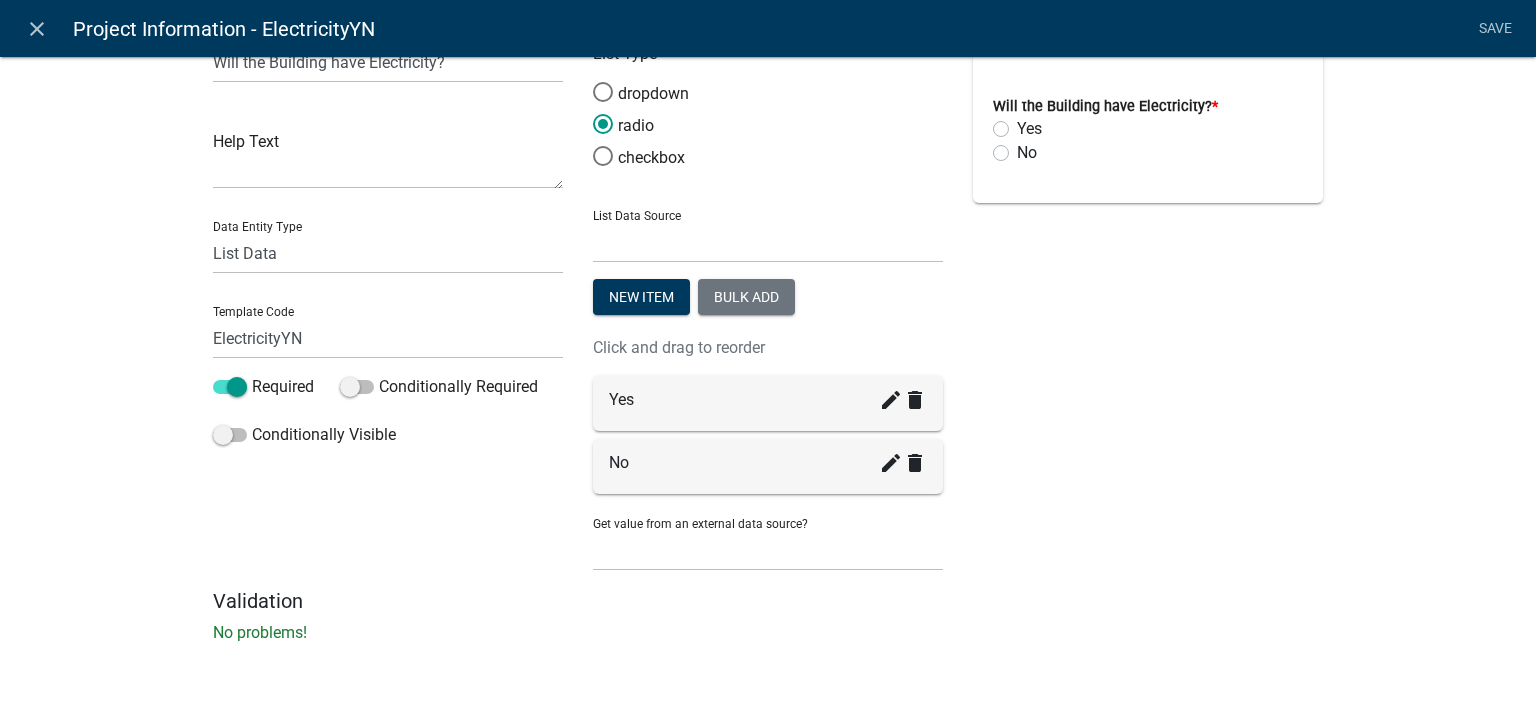 scroll, scrollTop: 0, scrollLeft: 0, axis: both 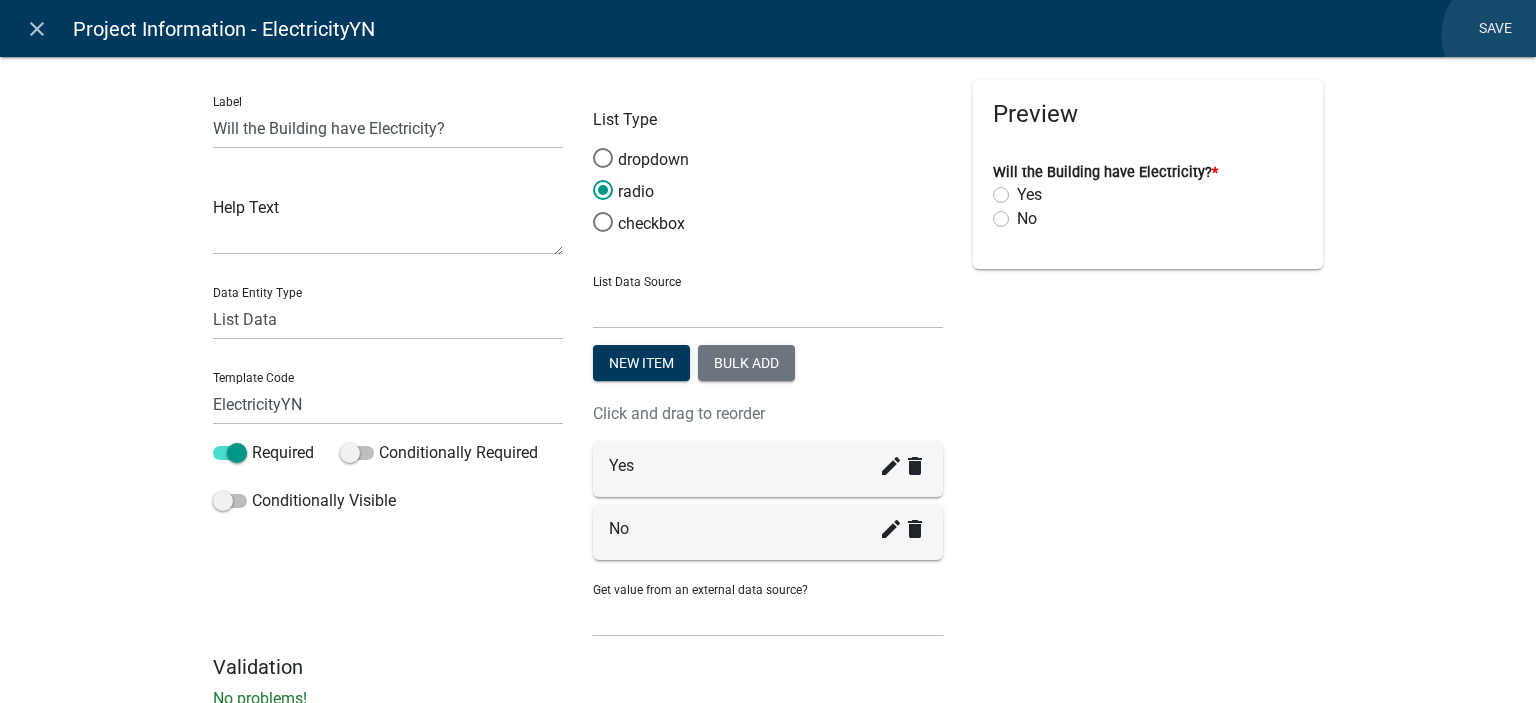 click on "Save" 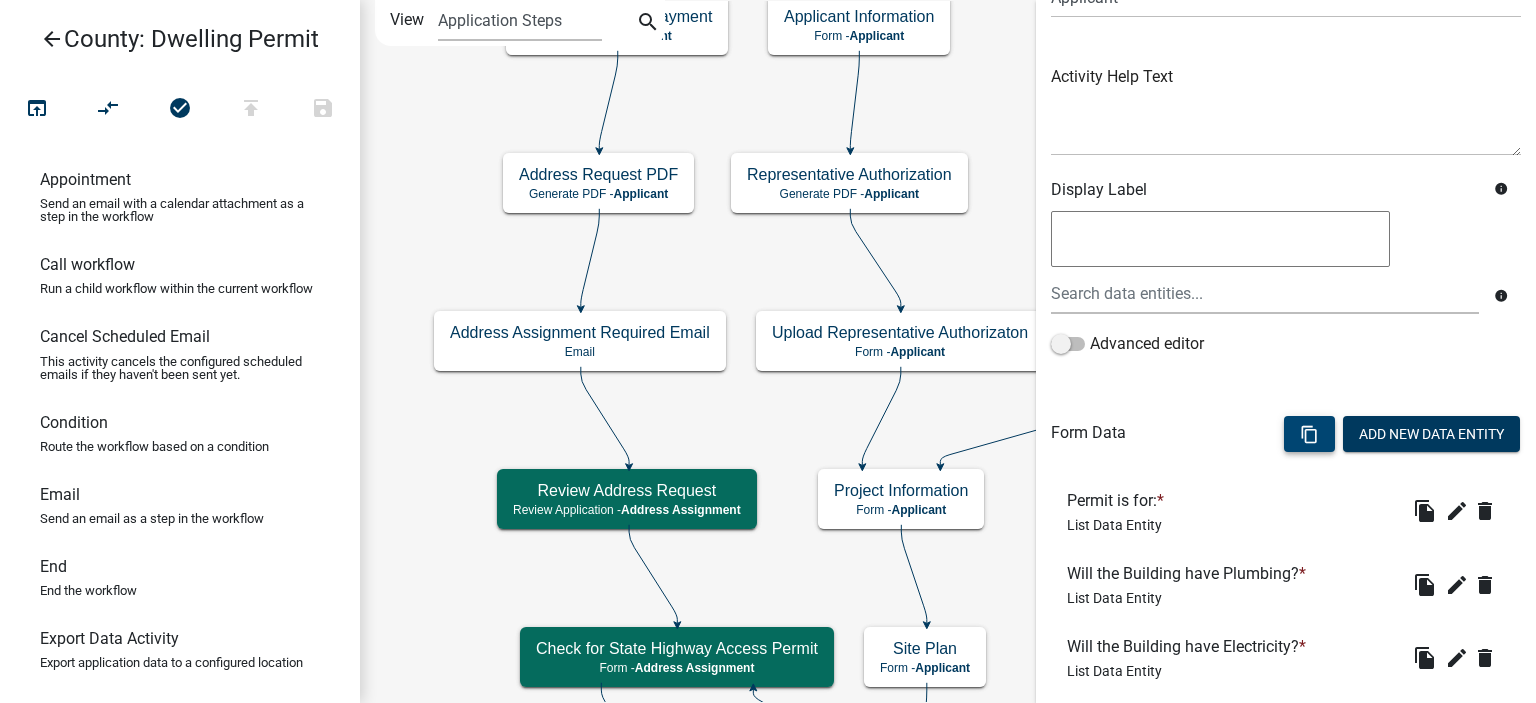 scroll, scrollTop: 400, scrollLeft: 0, axis: vertical 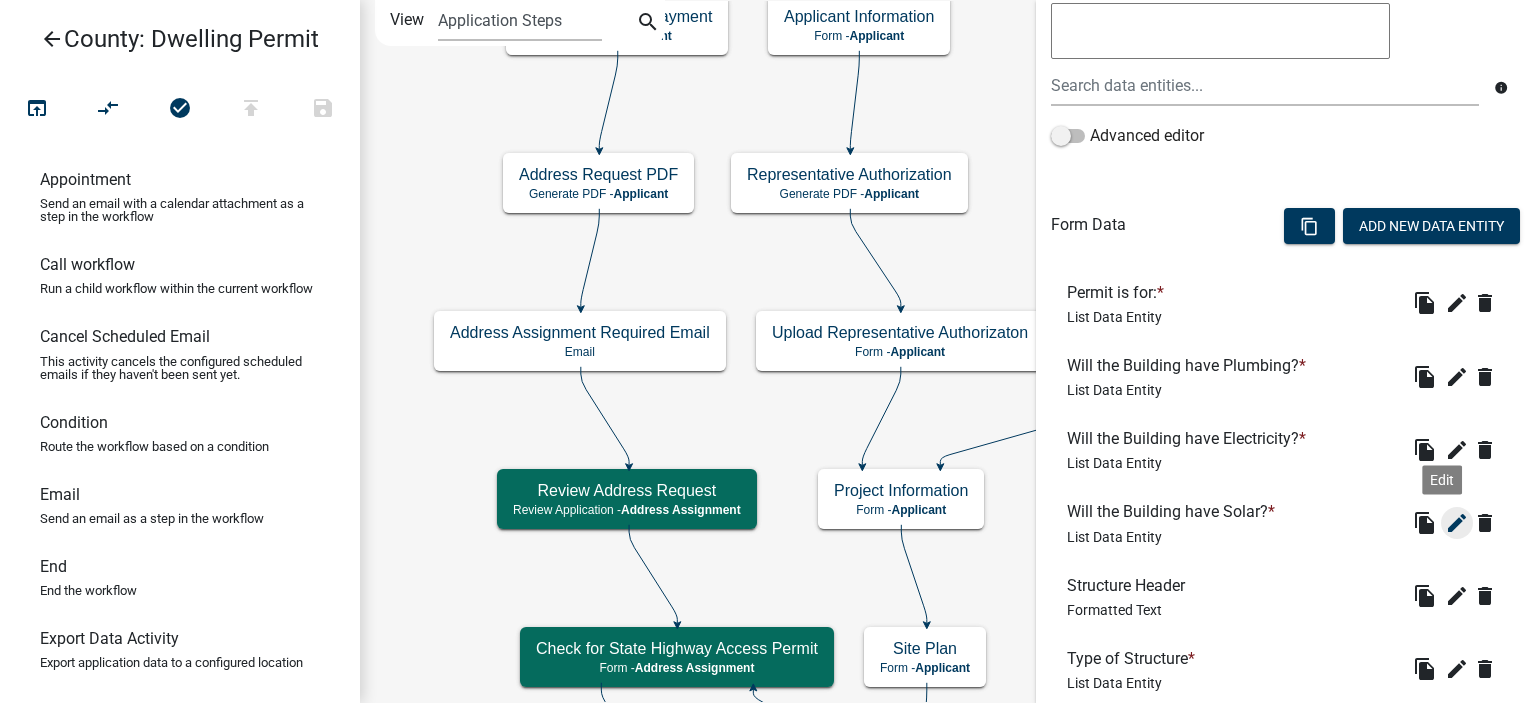 click on "edit" 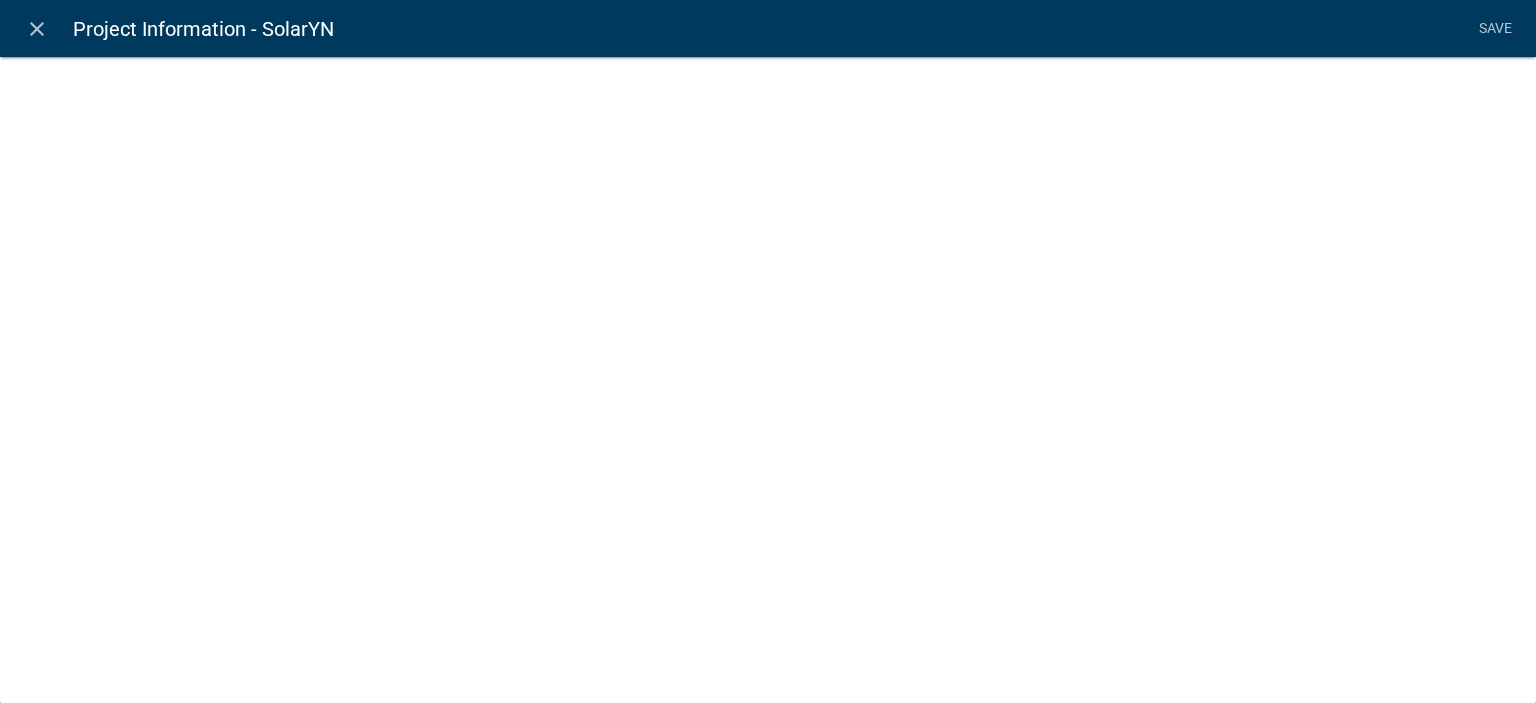 select on "list-data" 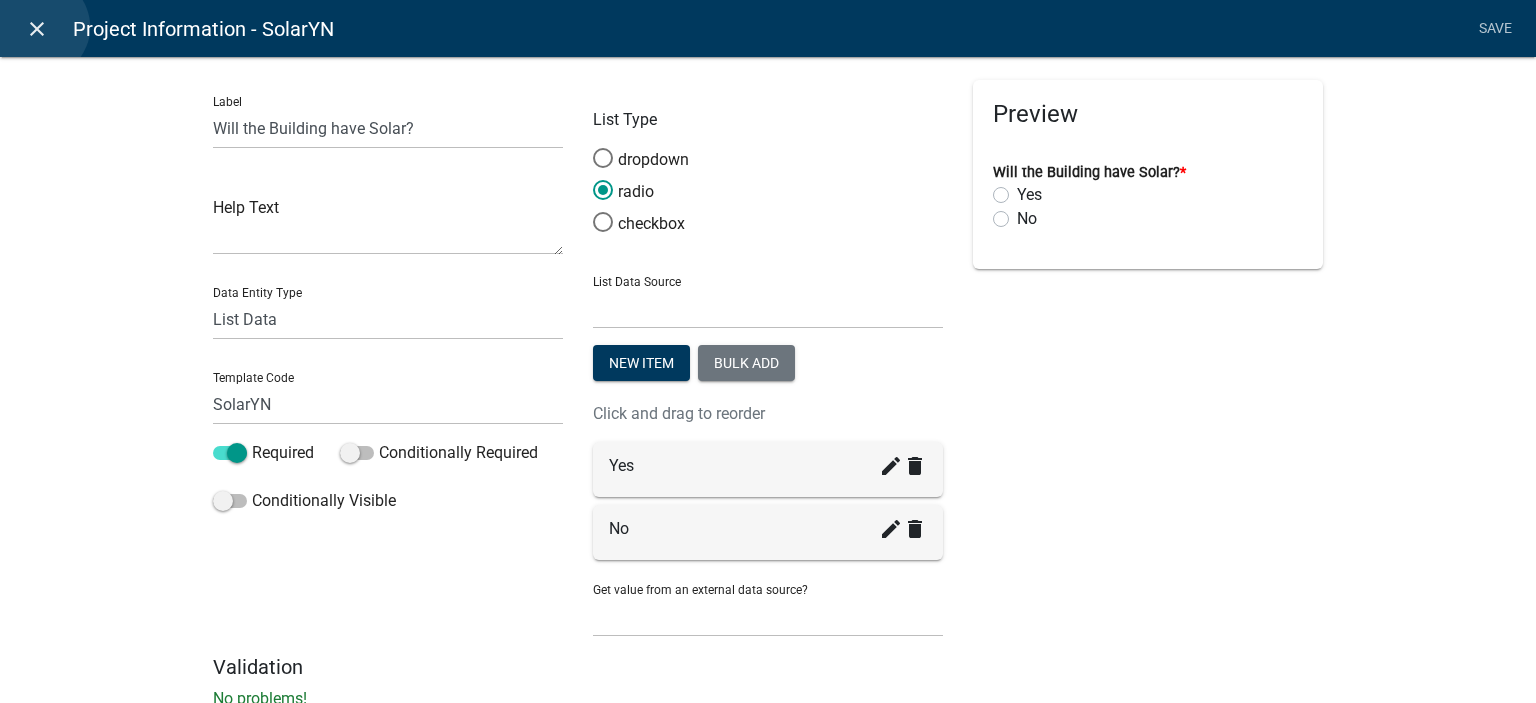 click on "close" 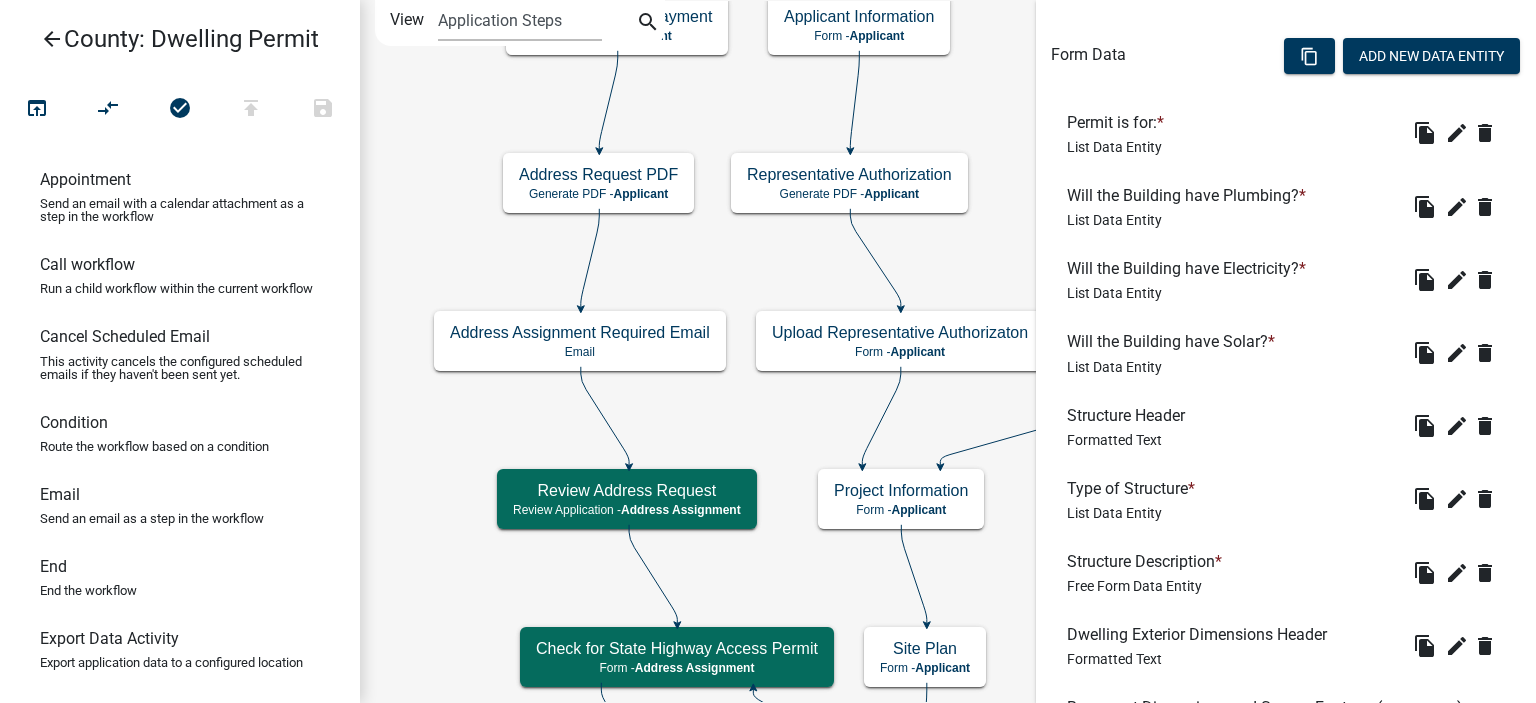 scroll, scrollTop: 448, scrollLeft: 0, axis: vertical 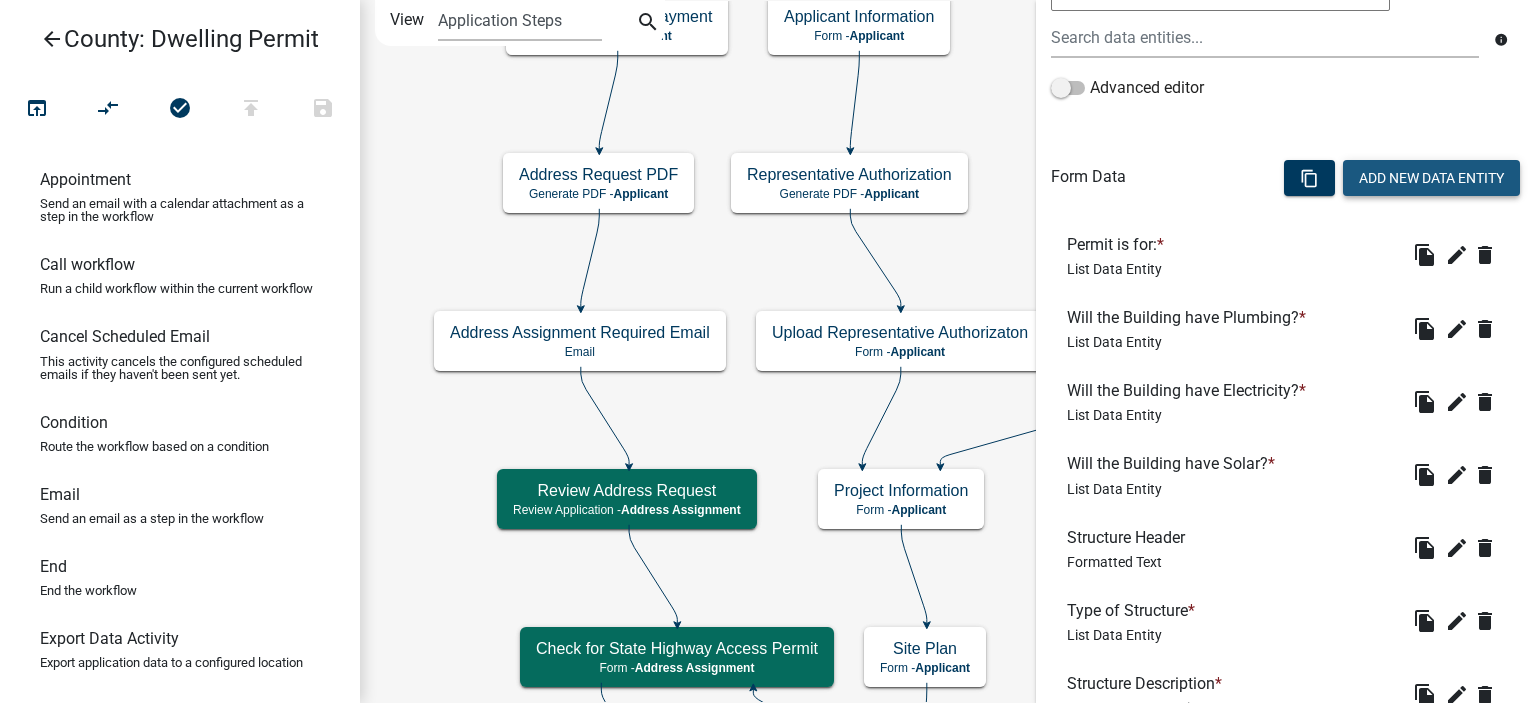 click on "Add New Data Entity" at bounding box center (1431, 178) 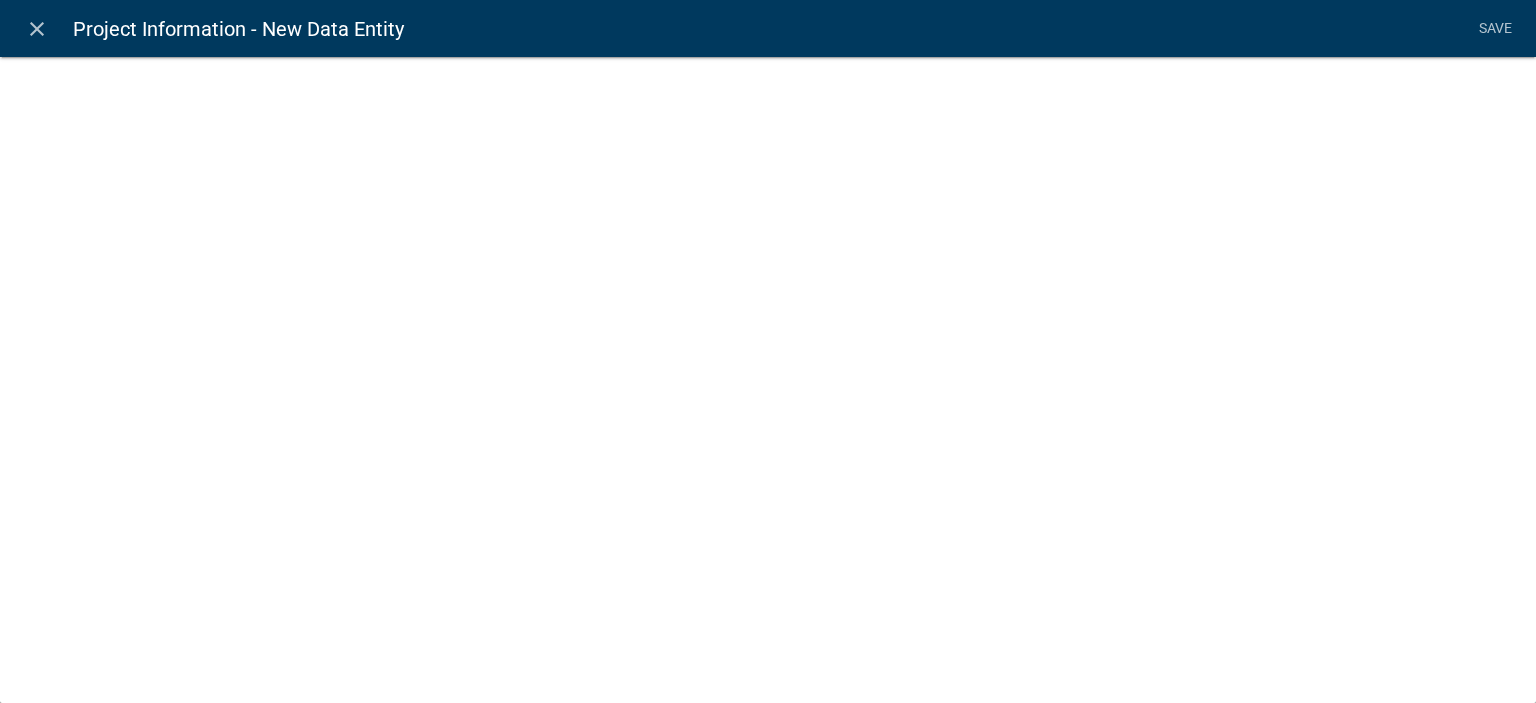 select 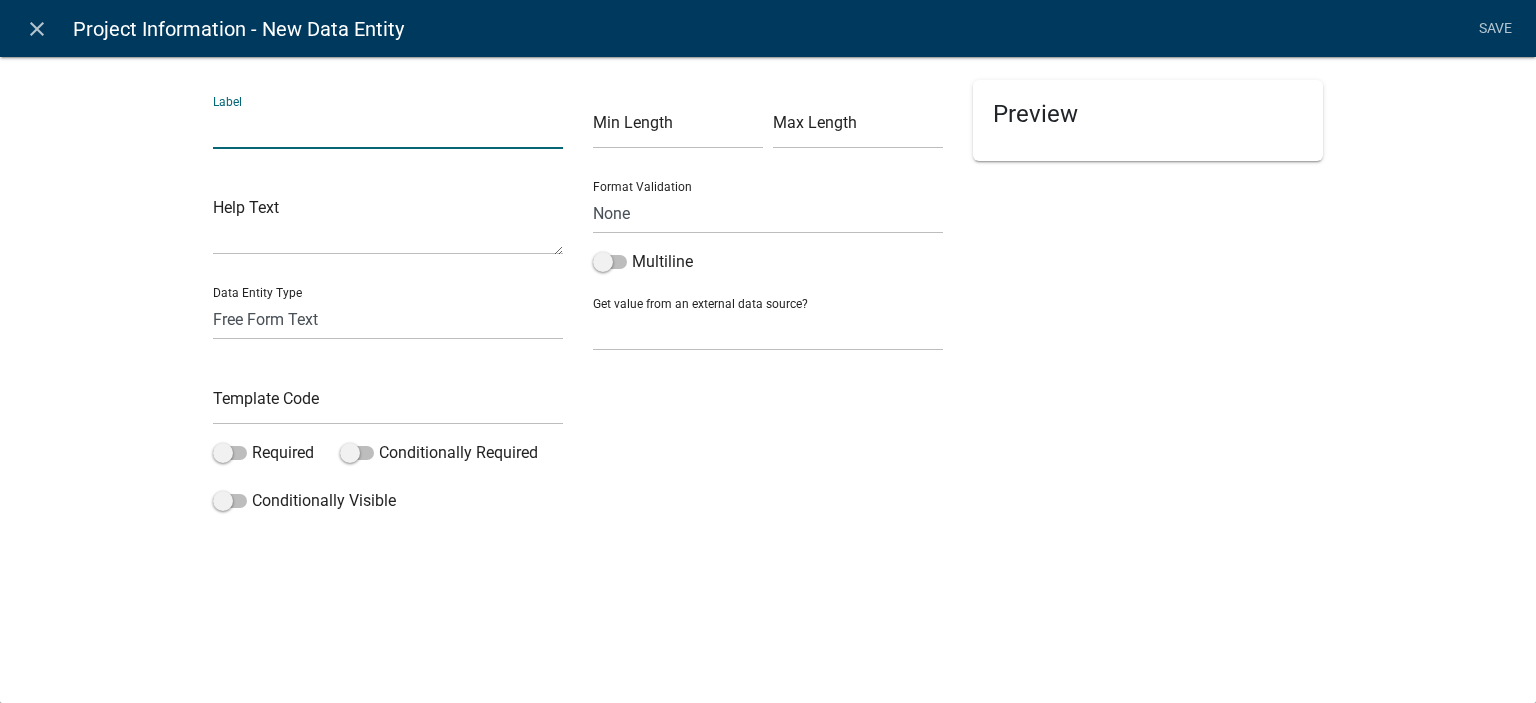 click 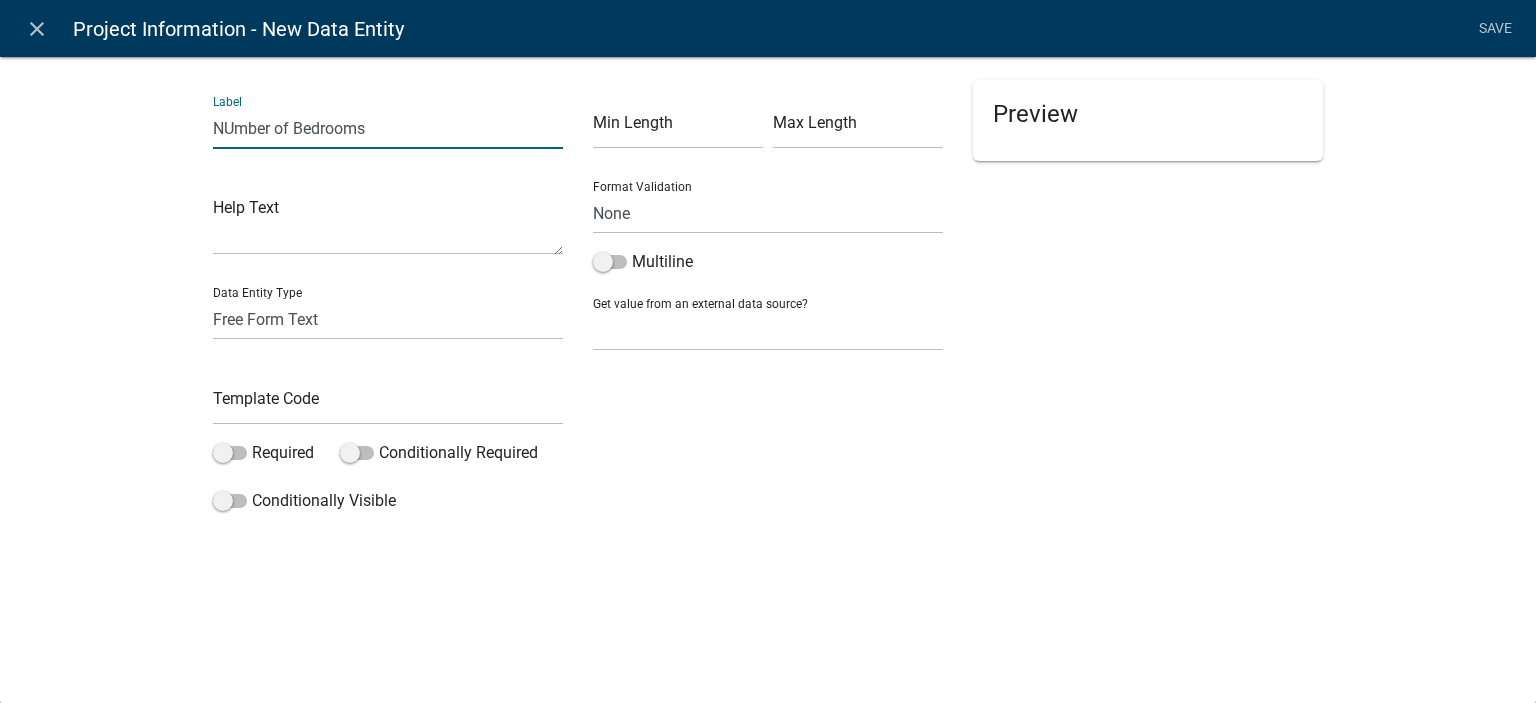 click on "NUmber of Bedrooms" 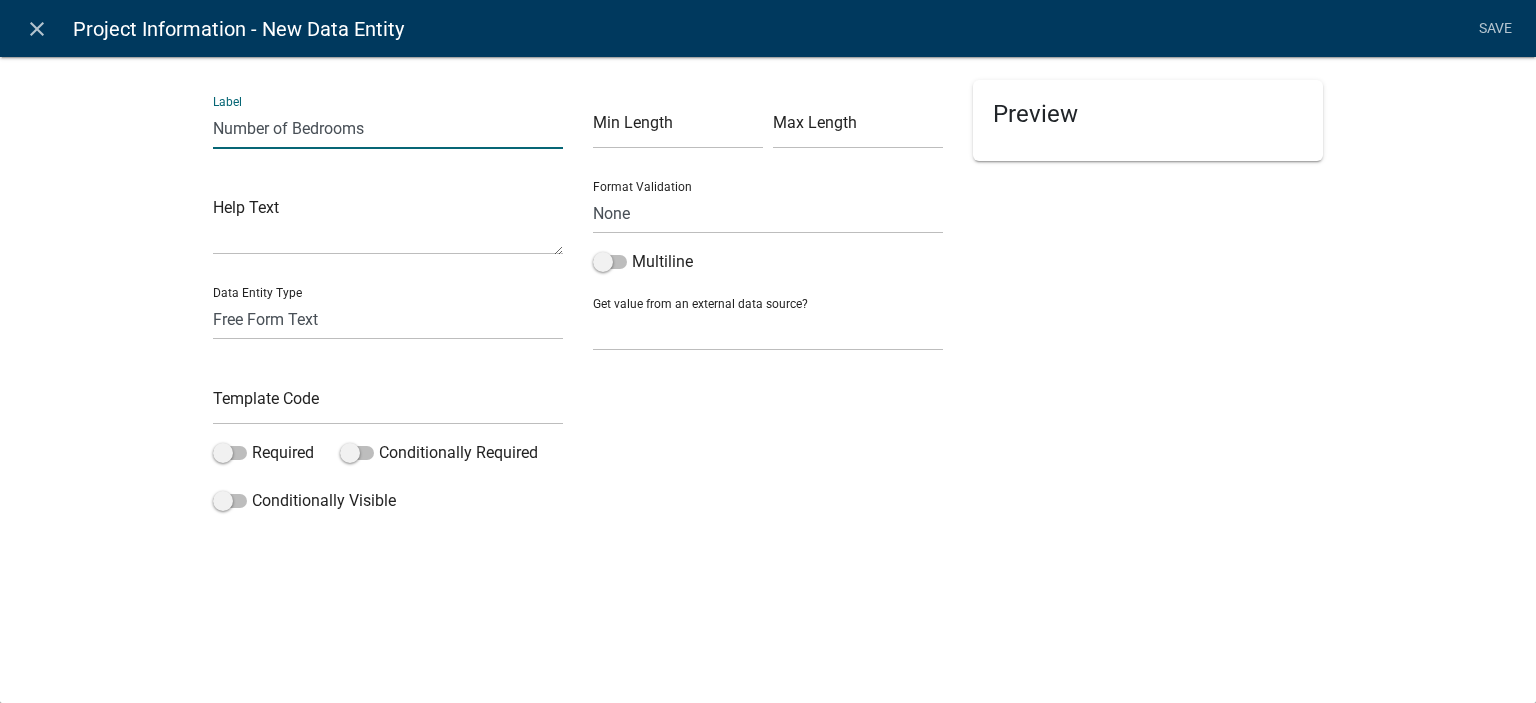 type on "Number of Bedrooms" 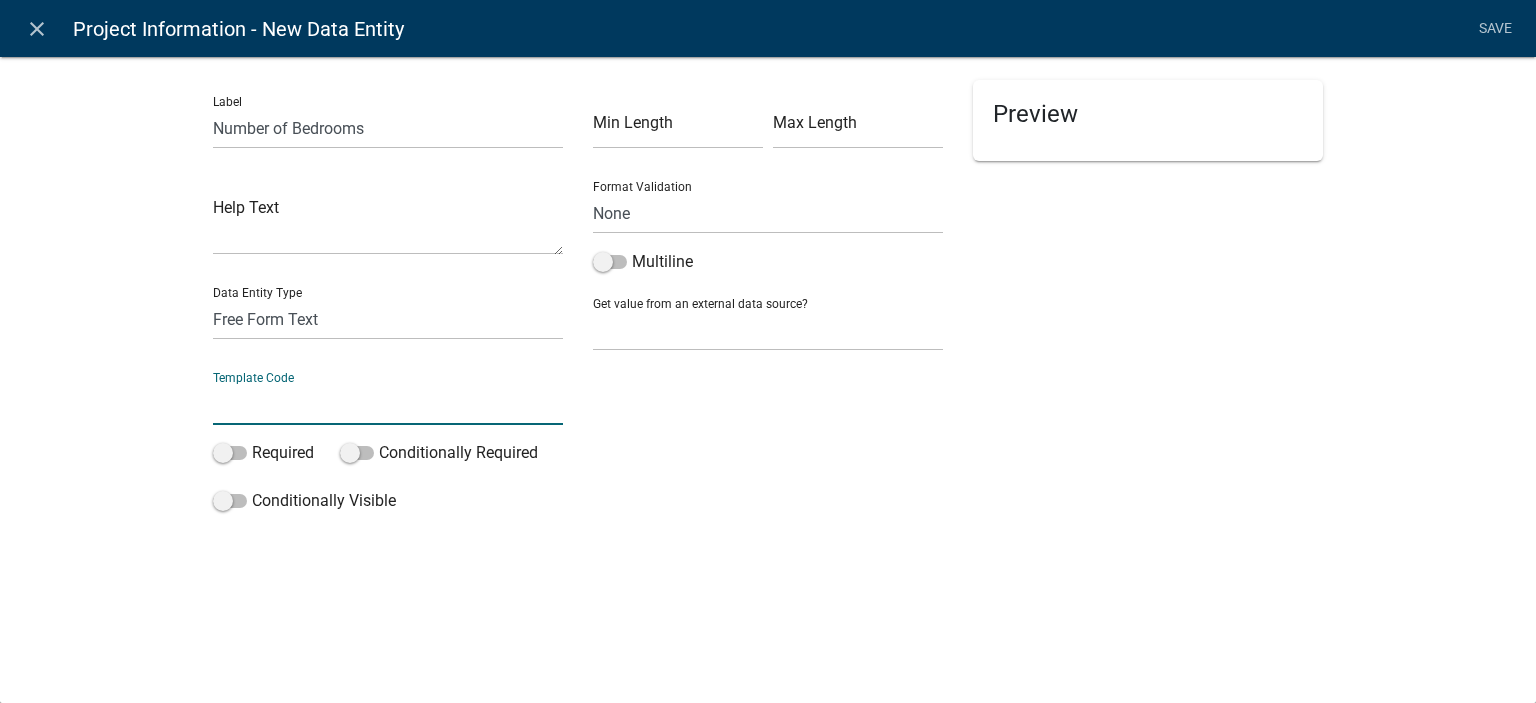 click 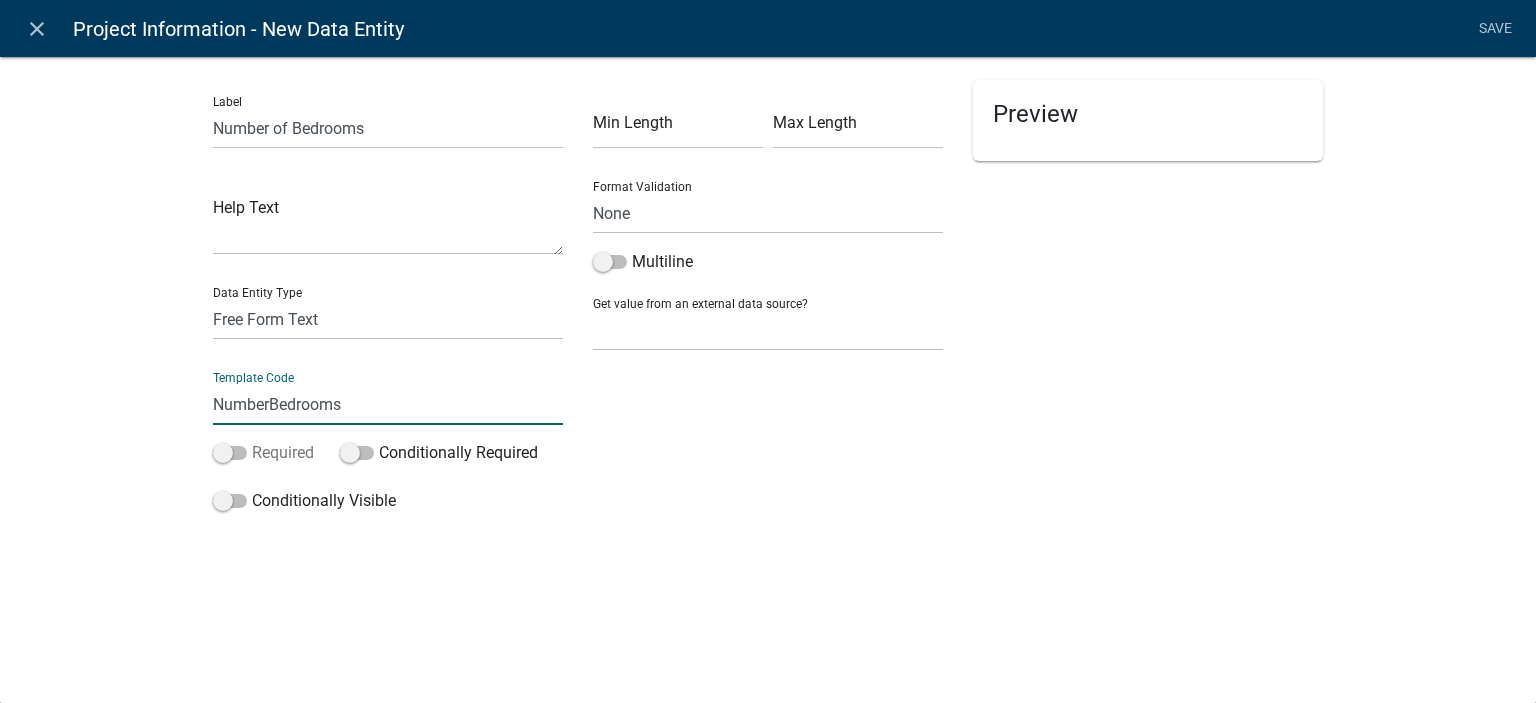 type on "NumberBedrooms" 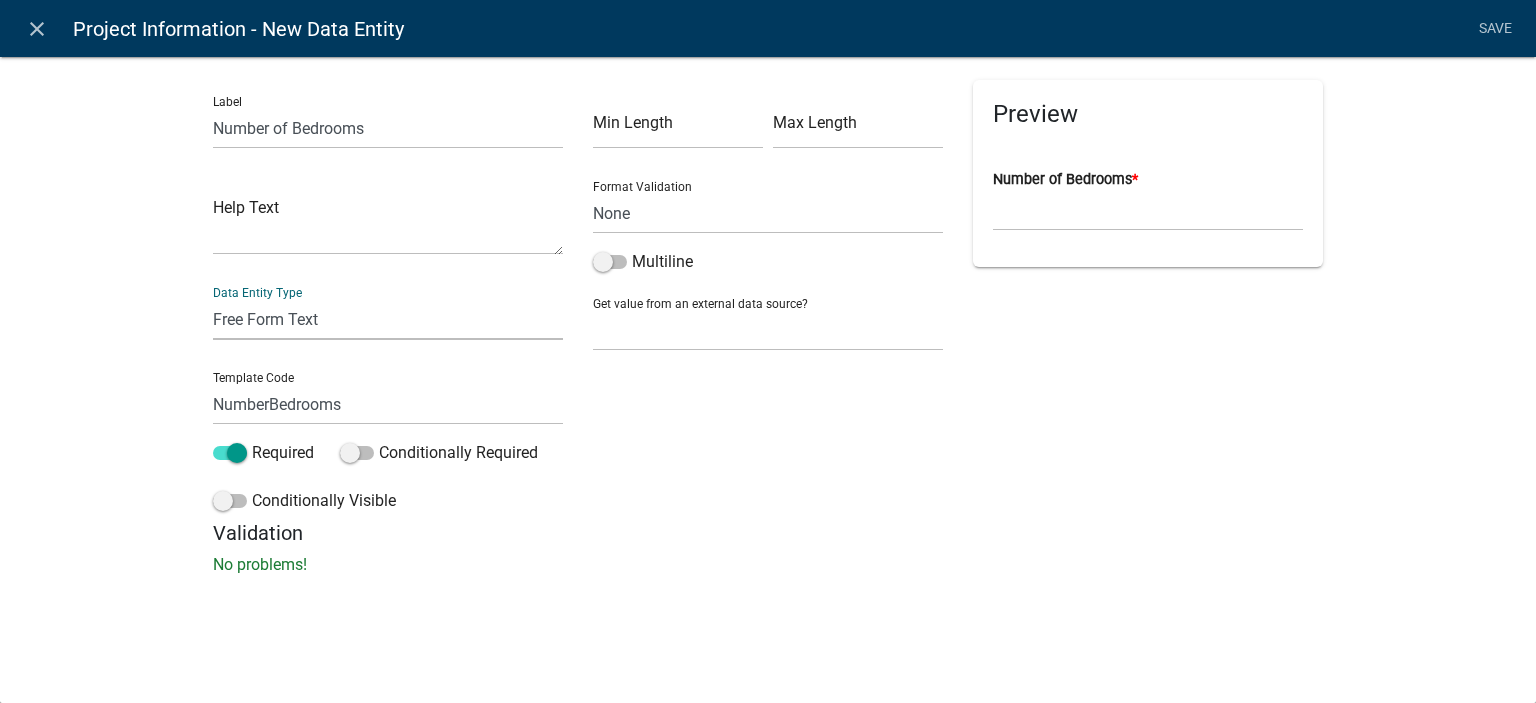 click on "Free Form Text   Document   Display Entity Value   Fee   Numeric Data   Date   Map Sketch Data   List Data   Signature   Formatted Text   Today   Calculated Value   Generate Client Application Number   Contact List   Inspection Document" 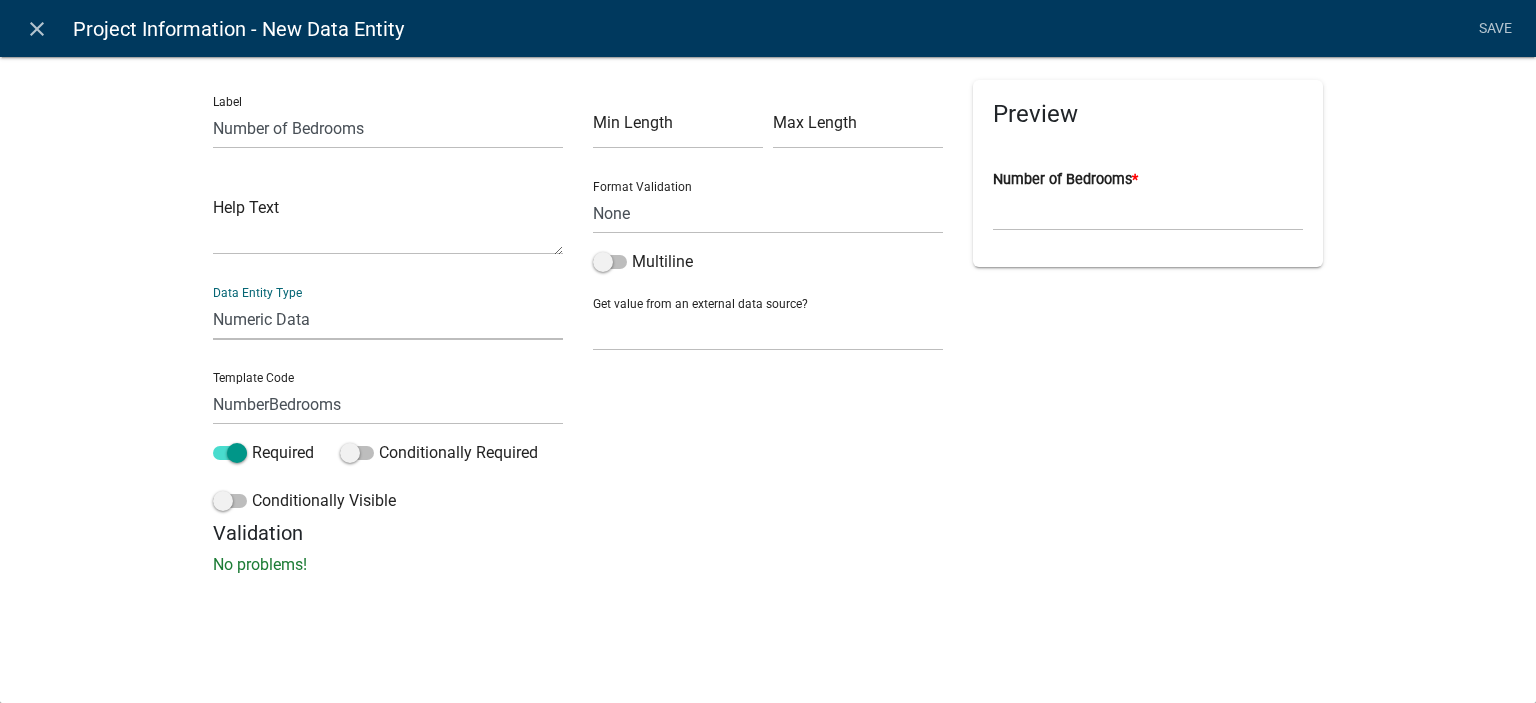 click on "Free Form Text   Document   Display Entity Value   Fee   Numeric Data   Date   Map Sketch Data   List Data   Signature   Formatted Text   Today   Calculated Value   Generate Client Application Number   Contact List   Inspection Document" 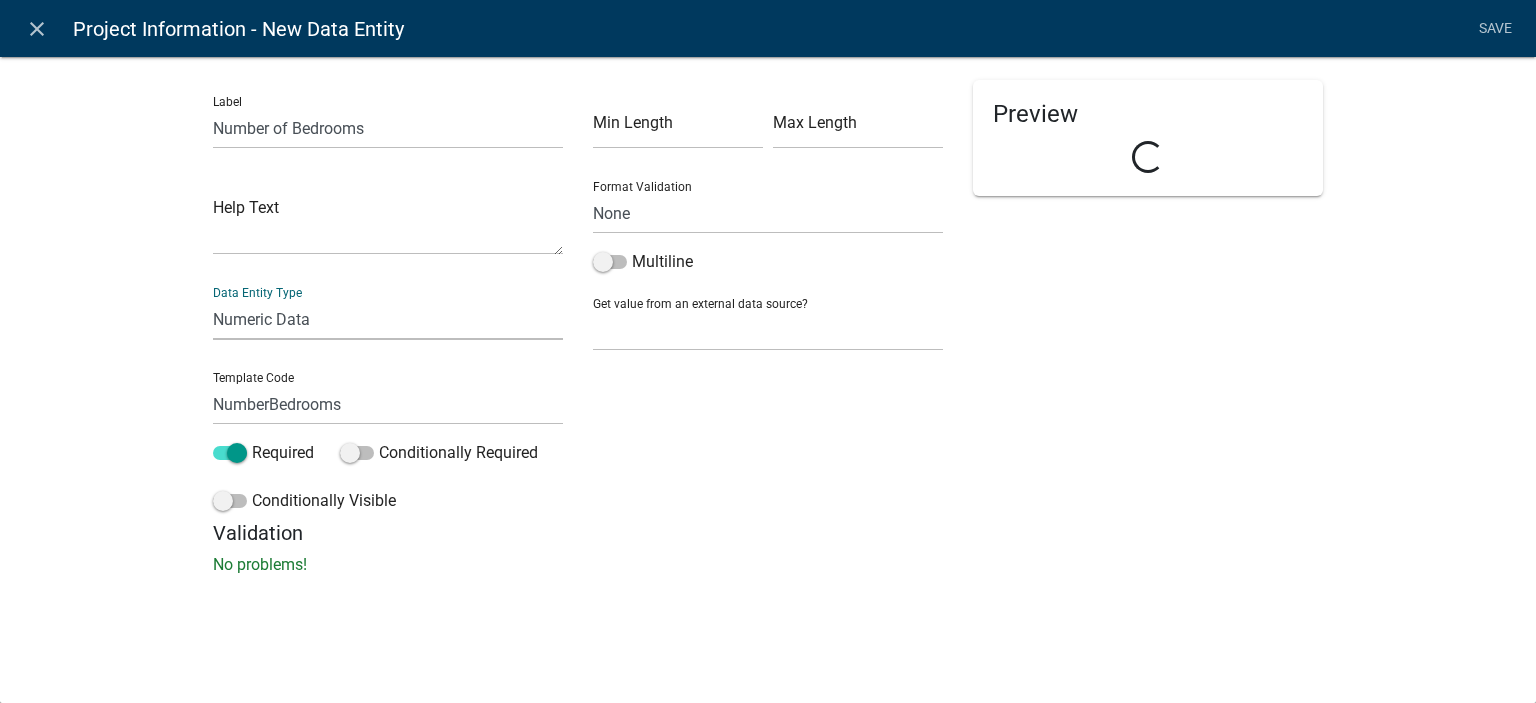 select on "numeric-data" 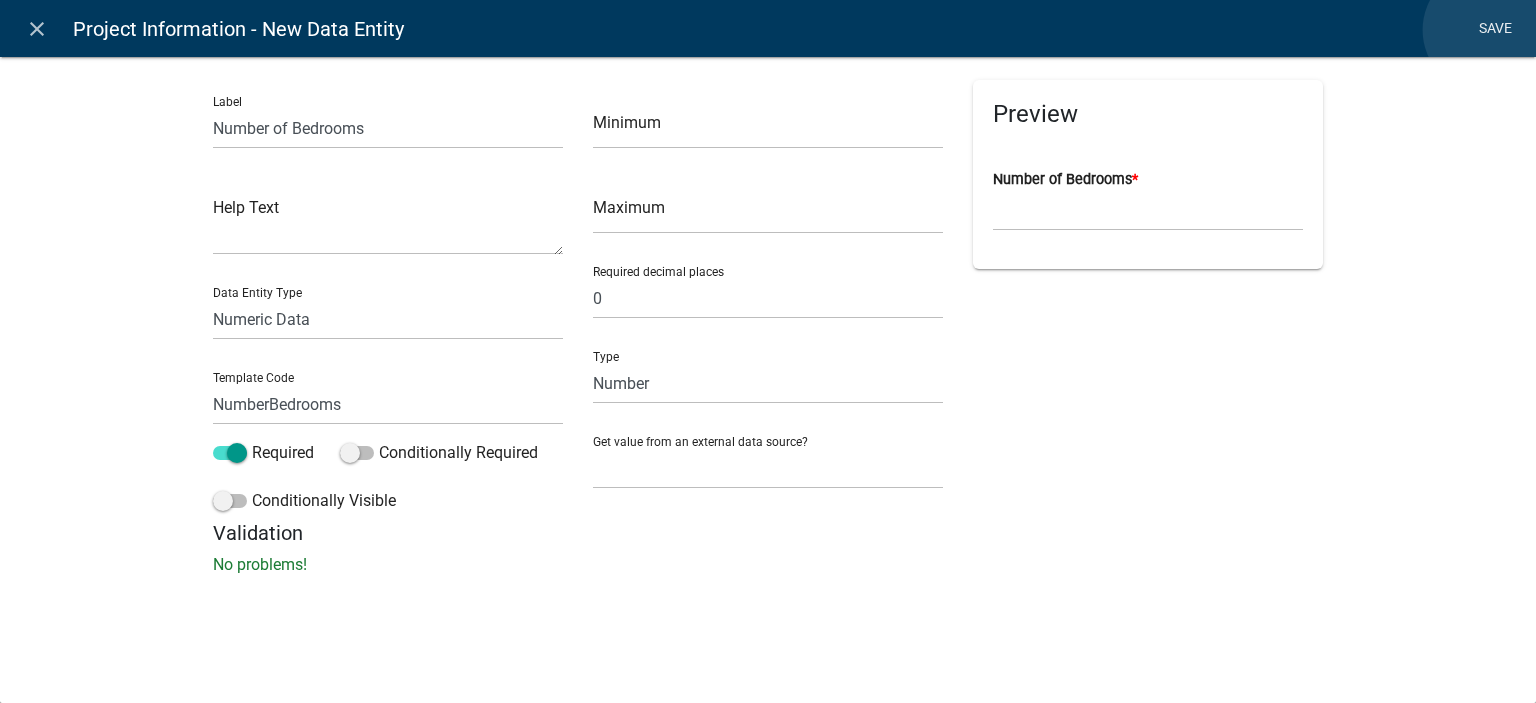 click on "Save" 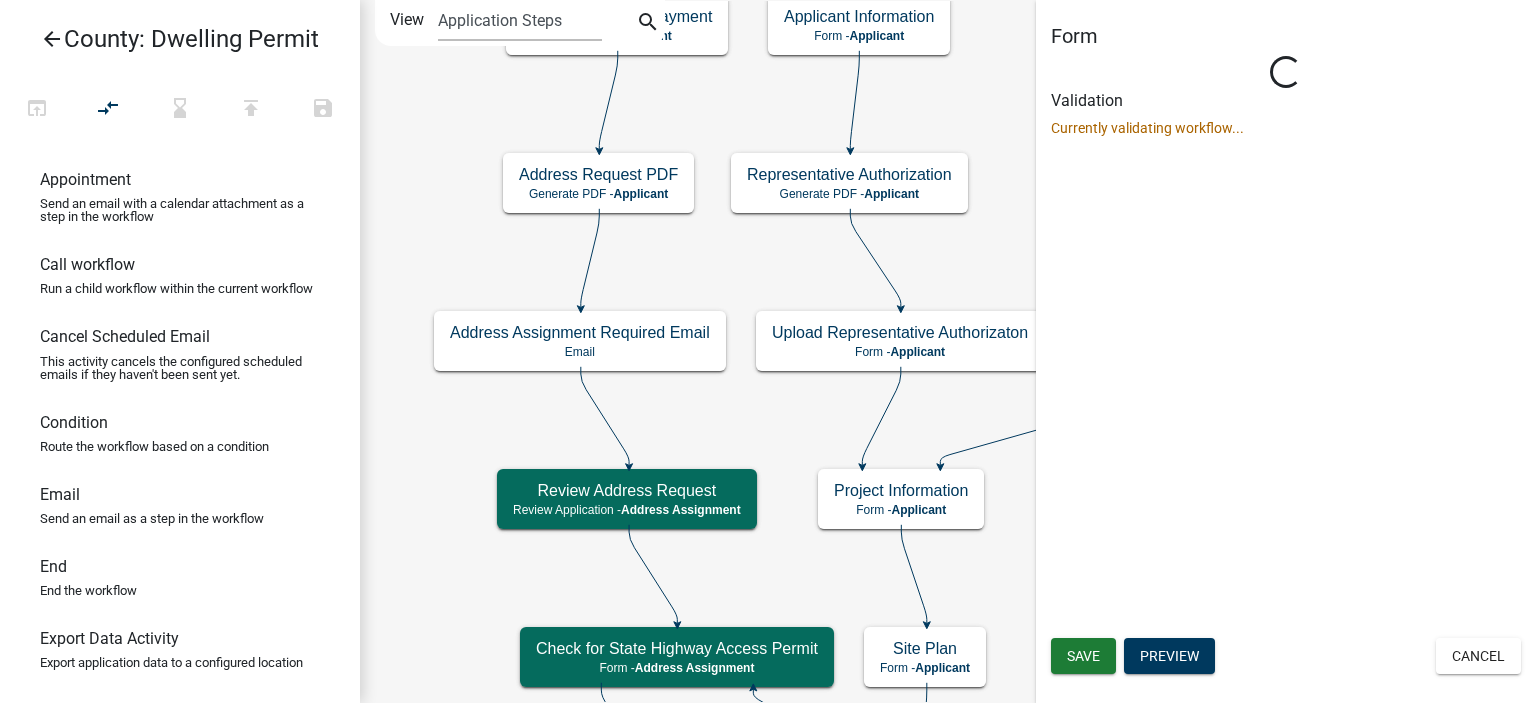 scroll, scrollTop: 0, scrollLeft: 0, axis: both 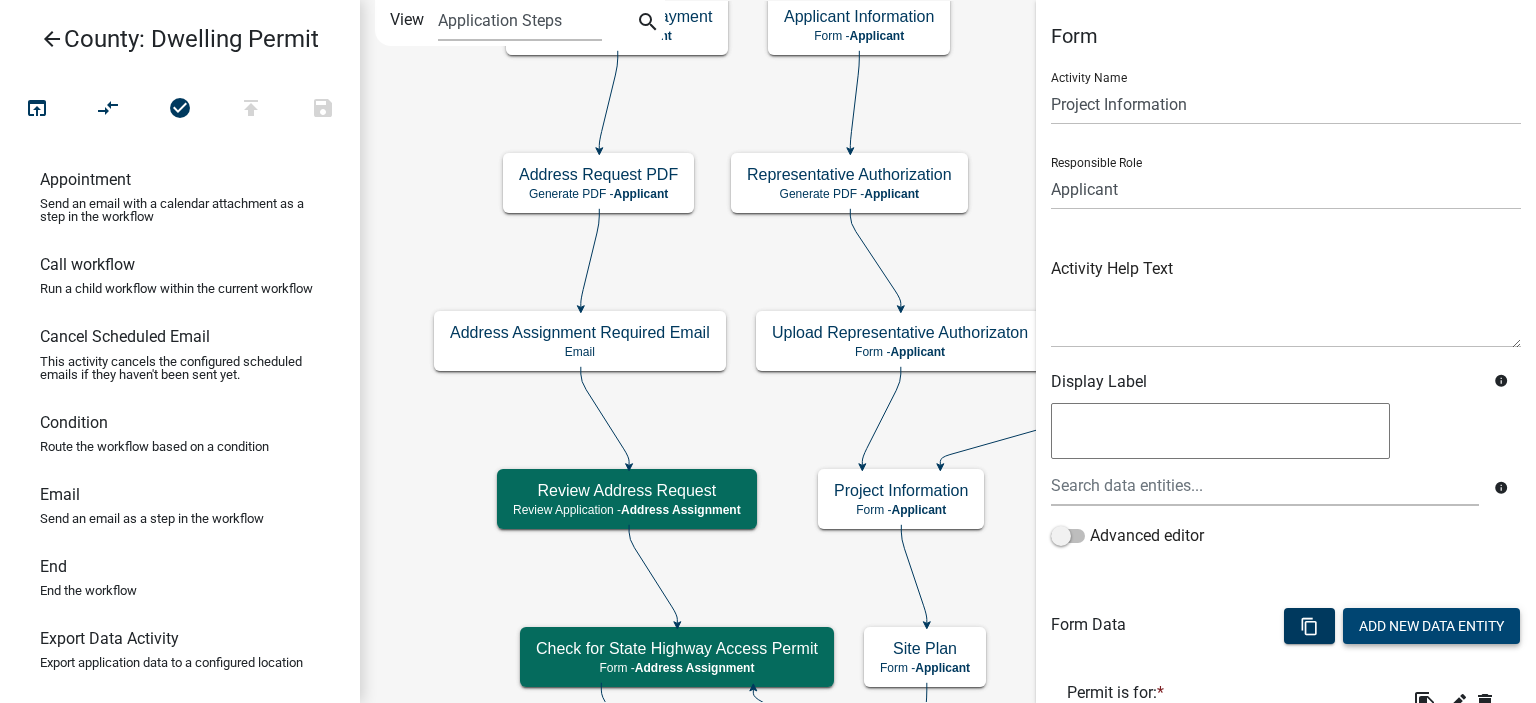 click on "Add New Data Entity" at bounding box center [1431, 626] 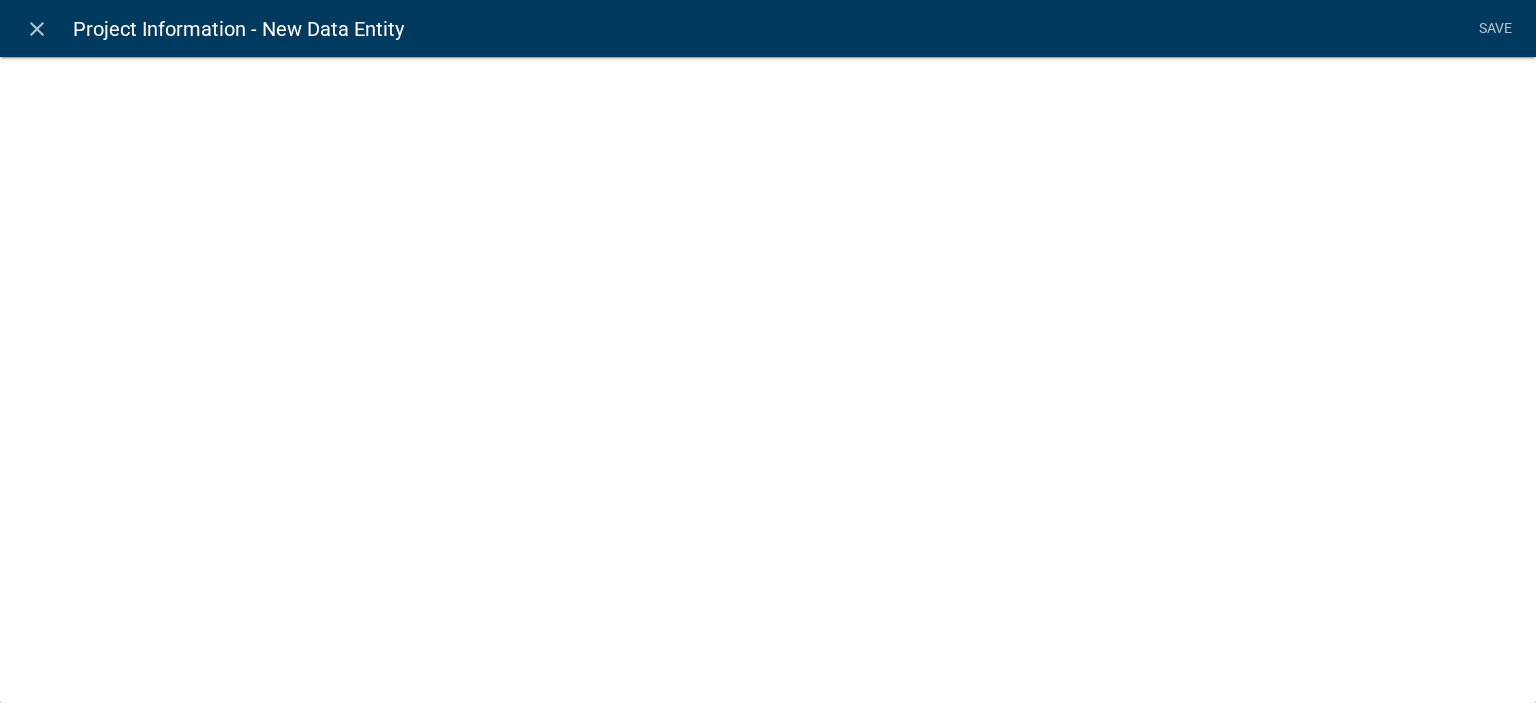 select 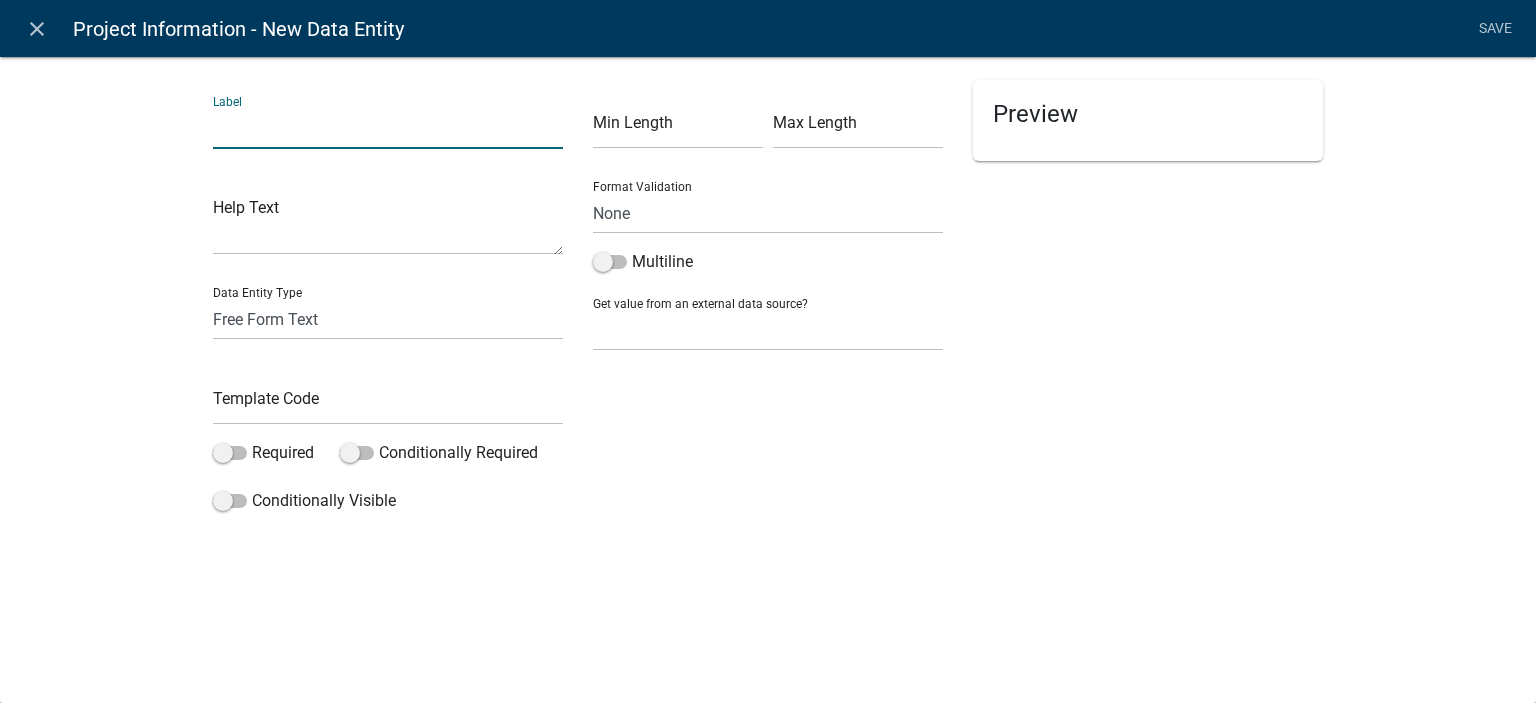 click 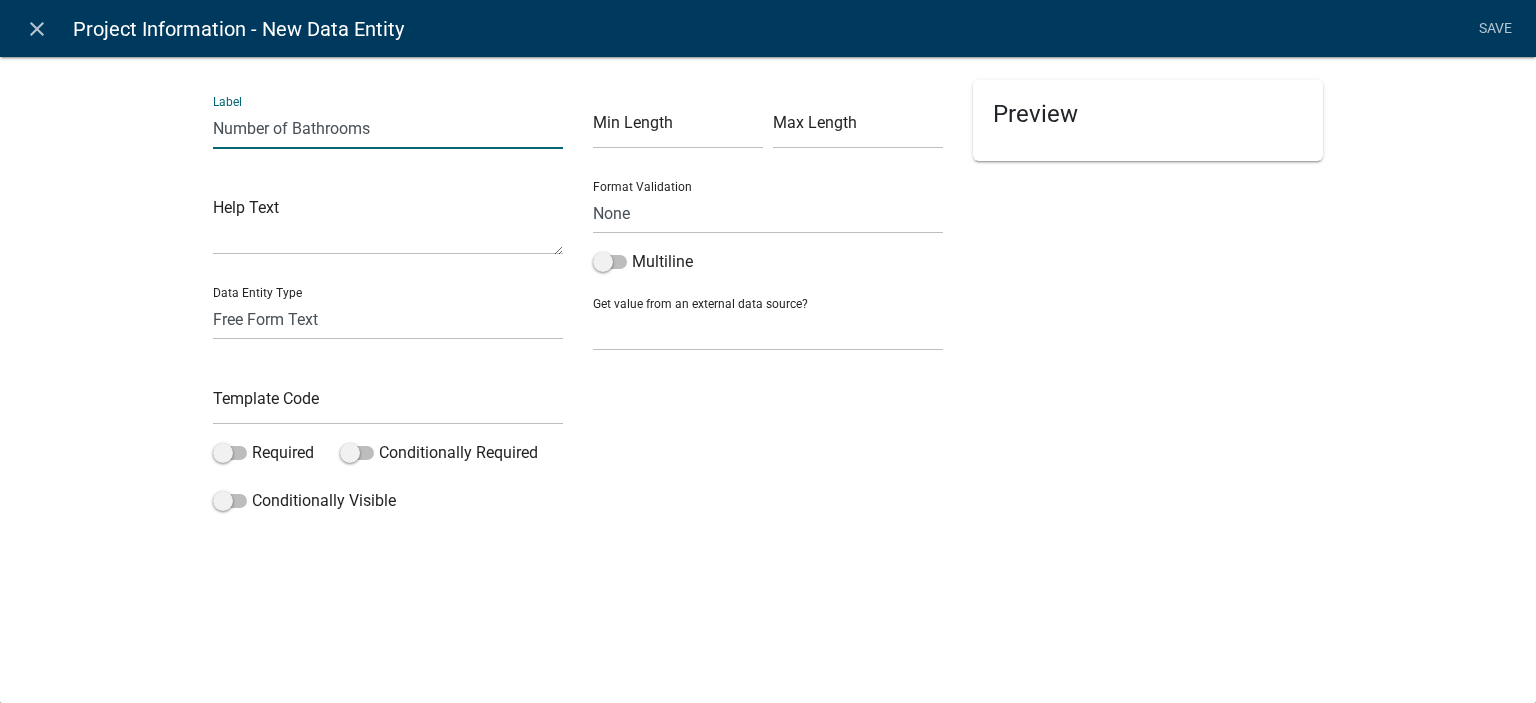 type on "Number of Bathrooms" 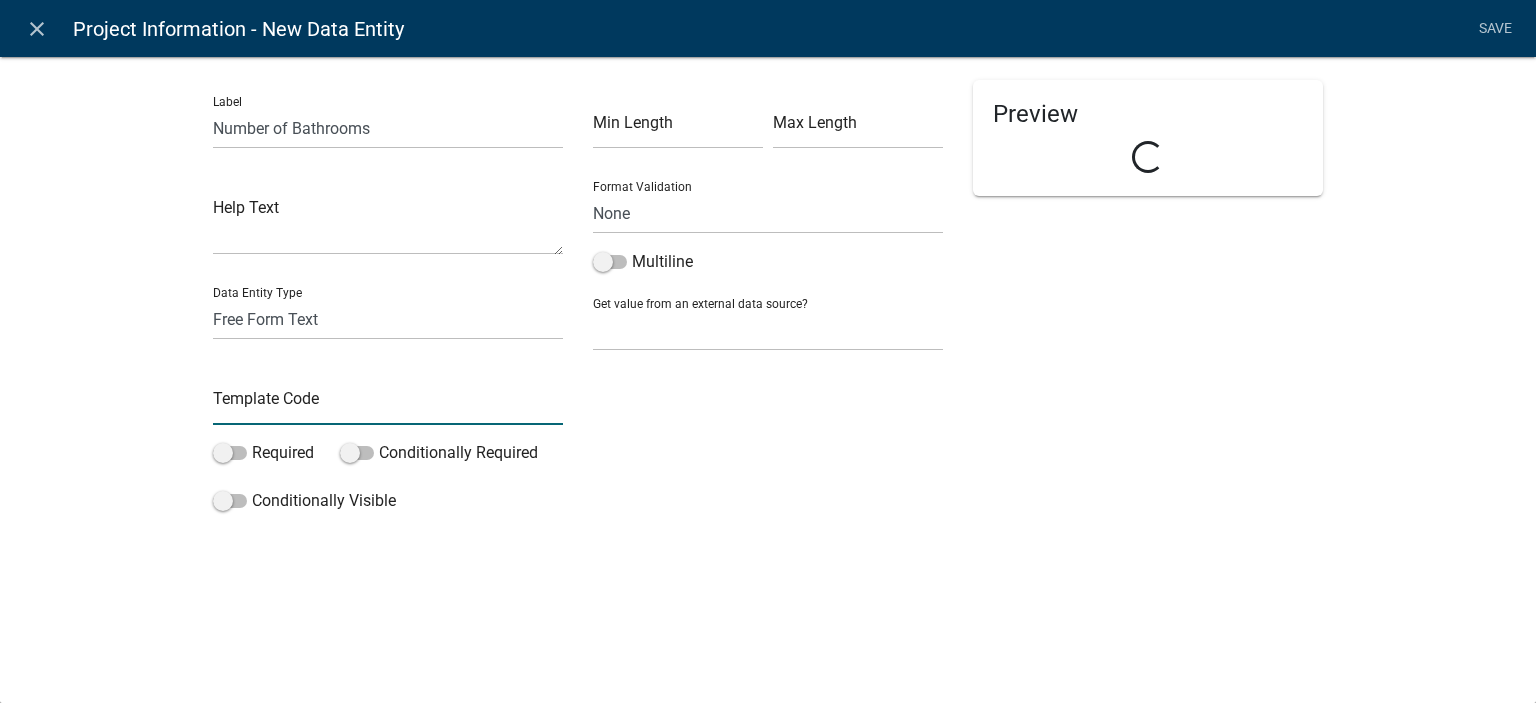 click 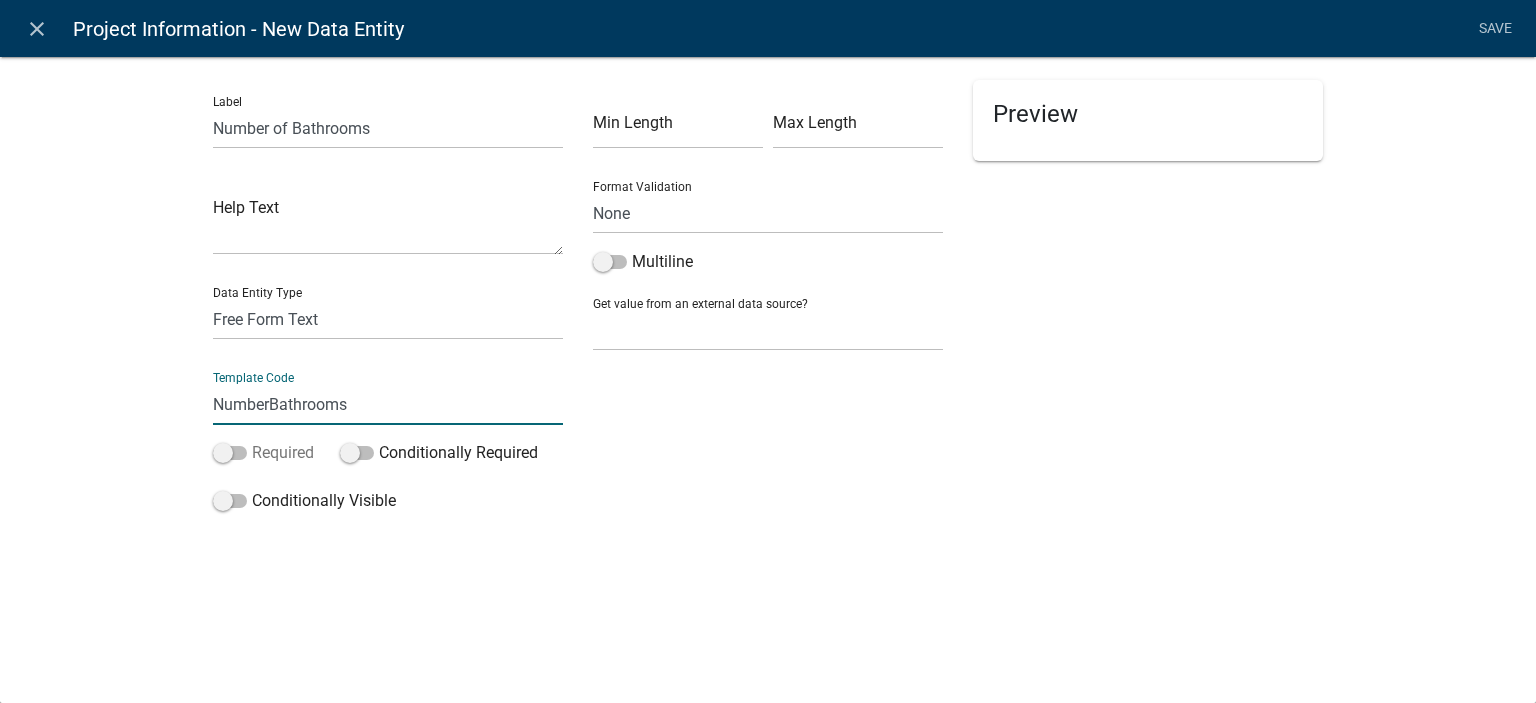 type on "NumberBathrooms" 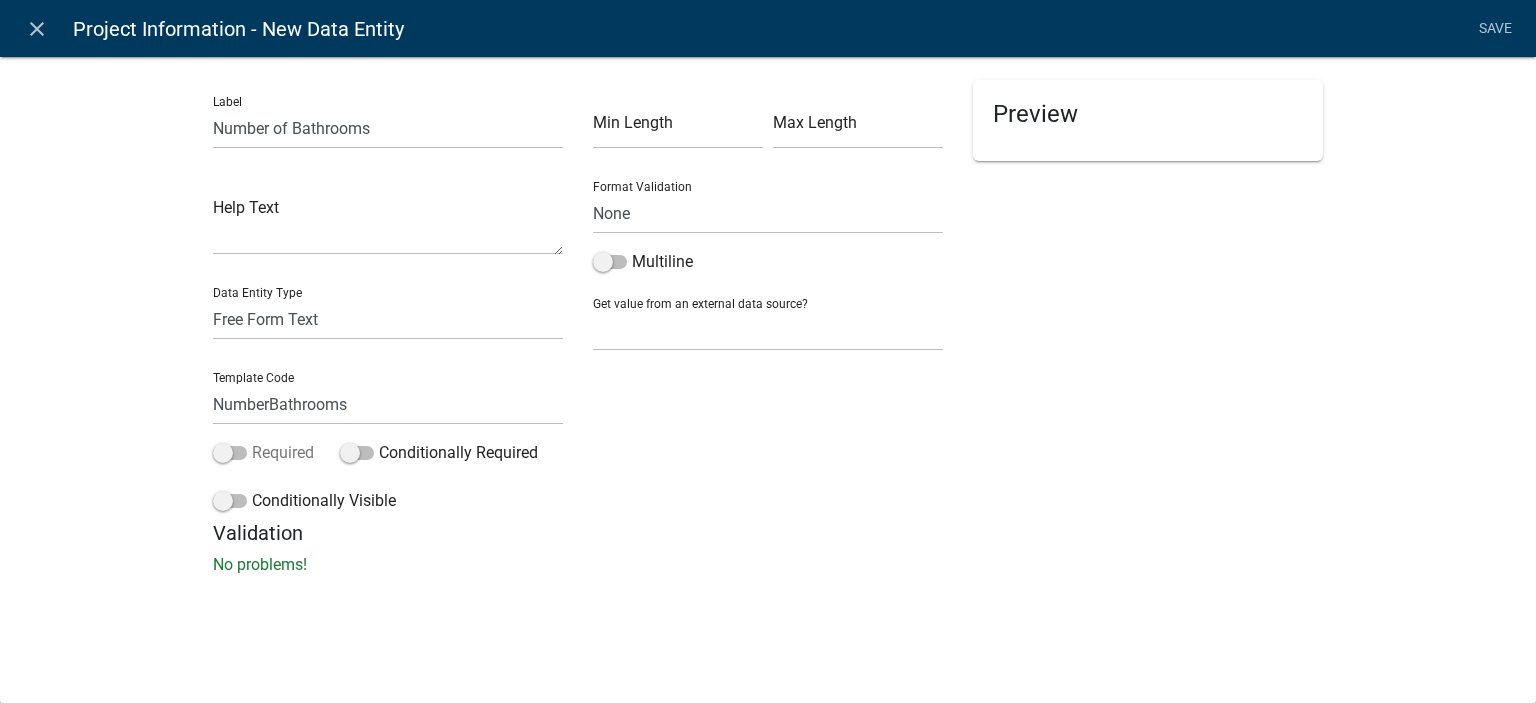 click on "Required" 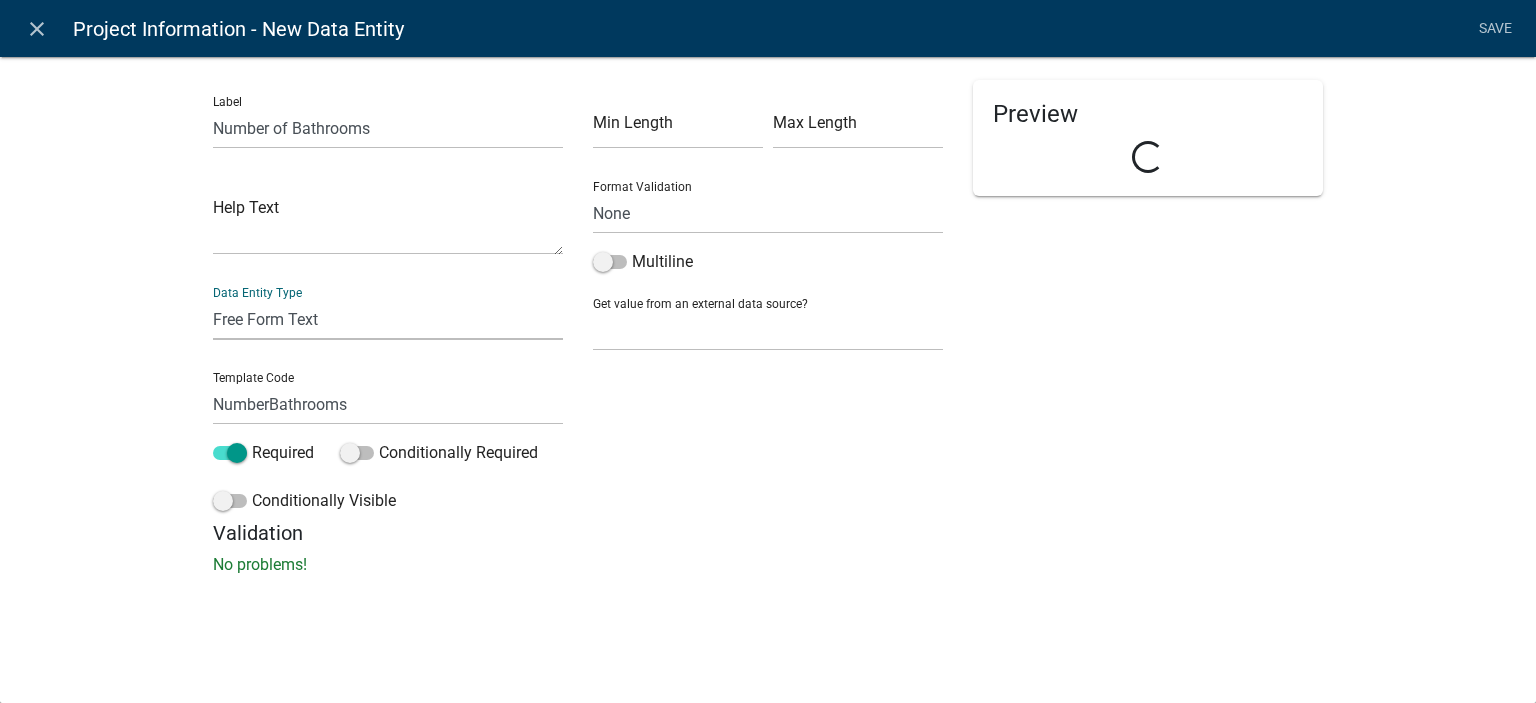 click on "Free Form Text   Document   Display Entity Value   Fee   Numeric Data   Date   Map Sketch Data   List Data   Signature   Formatted Text   Today   Calculated Value   Generate Client Application Number   Contact List   Inspection Document" 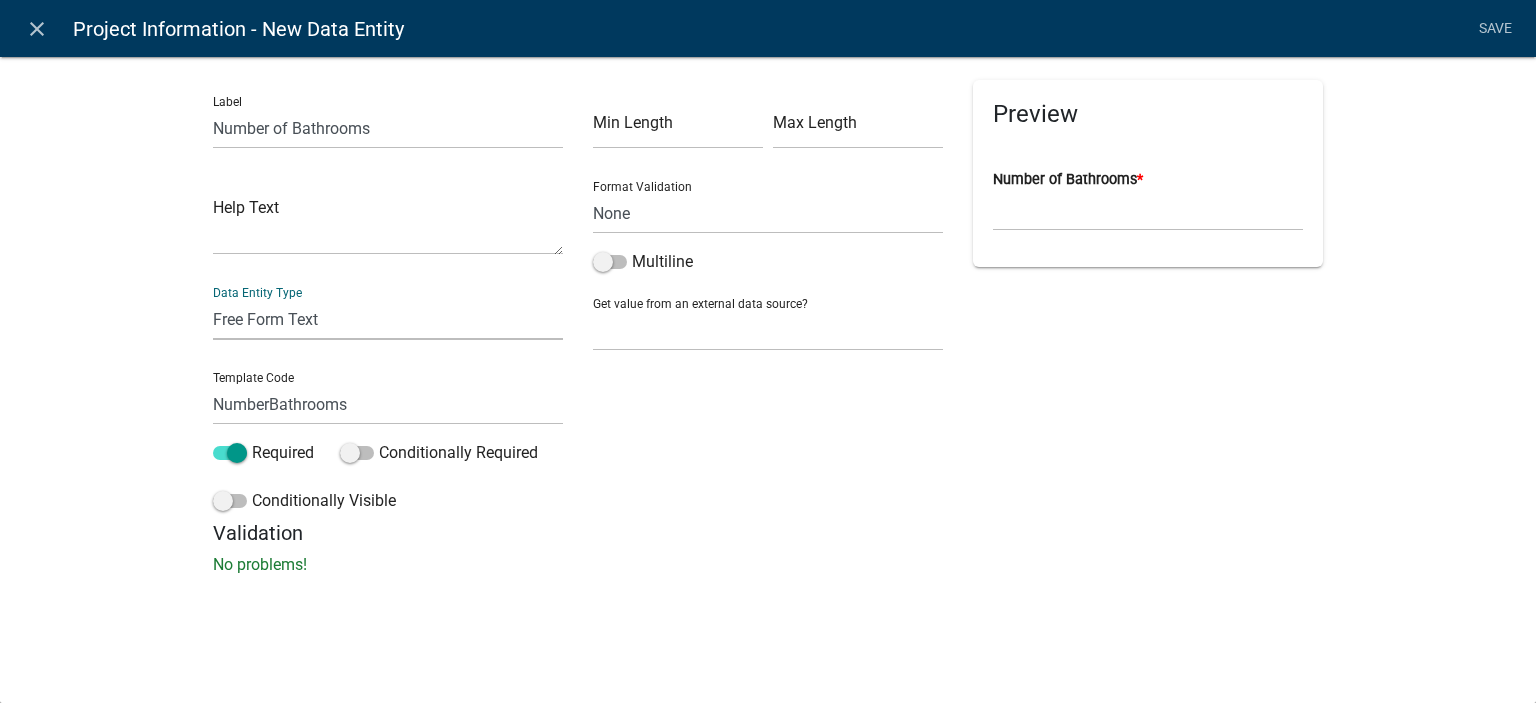 select on "numeric-data" 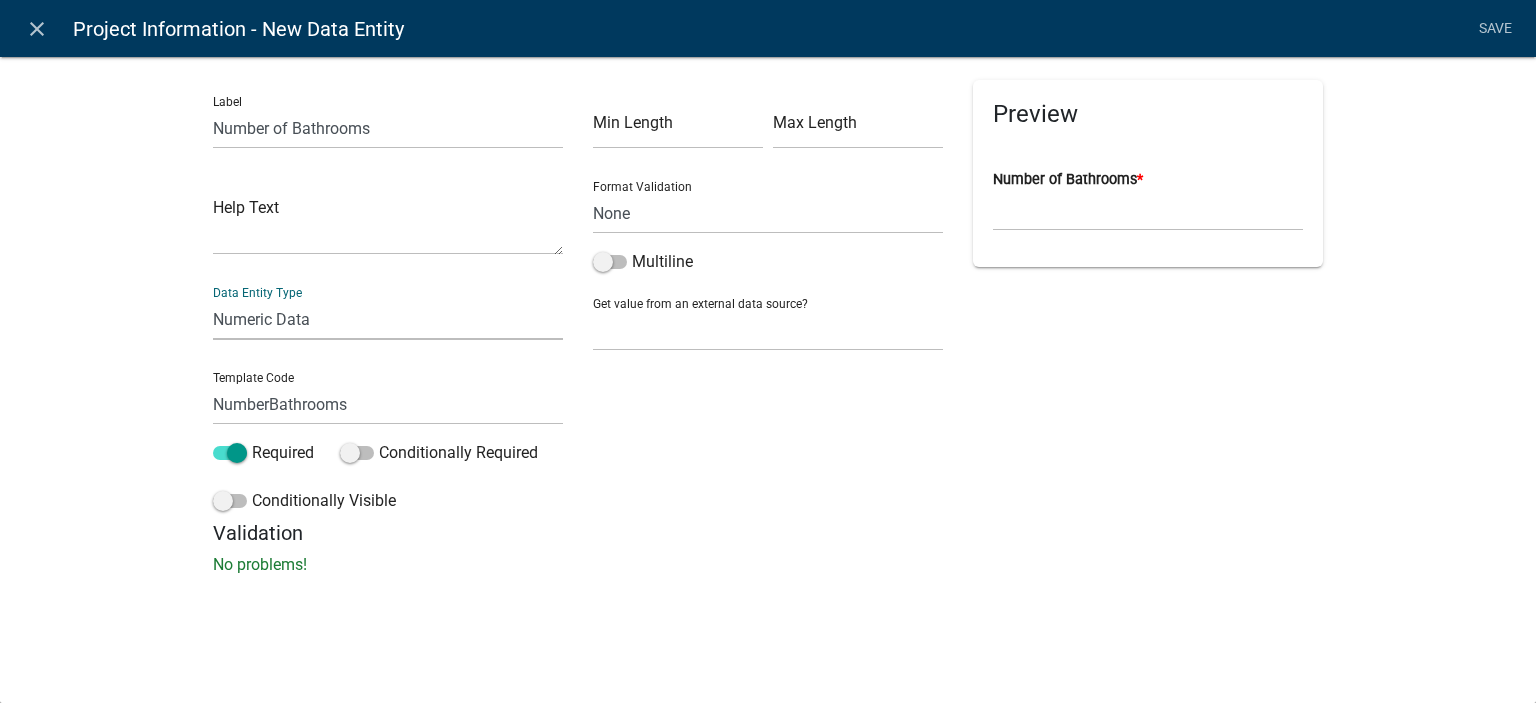 click on "Free Form Text   Document   Display Entity Value   Fee   Numeric Data   Date   Map Sketch Data   List Data   Signature   Formatted Text   Today   Calculated Value   Generate Client Application Number   Contact List   Inspection Document" 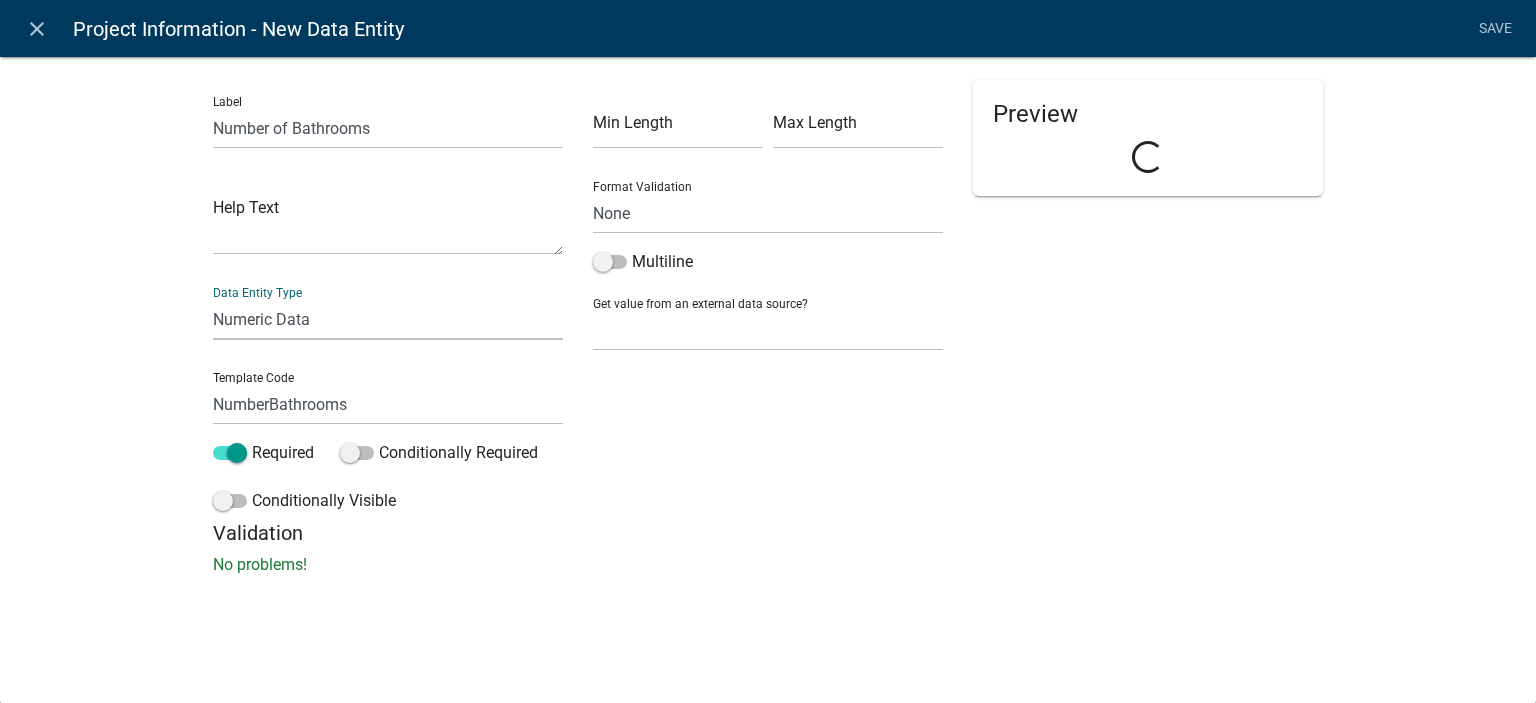 select on "numeric-data" 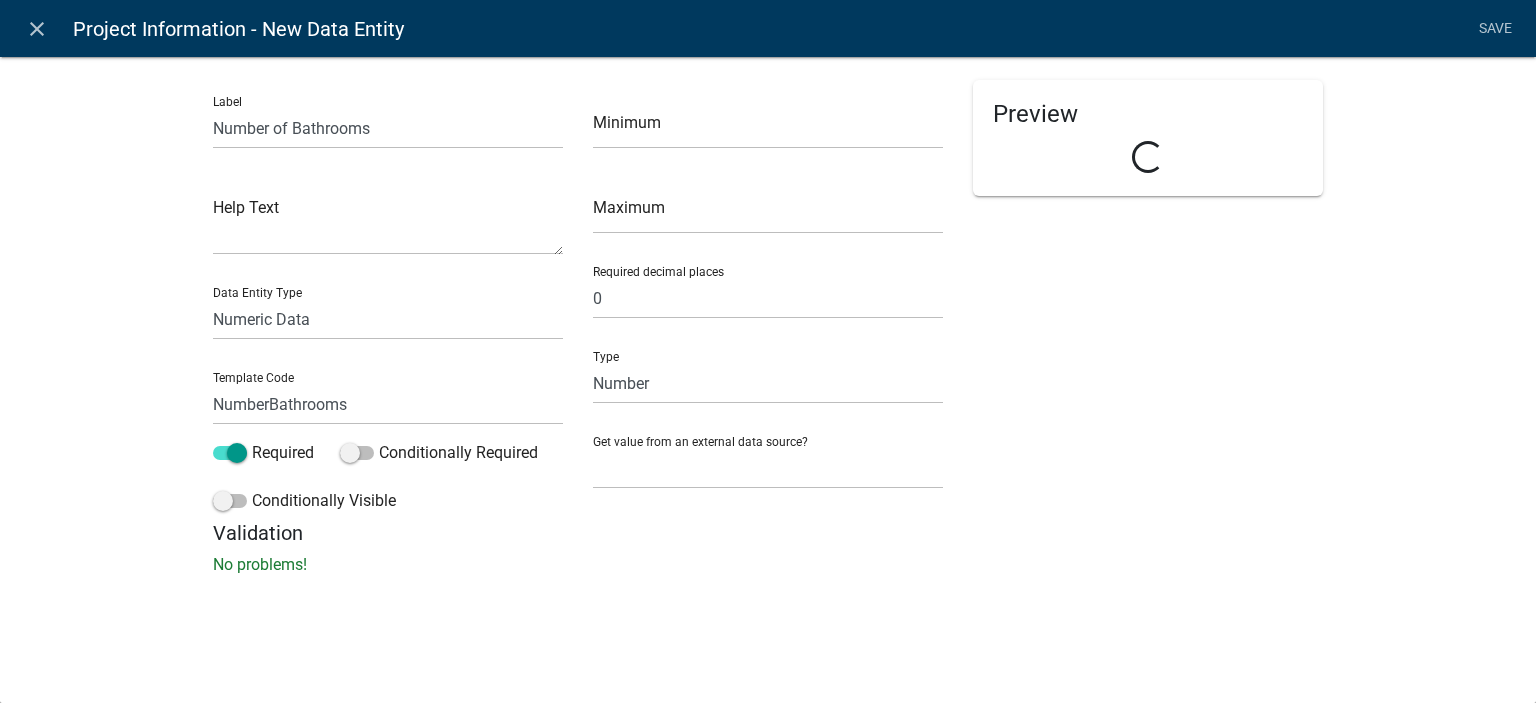 click on "Label  Number of Bathrooms  Help Text   Data Entity Type   Free Form Text   Document   Display Entity Value   Fee   Numeric Data   Date   Map Sketch Data   List Data   Signature   Formatted Text   Today   Calculated Value   Generate Client Application Number   Contact List   Inspection Document   Template Code  NumberBathrooms  Required   Conditionally Required   Conditionally Visible   Minimum   Maximum   Required decimal places  0  Type   Number   Currency   Get value from an external data source?  None  Parcel search   Applicant Data   Preview  Loading... Validation  No problems!" 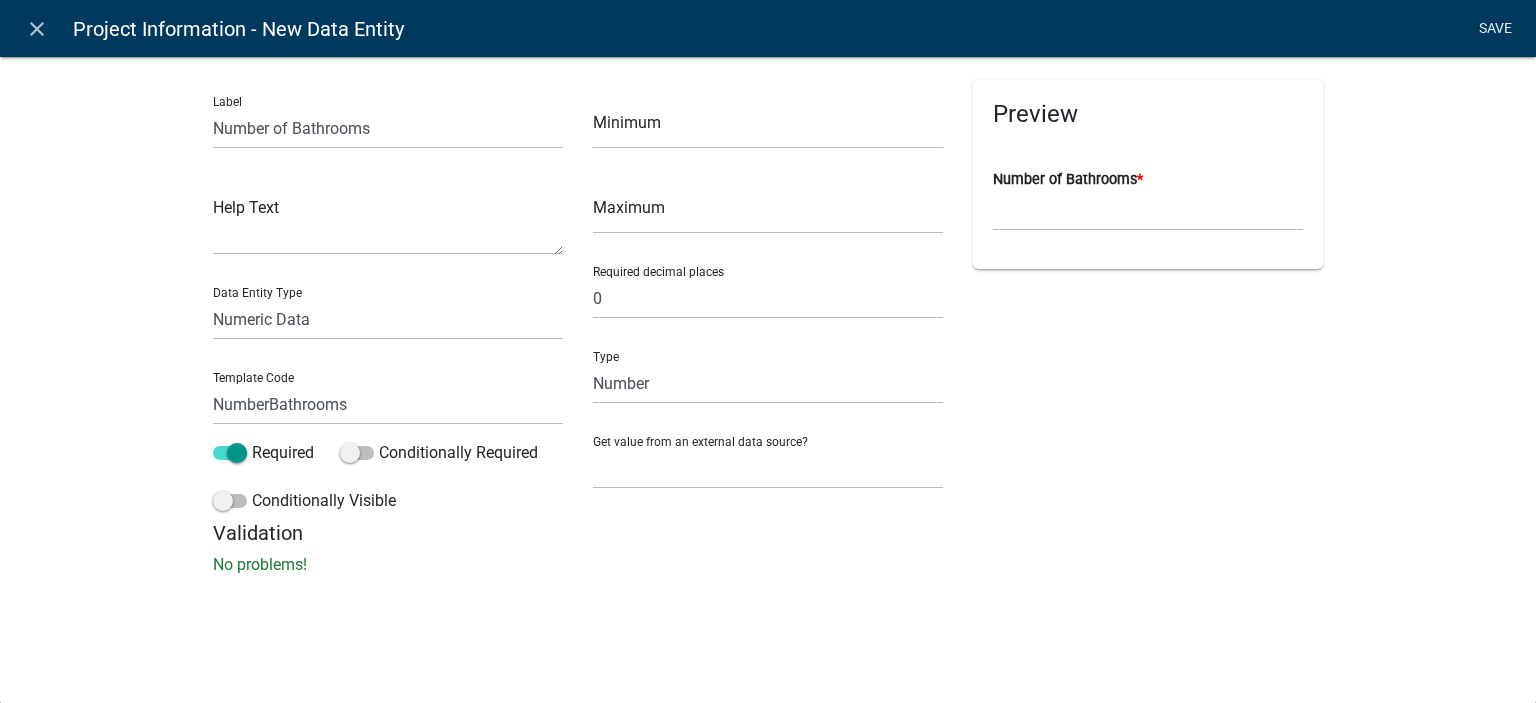 click on "Save" 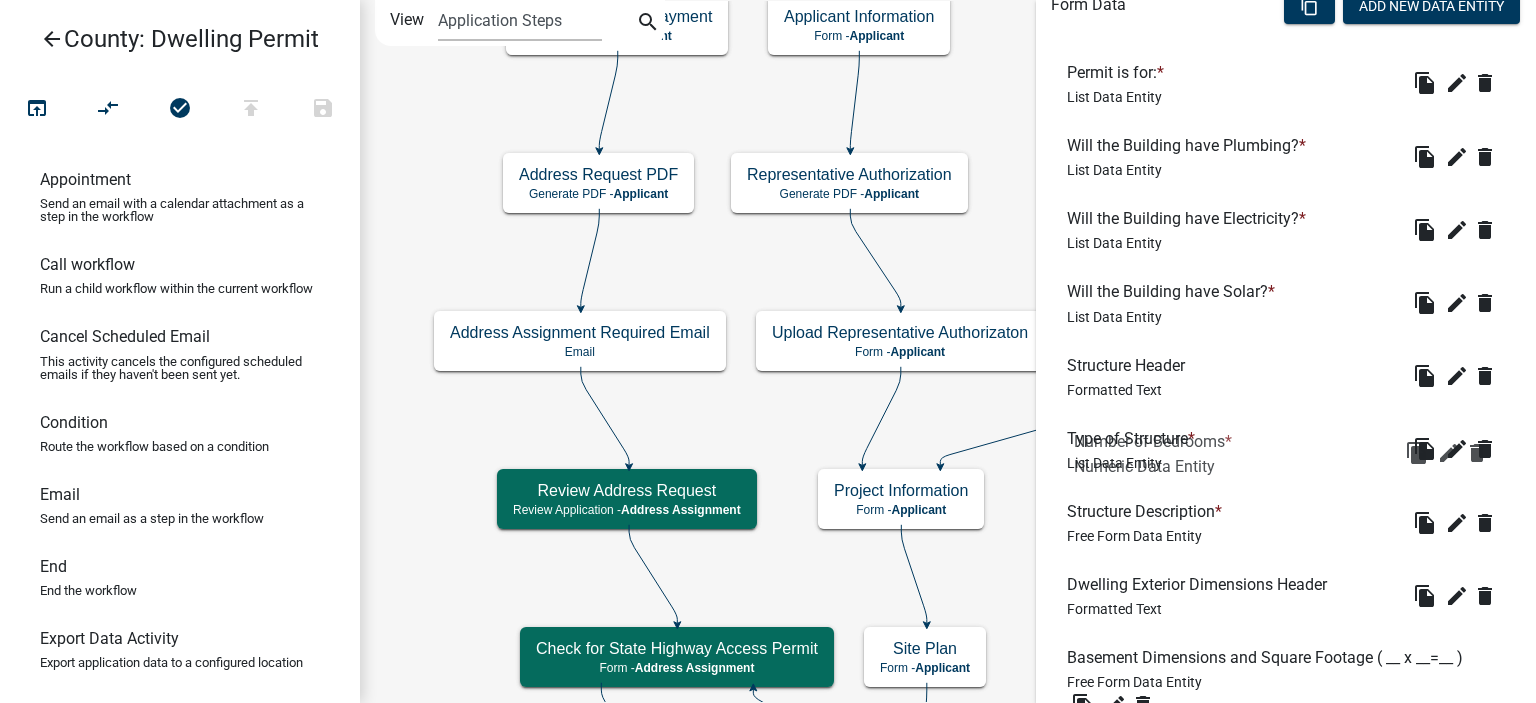 scroll, scrollTop: 594, scrollLeft: 0, axis: vertical 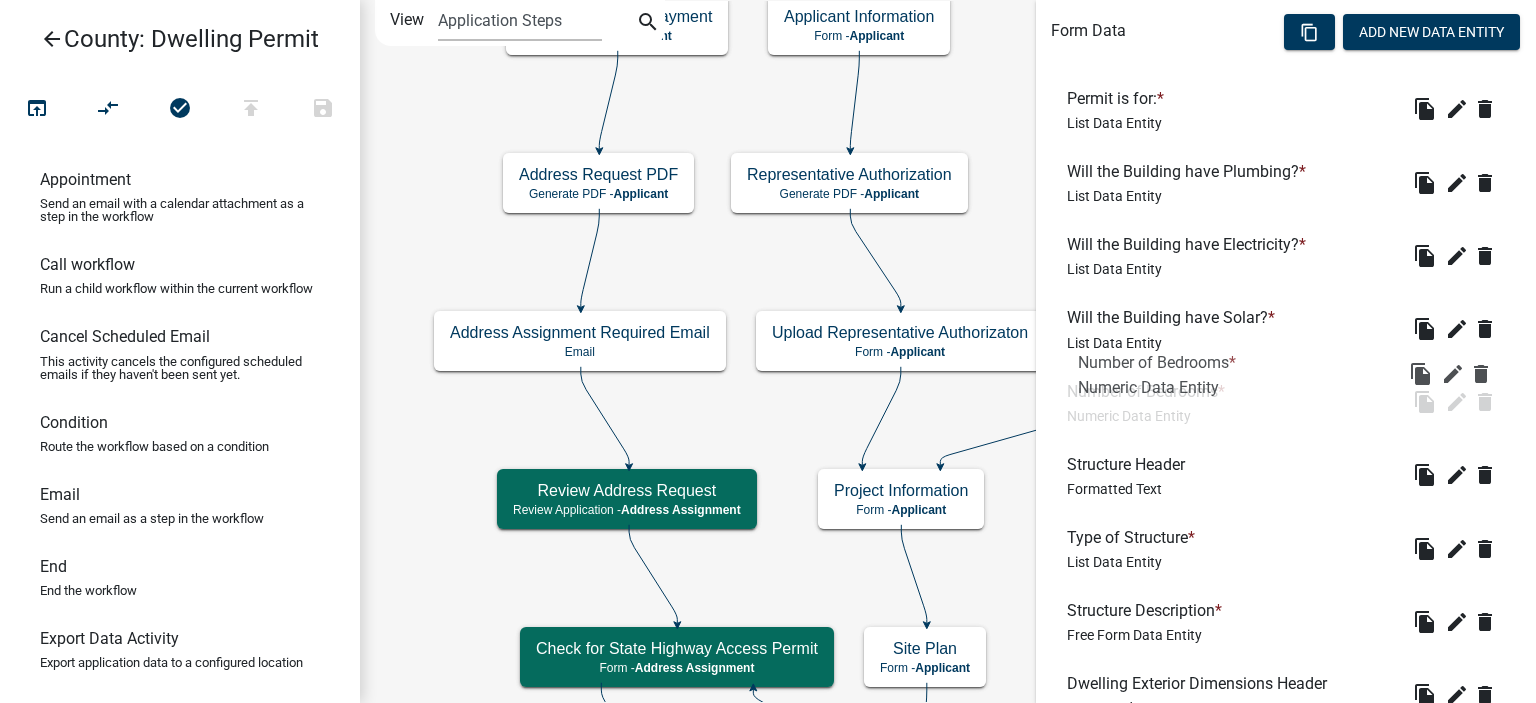 drag, startPoint x: 1195, startPoint y: 471, endPoint x: 1207, endPoint y: 381, distance: 90.79648 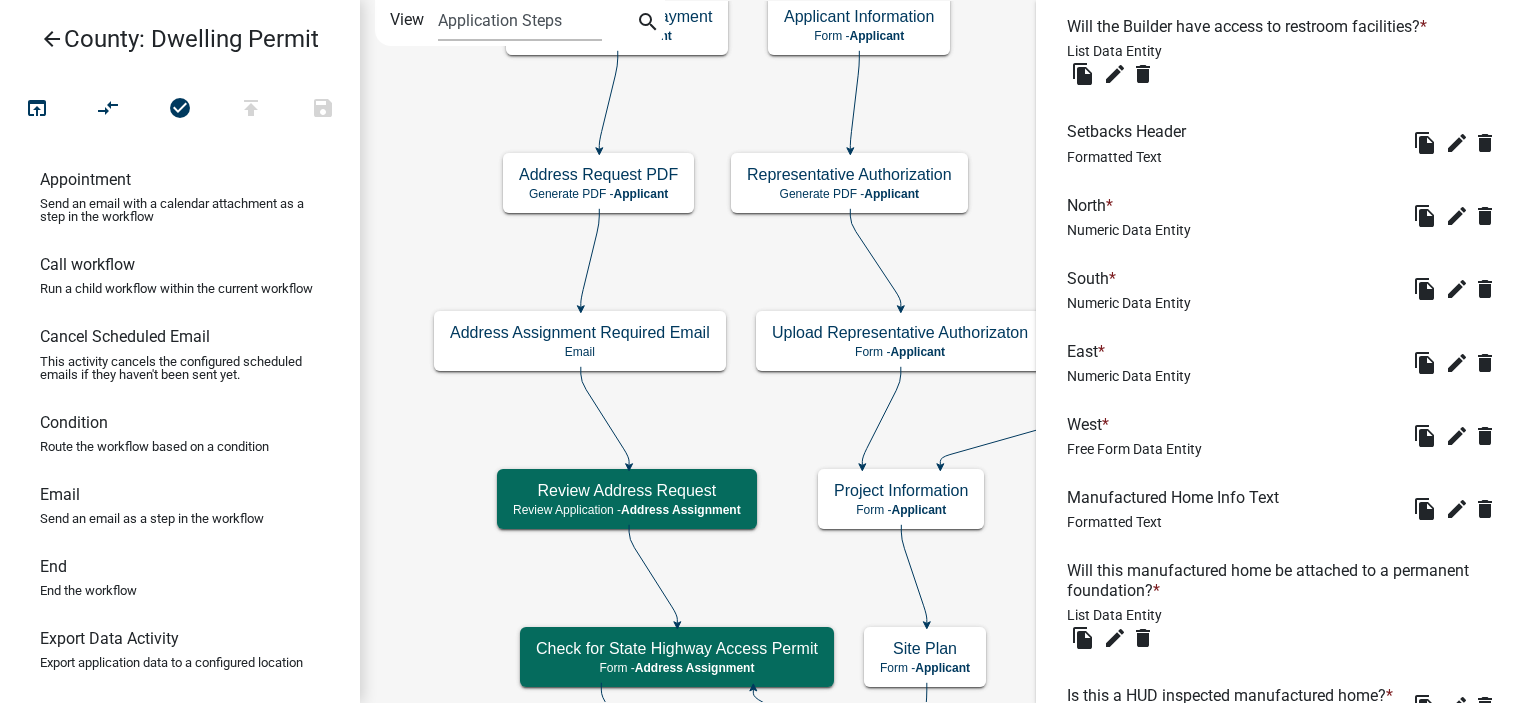 scroll, scrollTop: 3594, scrollLeft: 0, axis: vertical 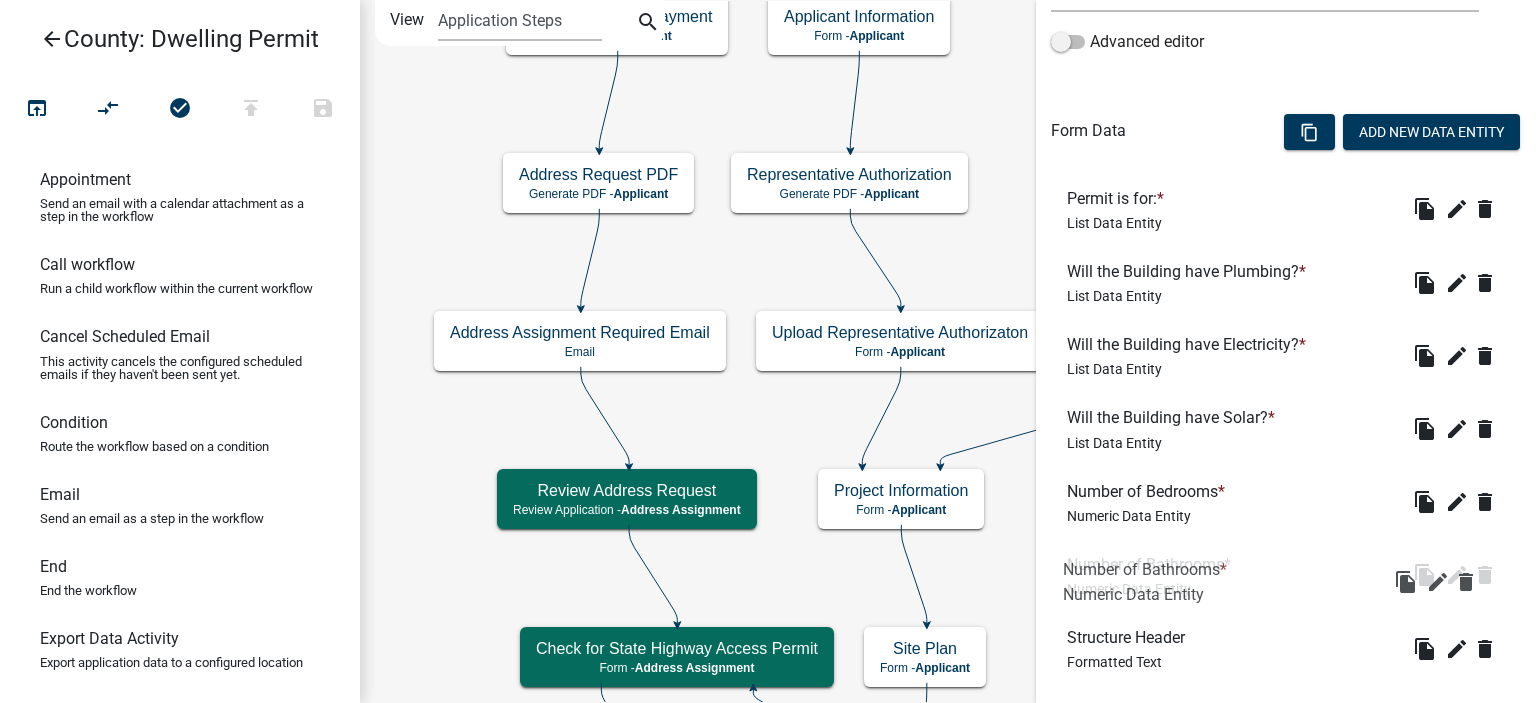 drag, startPoint x: 1188, startPoint y: 539, endPoint x: 1184, endPoint y: 581, distance: 42.190044 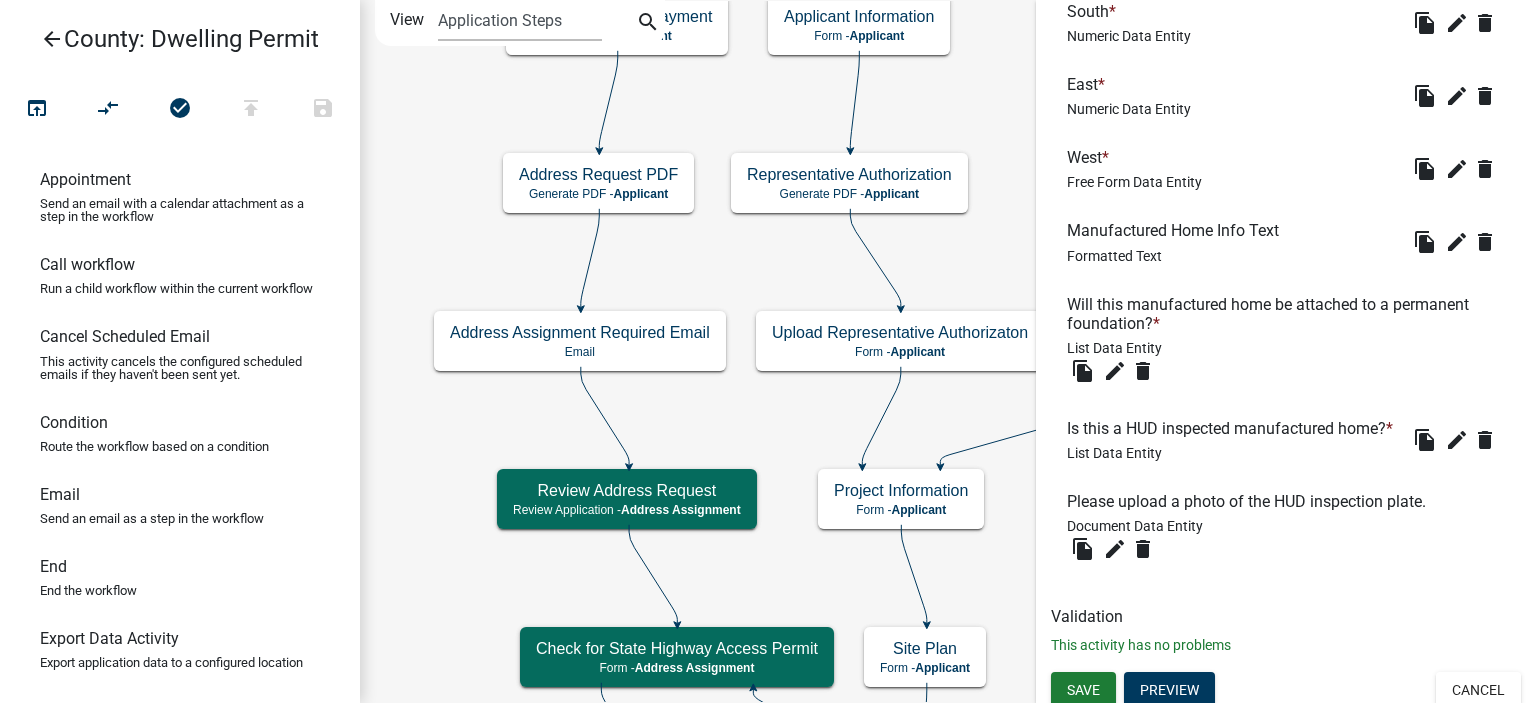 scroll, scrollTop: 3594, scrollLeft: 0, axis: vertical 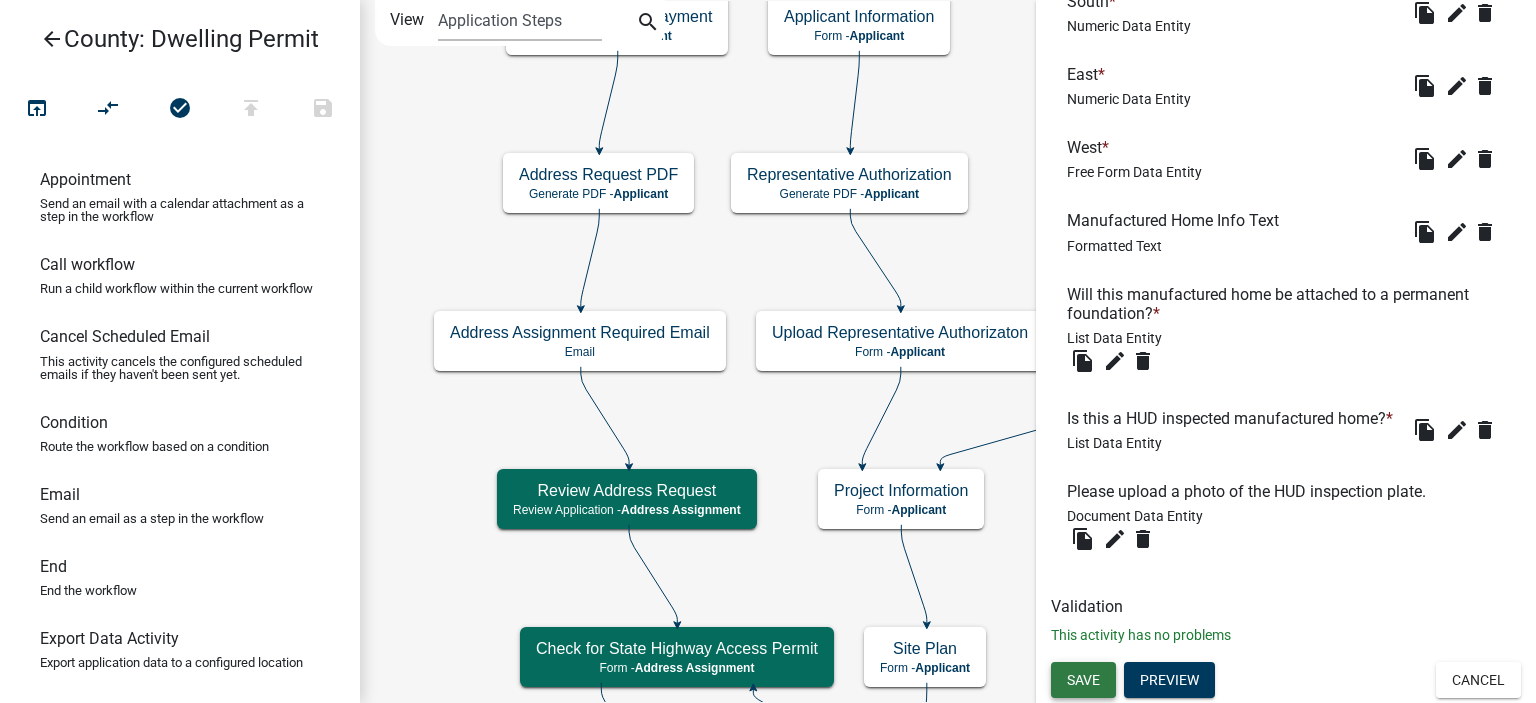 click on "Save" 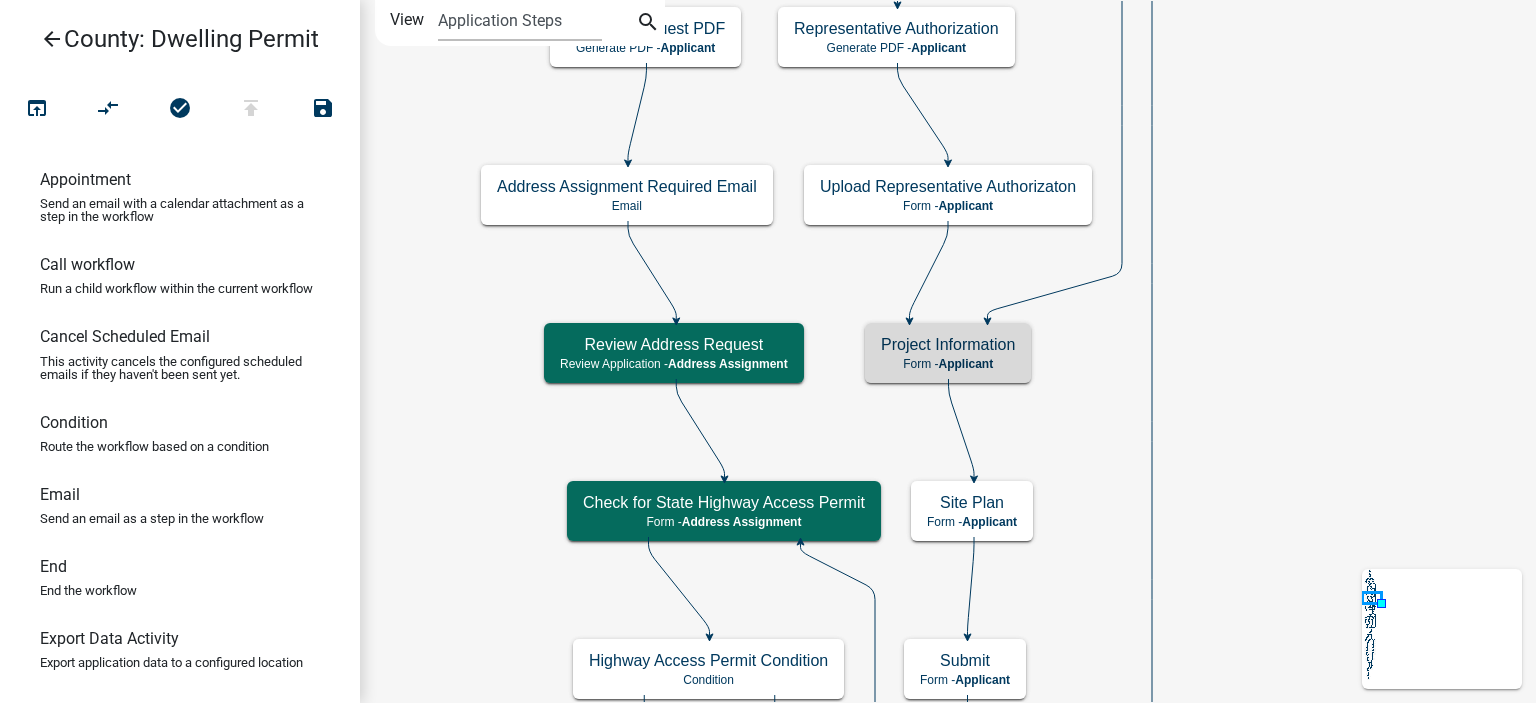 scroll, scrollTop: 0, scrollLeft: 0, axis: both 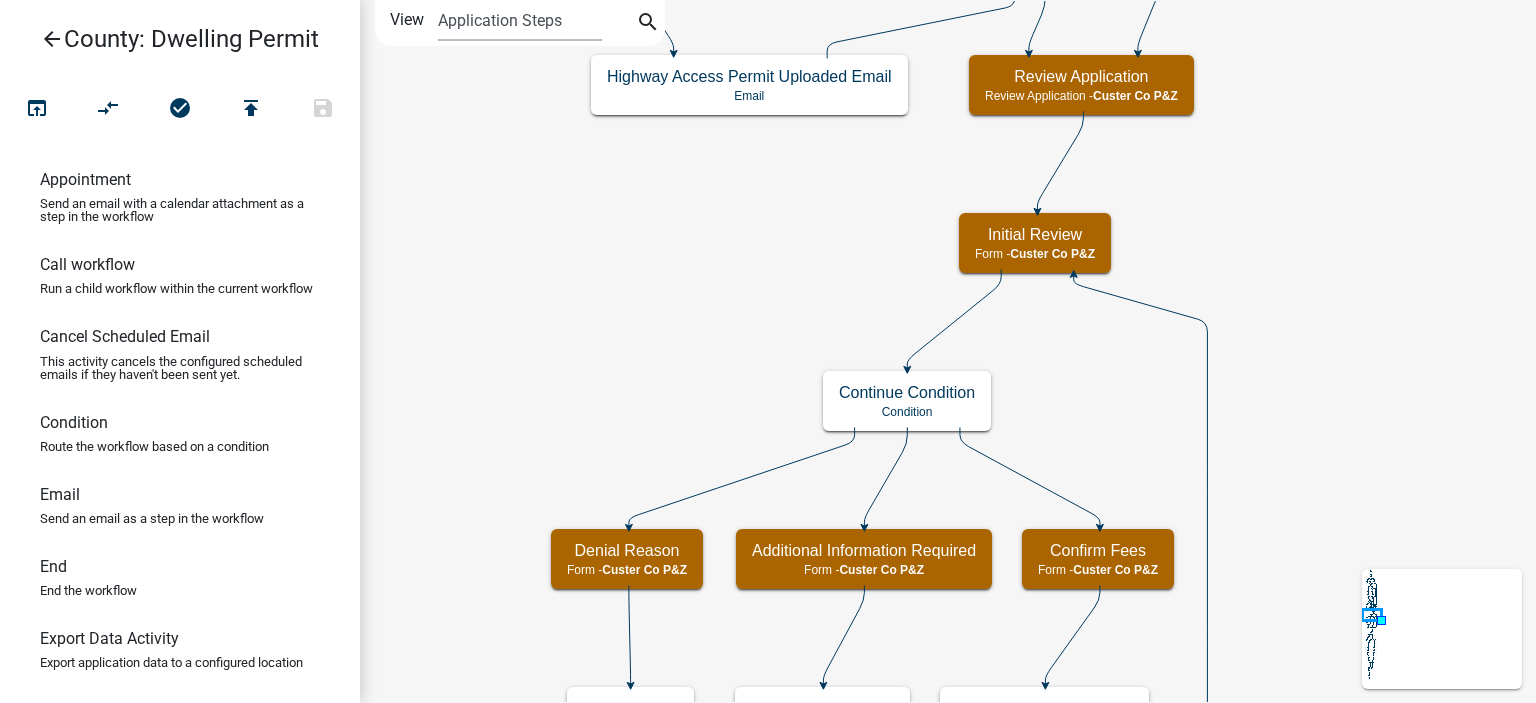 click on "Start
Start -  Applicant
Owner and Property Information
Form -  Applicant
Parcel search
Parcel search -  Applicant
Require User
Require user
Complete End
Applicant" 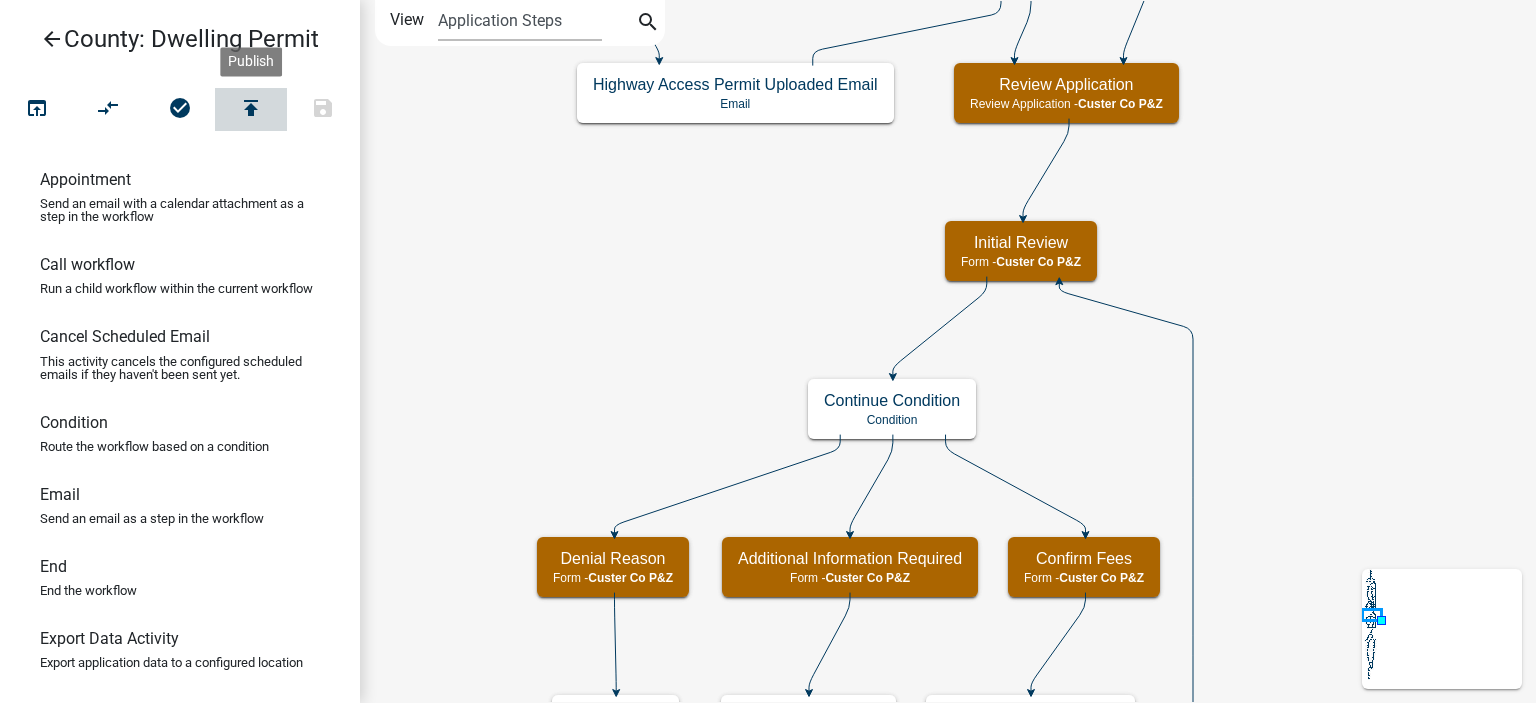 click on "publish" at bounding box center [251, 110] 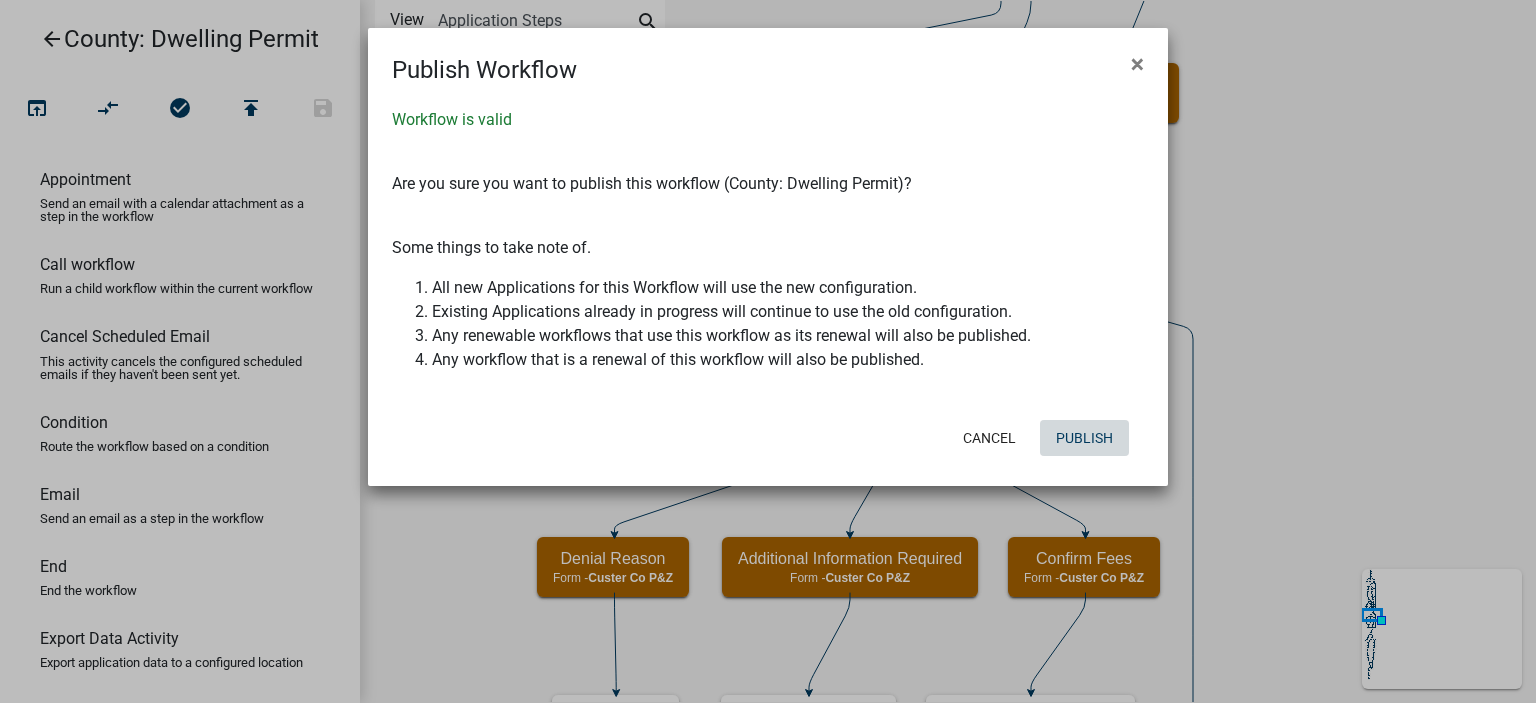 click on "Publish" 